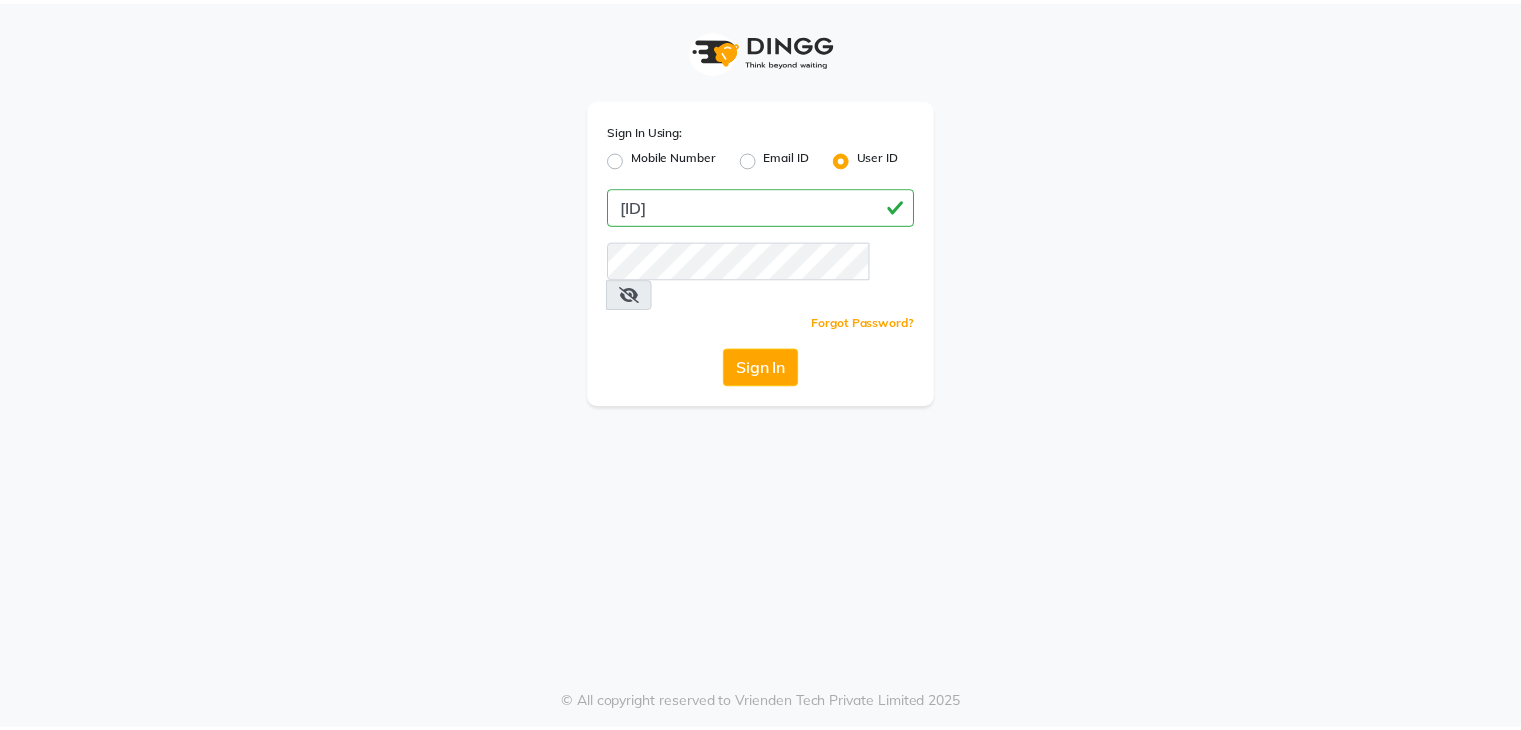 scroll, scrollTop: 0, scrollLeft: 0, axis: both 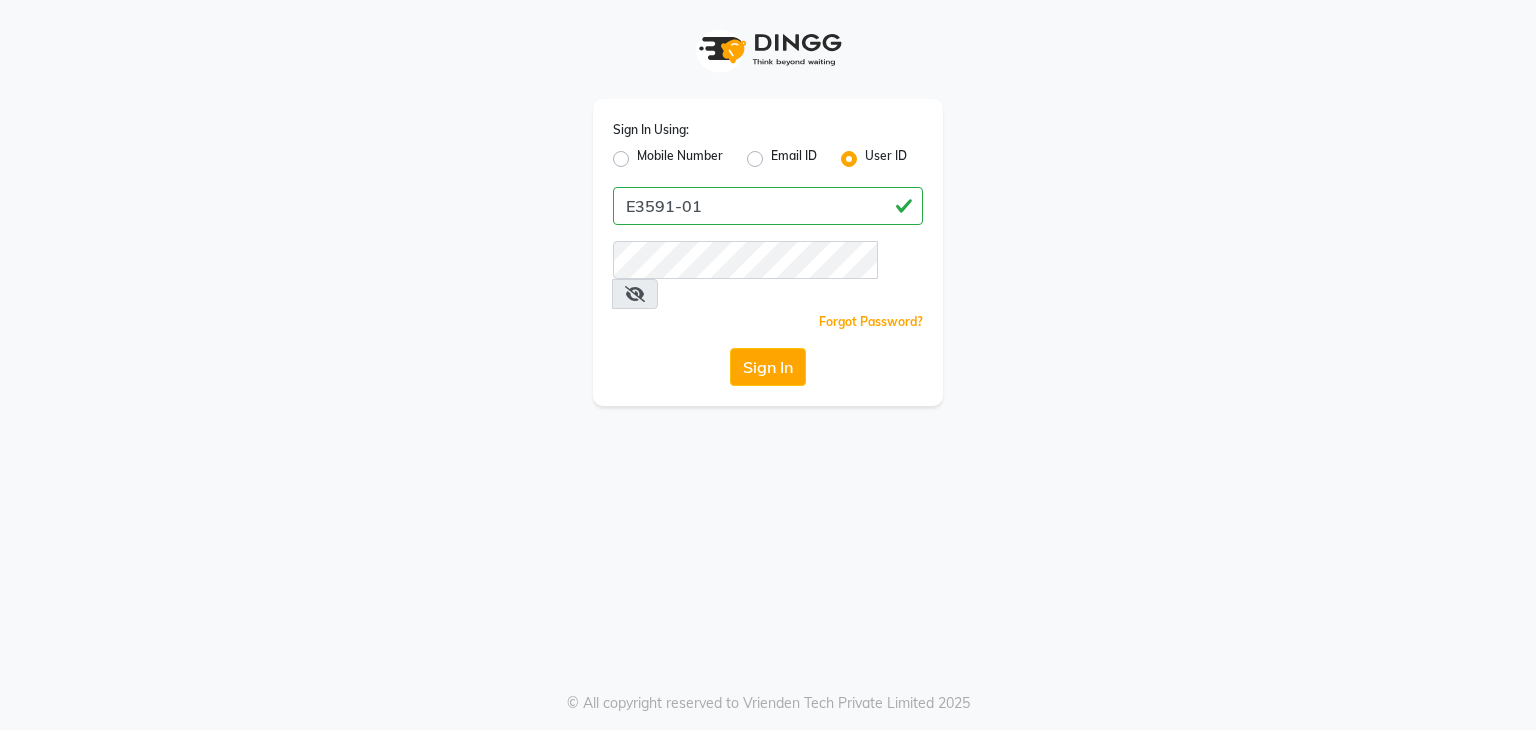 type on "E3591-01" 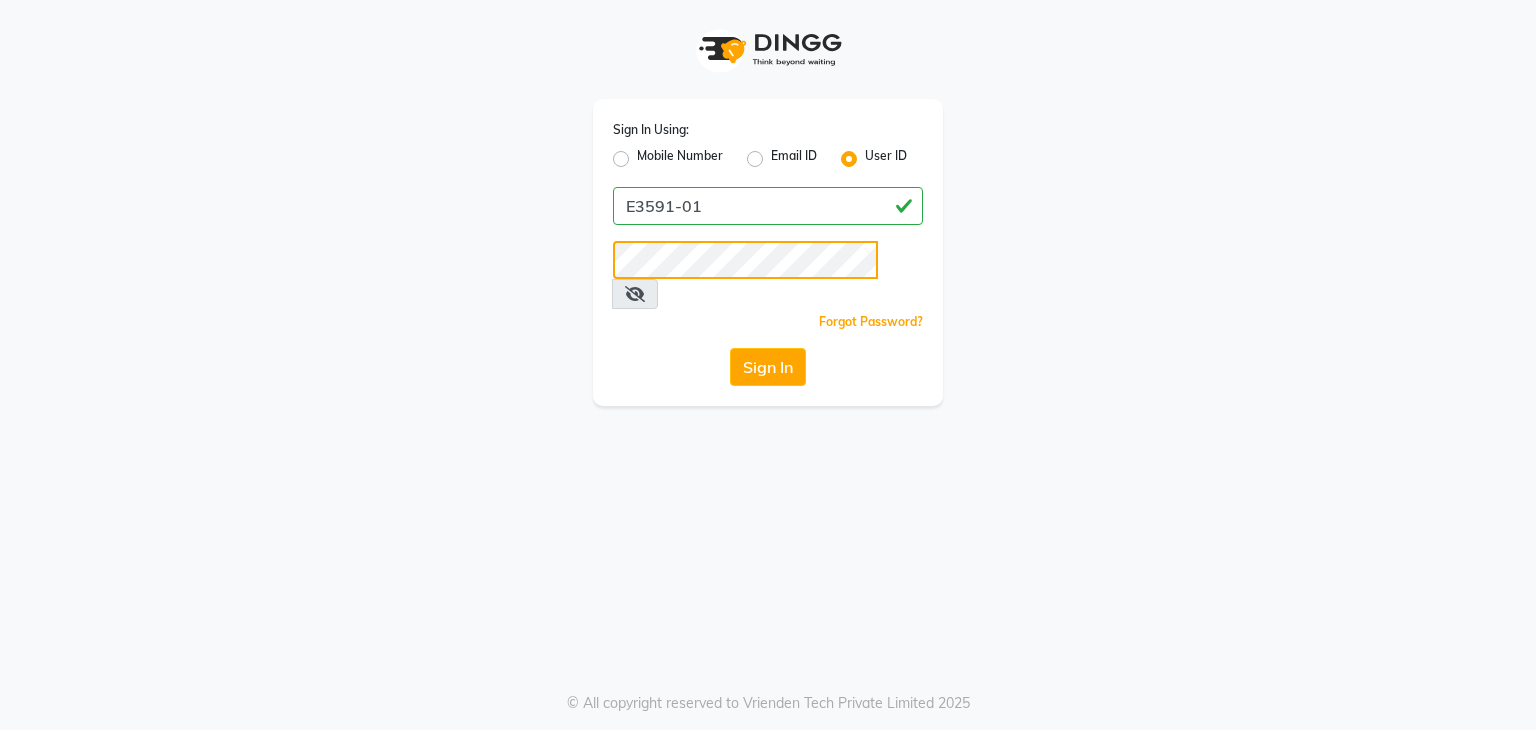 click on "Sign In" 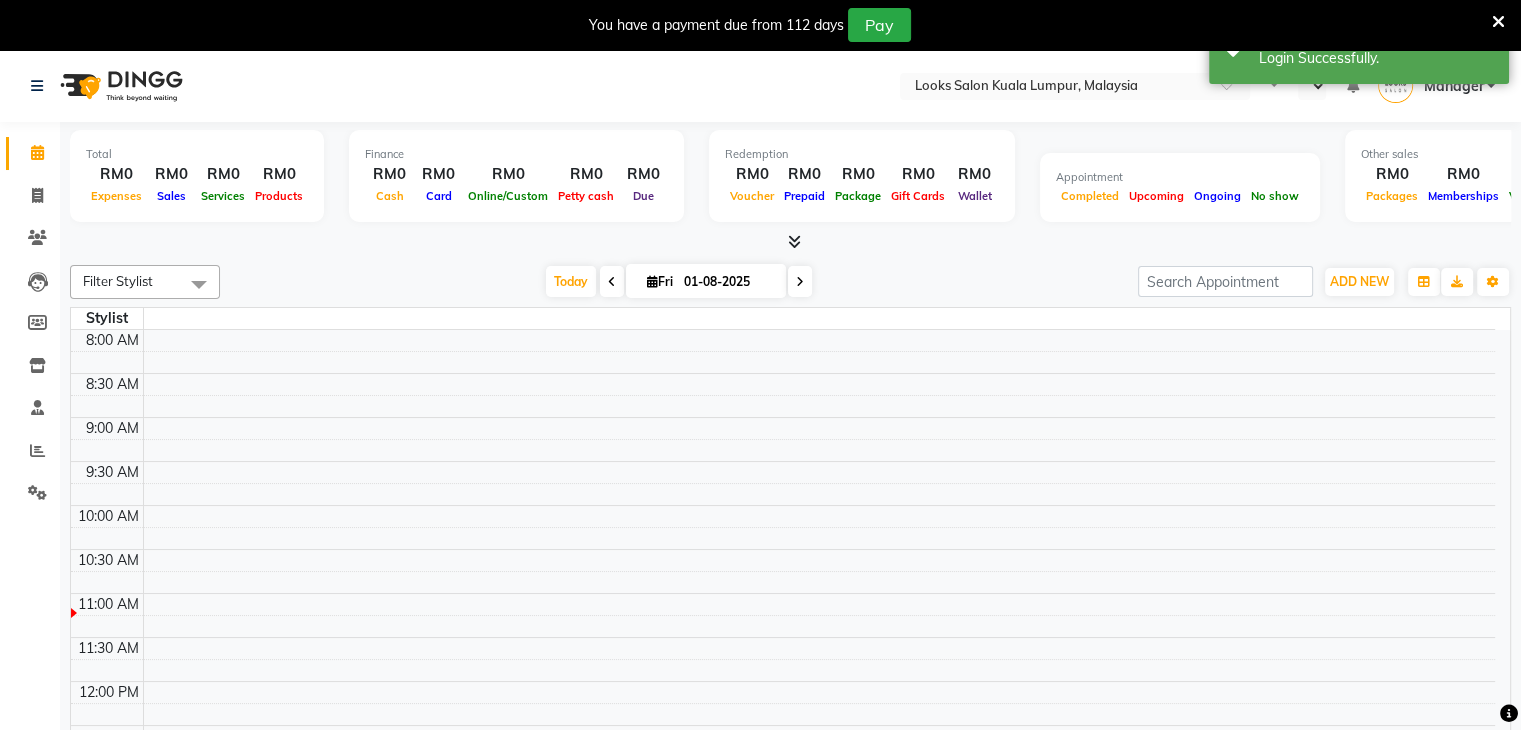 select on "en" 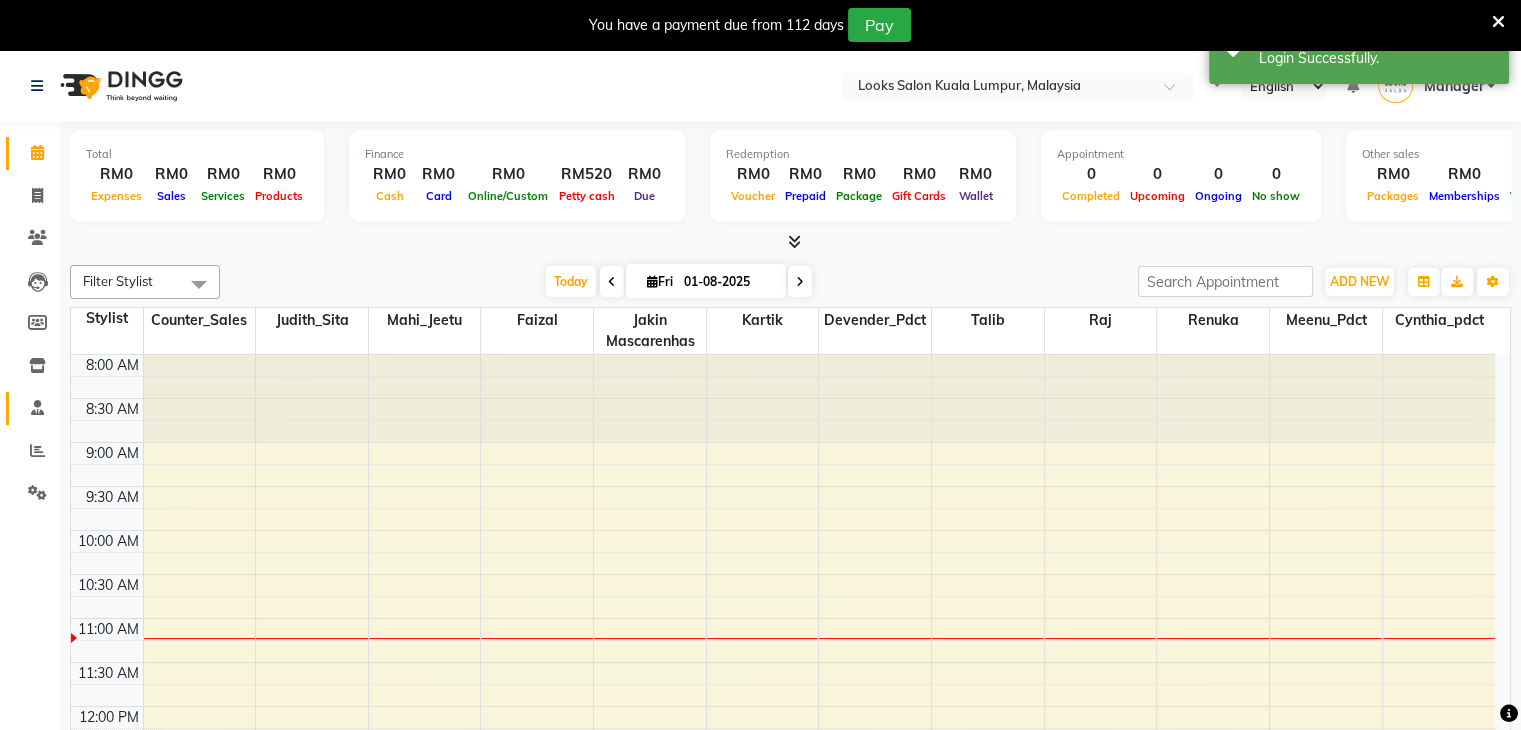 scroll, scrollTop: 263, scrollLeft: 0, axis: vertical 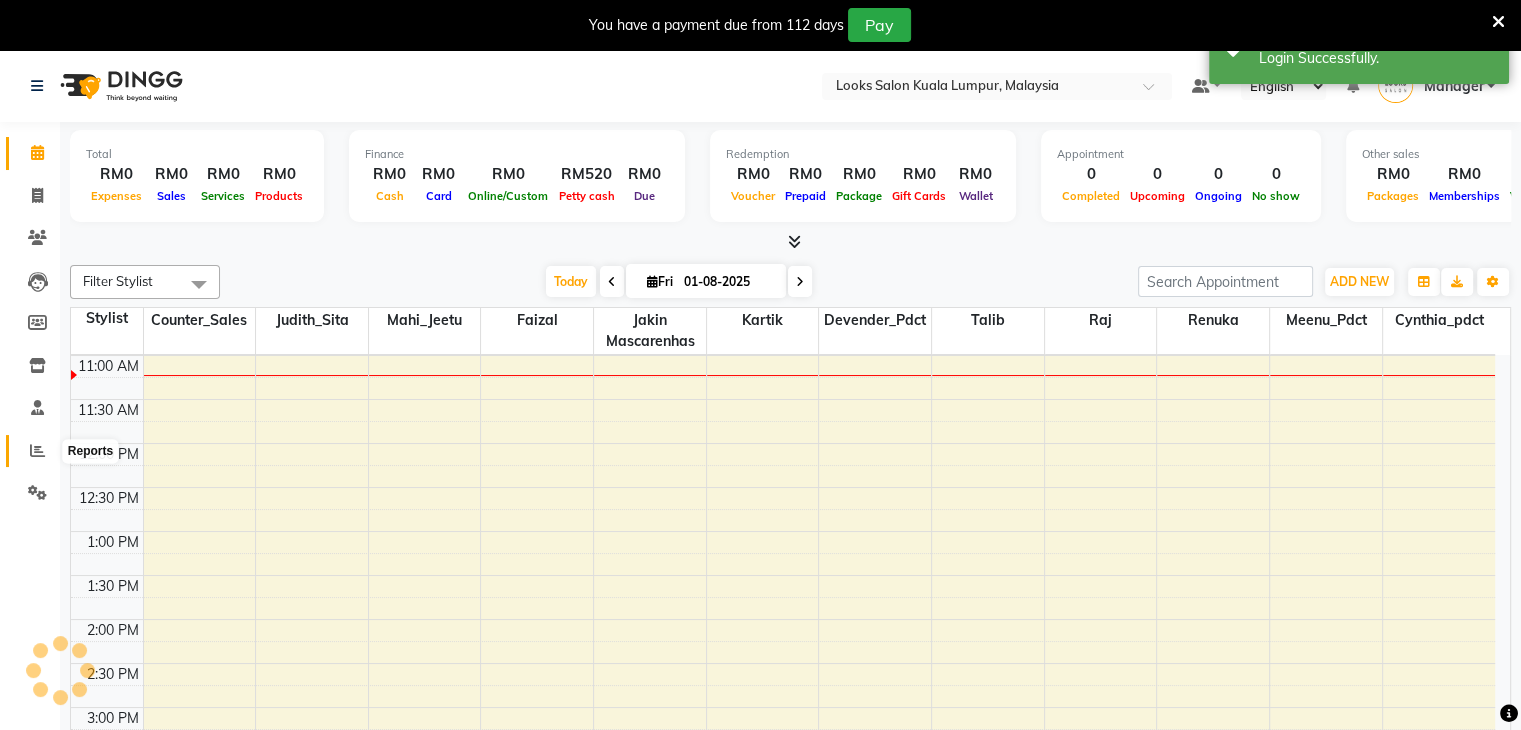 click 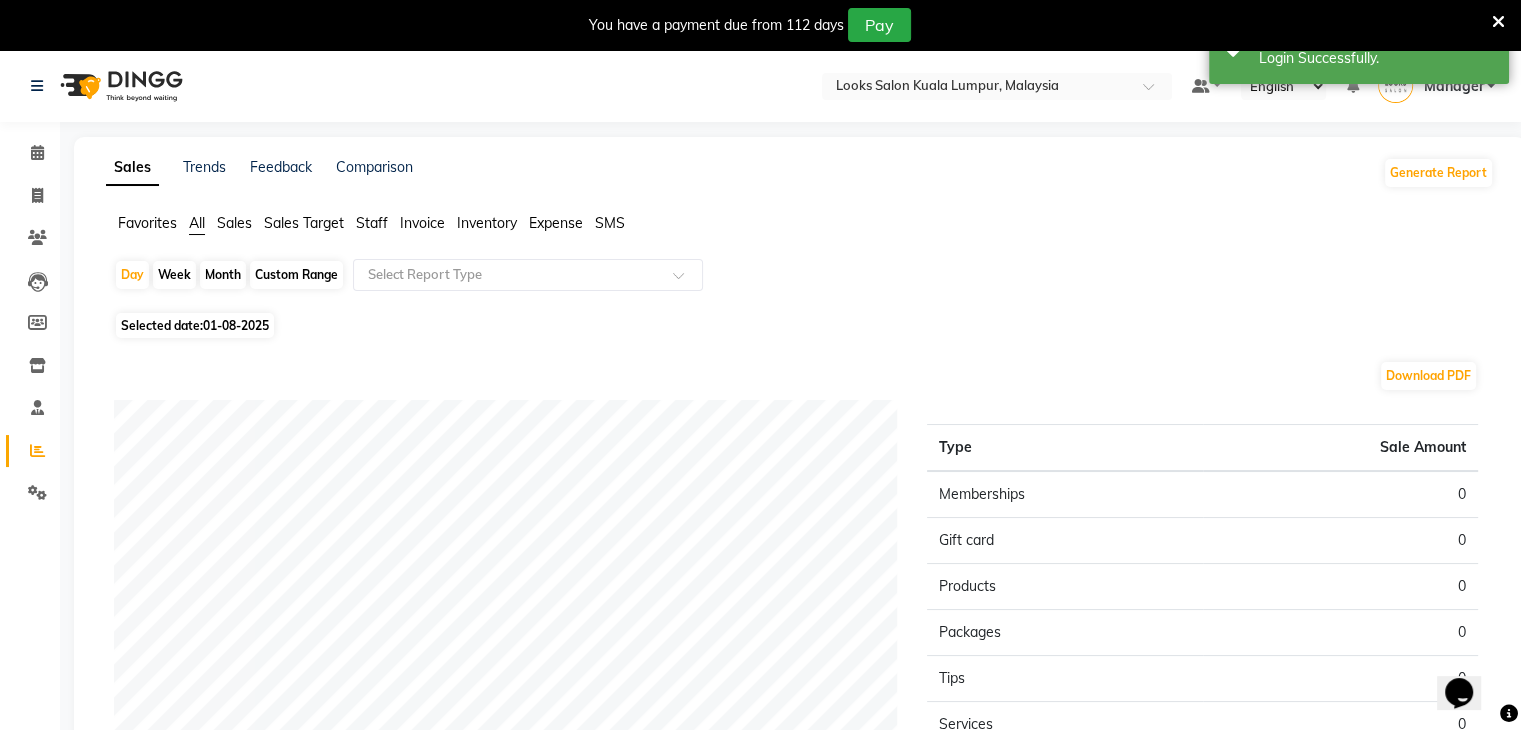 scroll, scrollTop: 0, scrollLeft: 0, axis: both 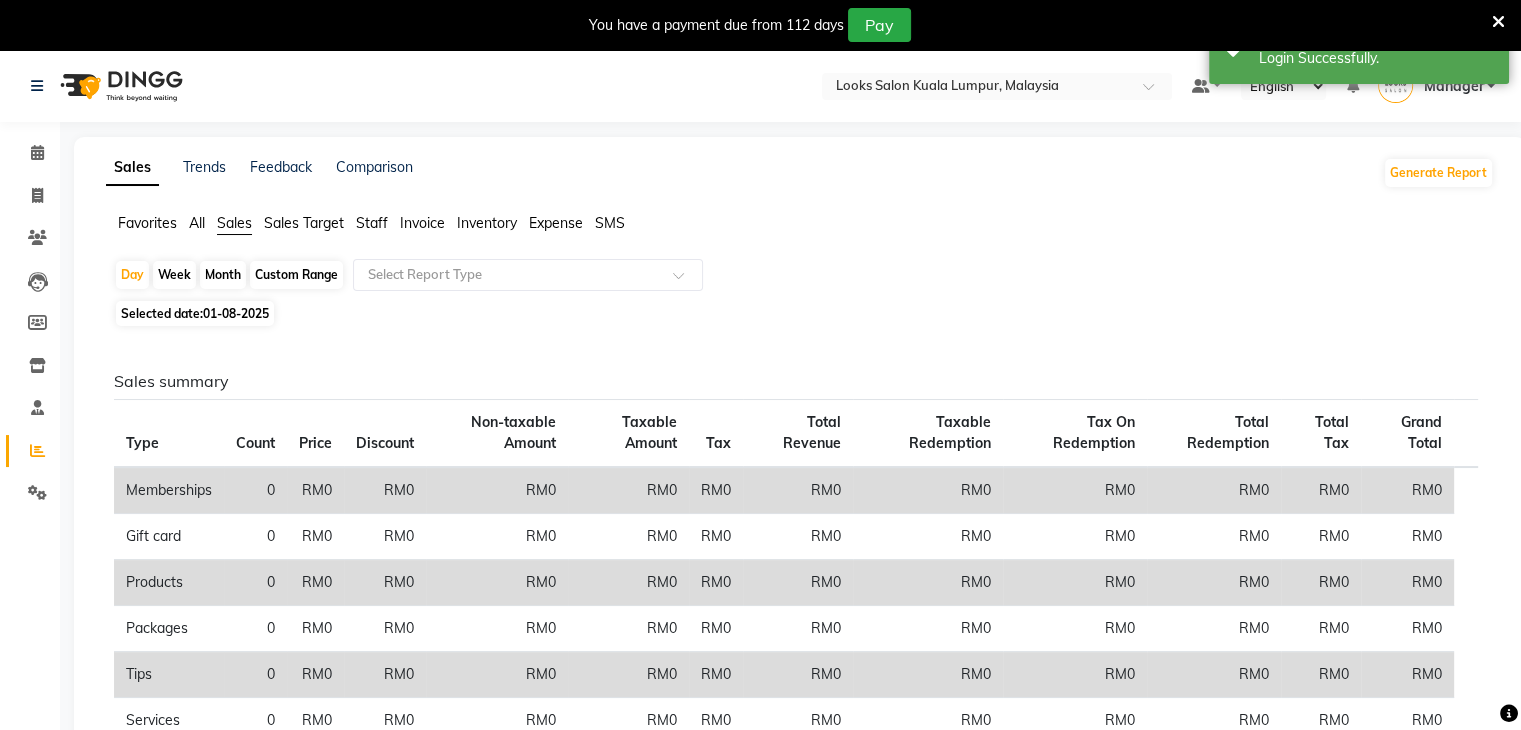 click on "Month" 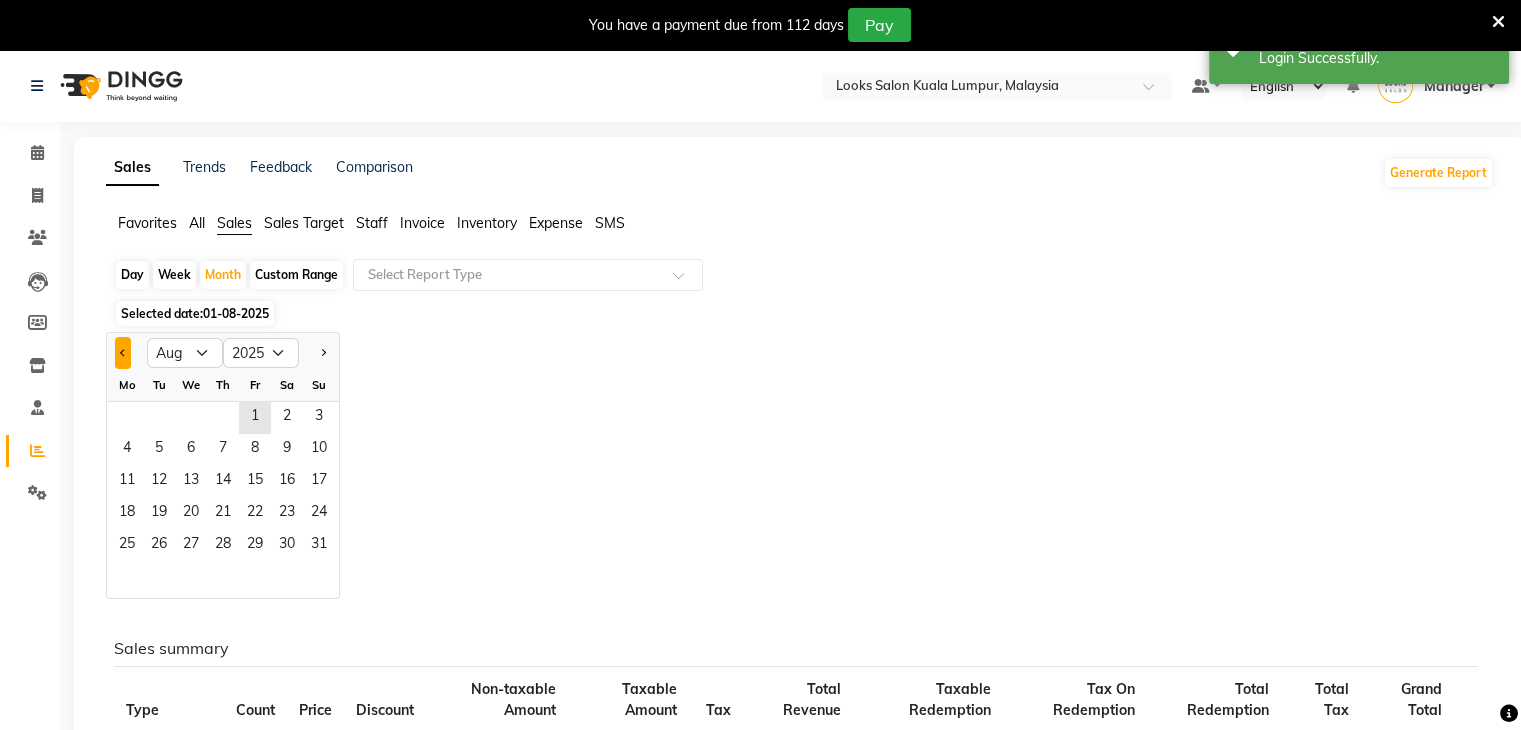 click 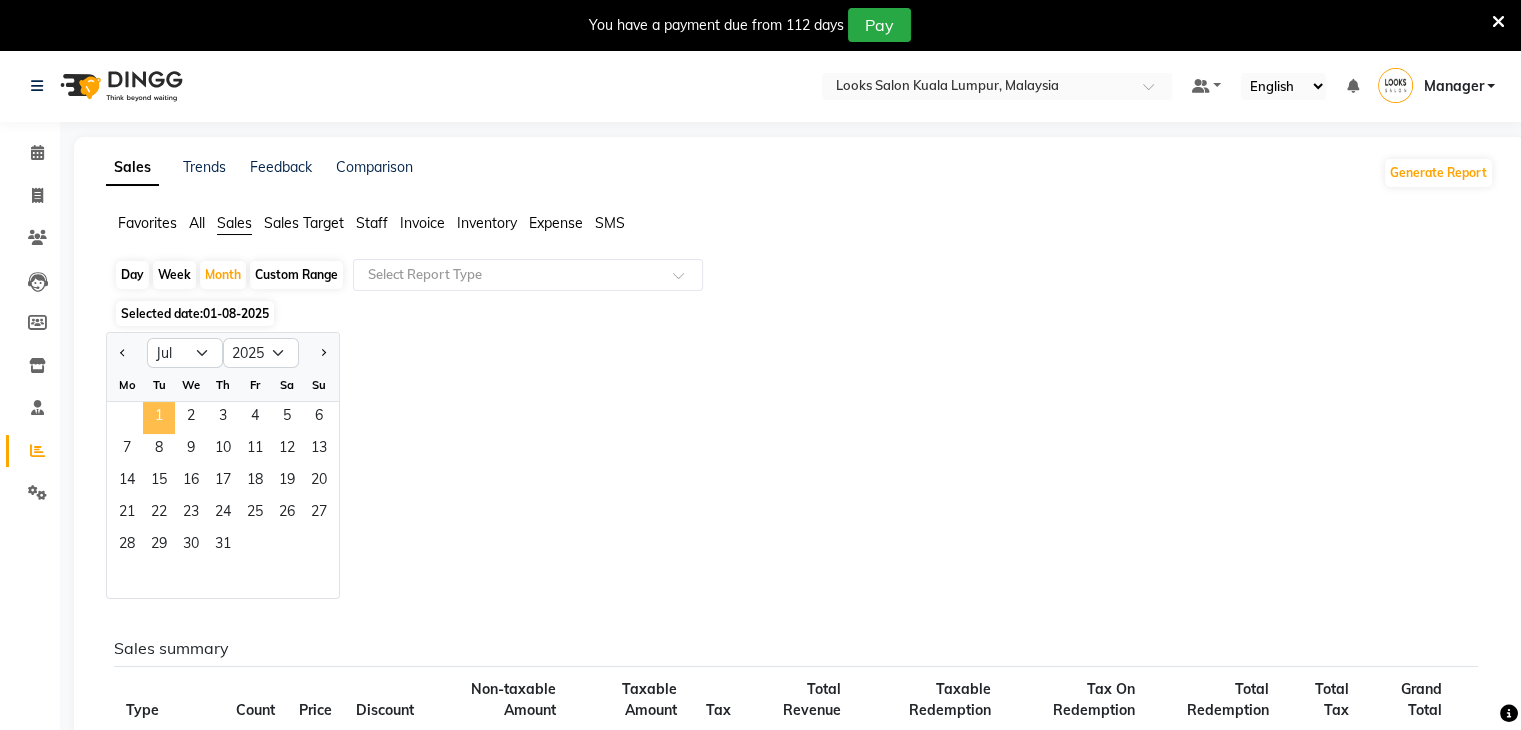 click on "1" 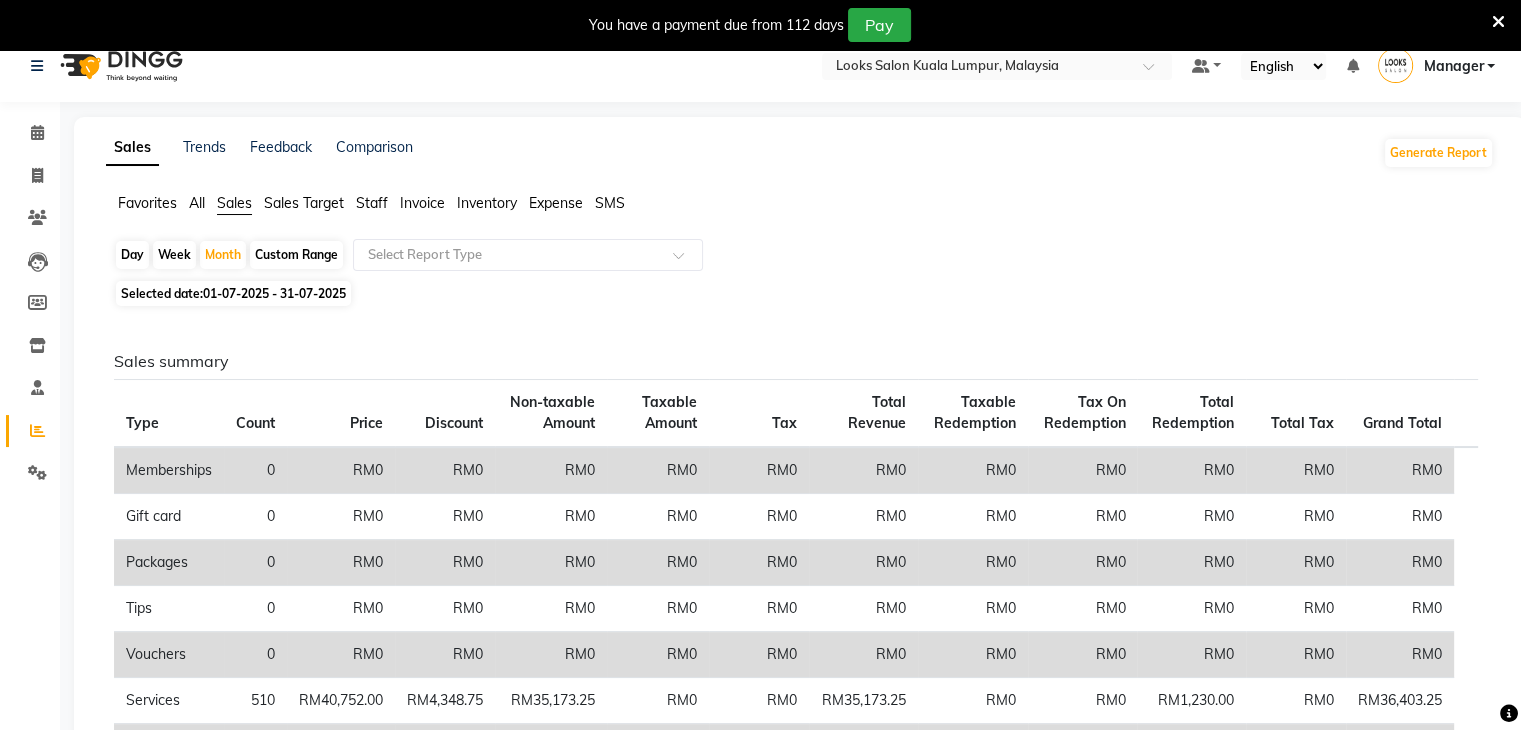 scroll, scrollTop: 0, scrollLeft: 0, axis: both 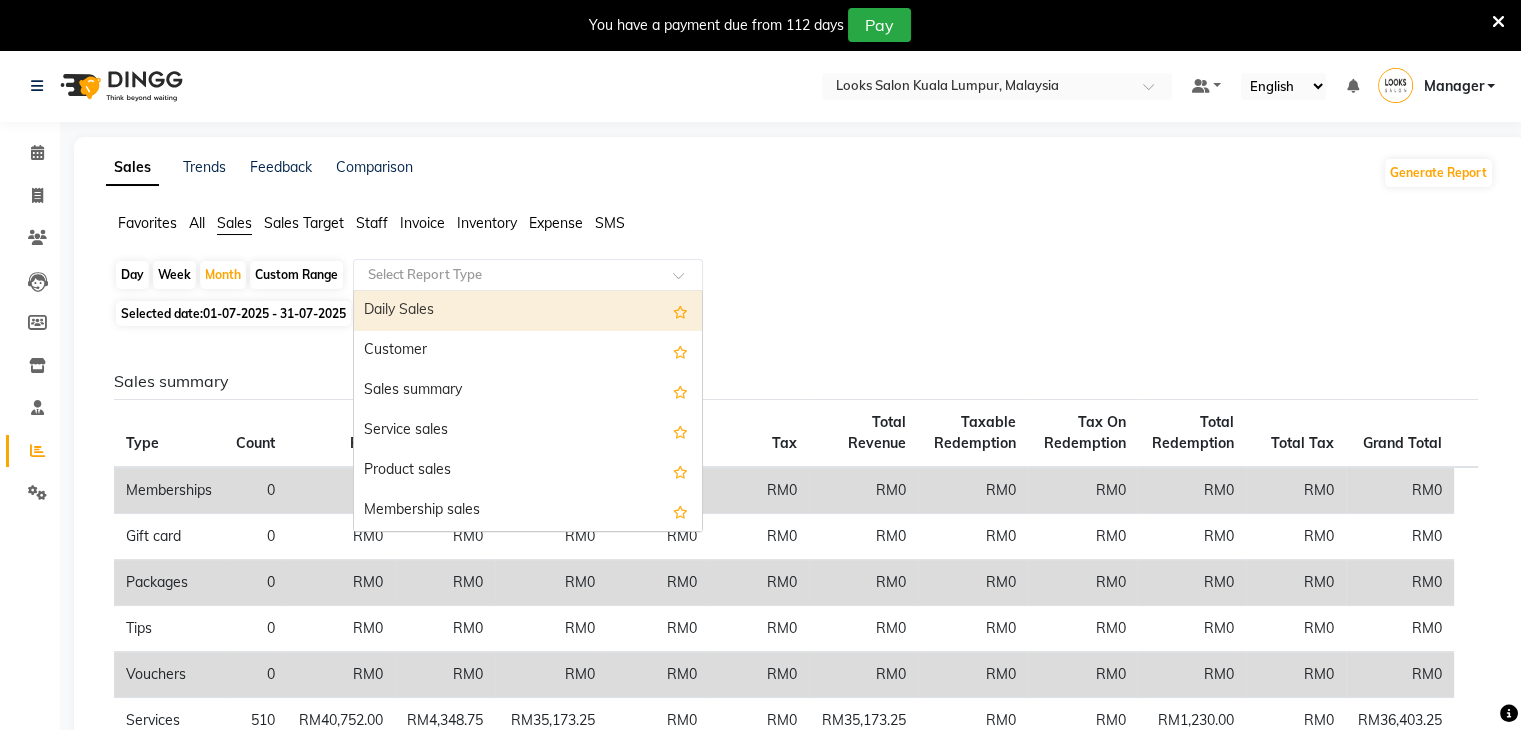 click 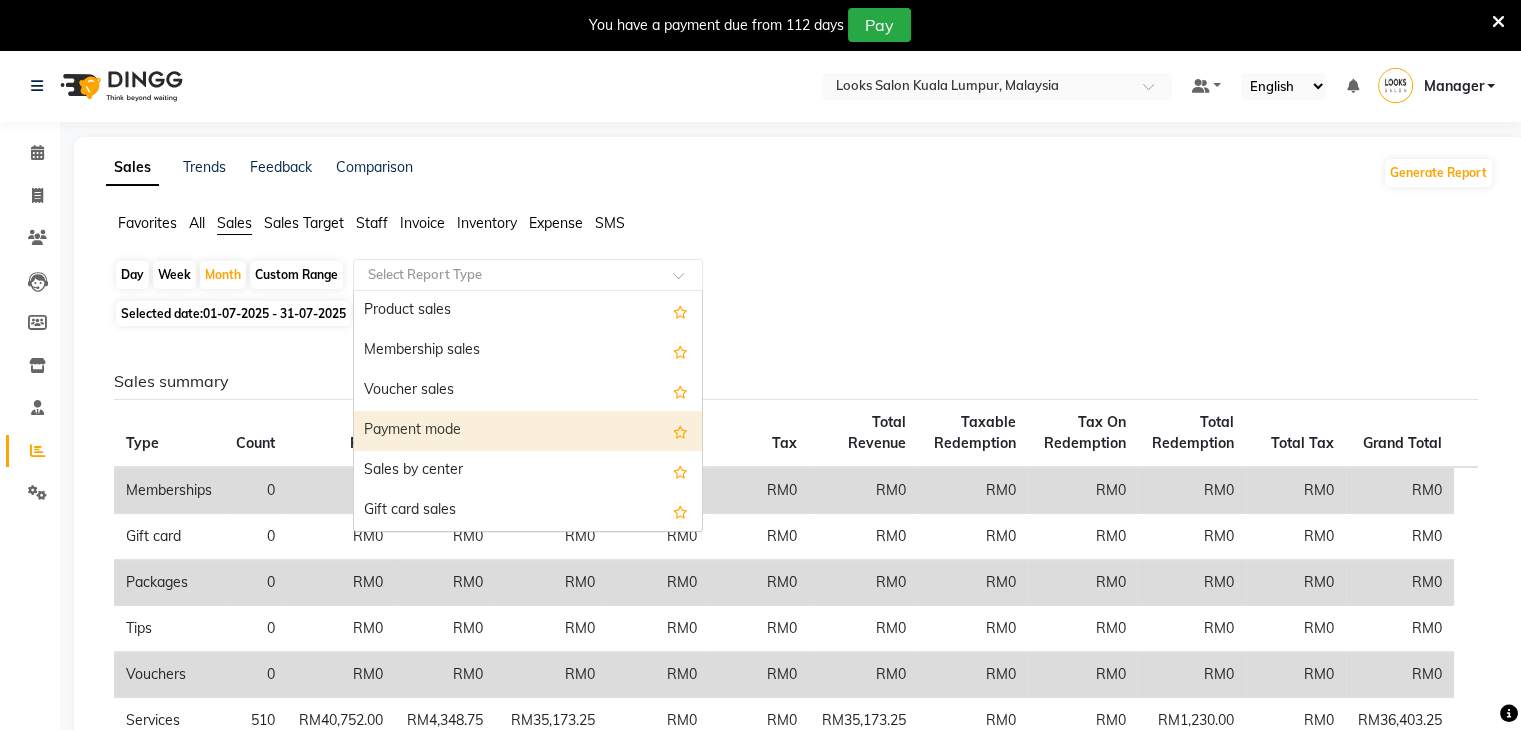 scroll, scrollTop: 0, scrollLeft: 0, axis: both 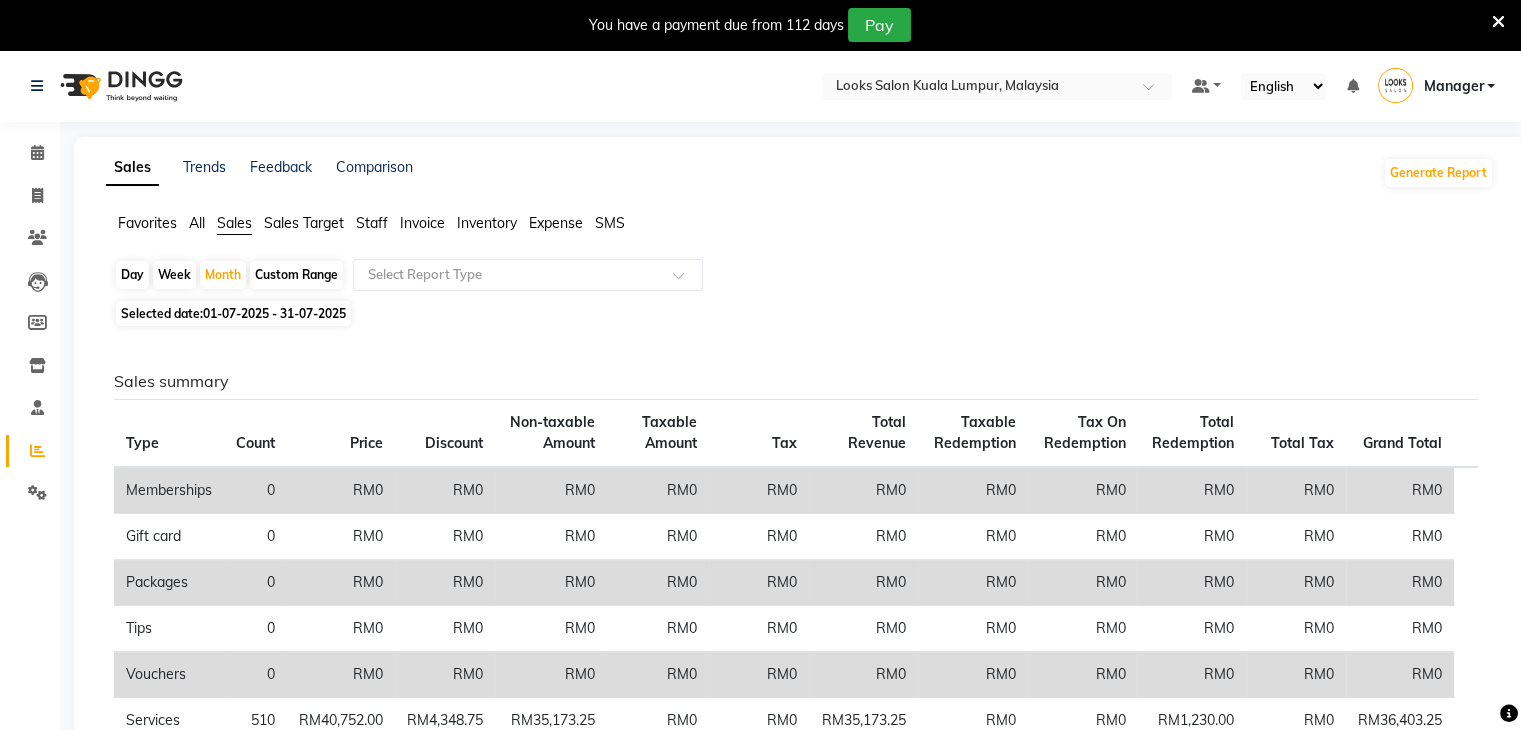 click on "Sales summary" 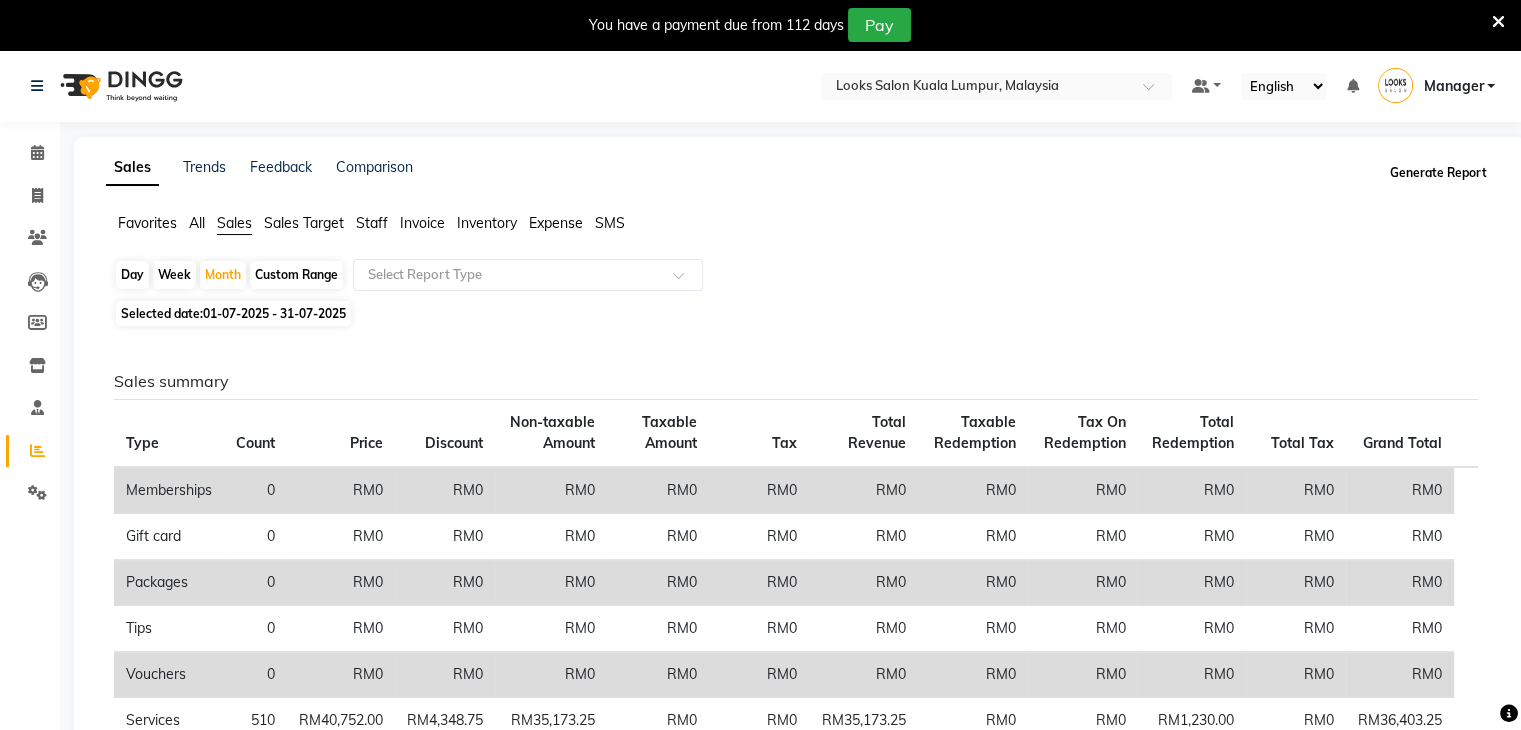 click on "Generate Report" 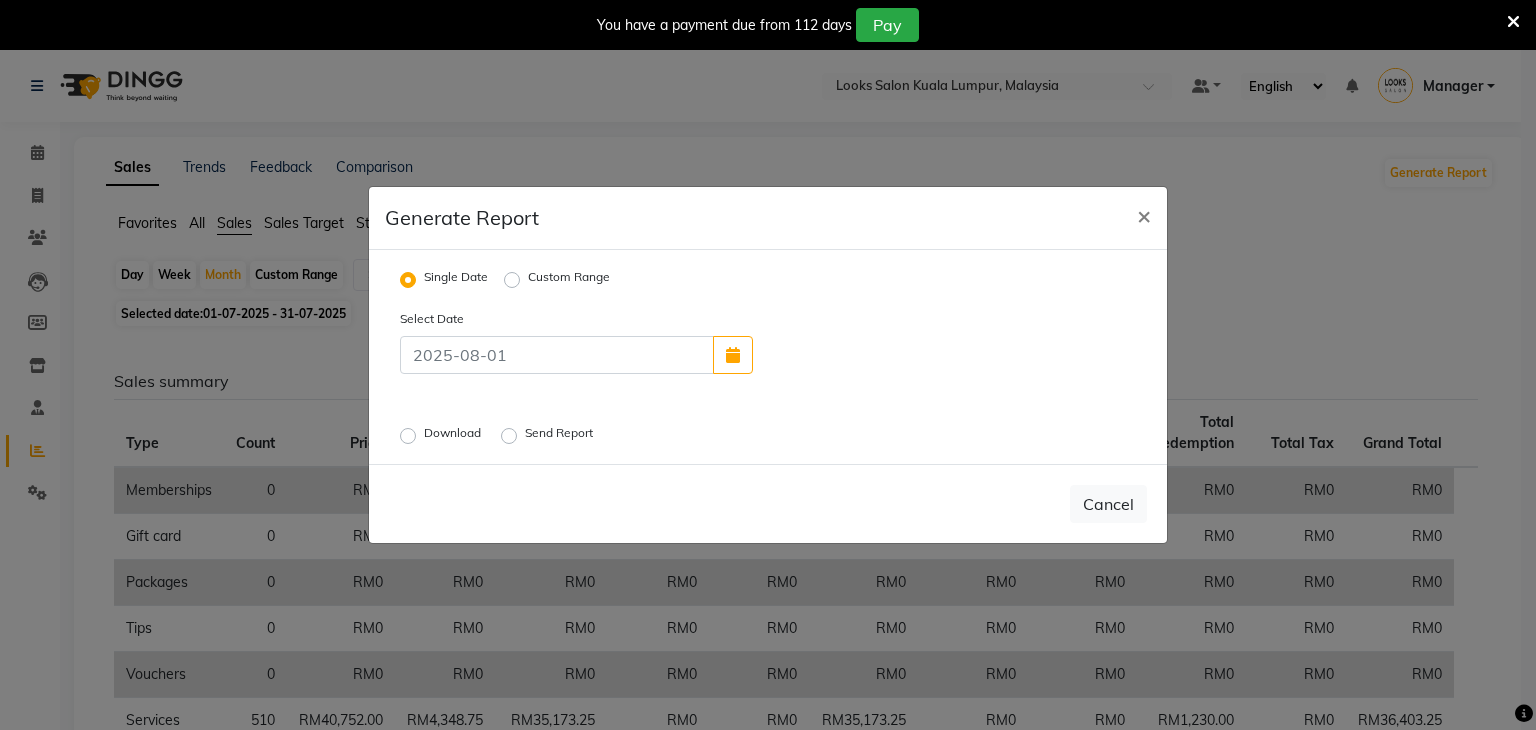 click on "Custom Range" 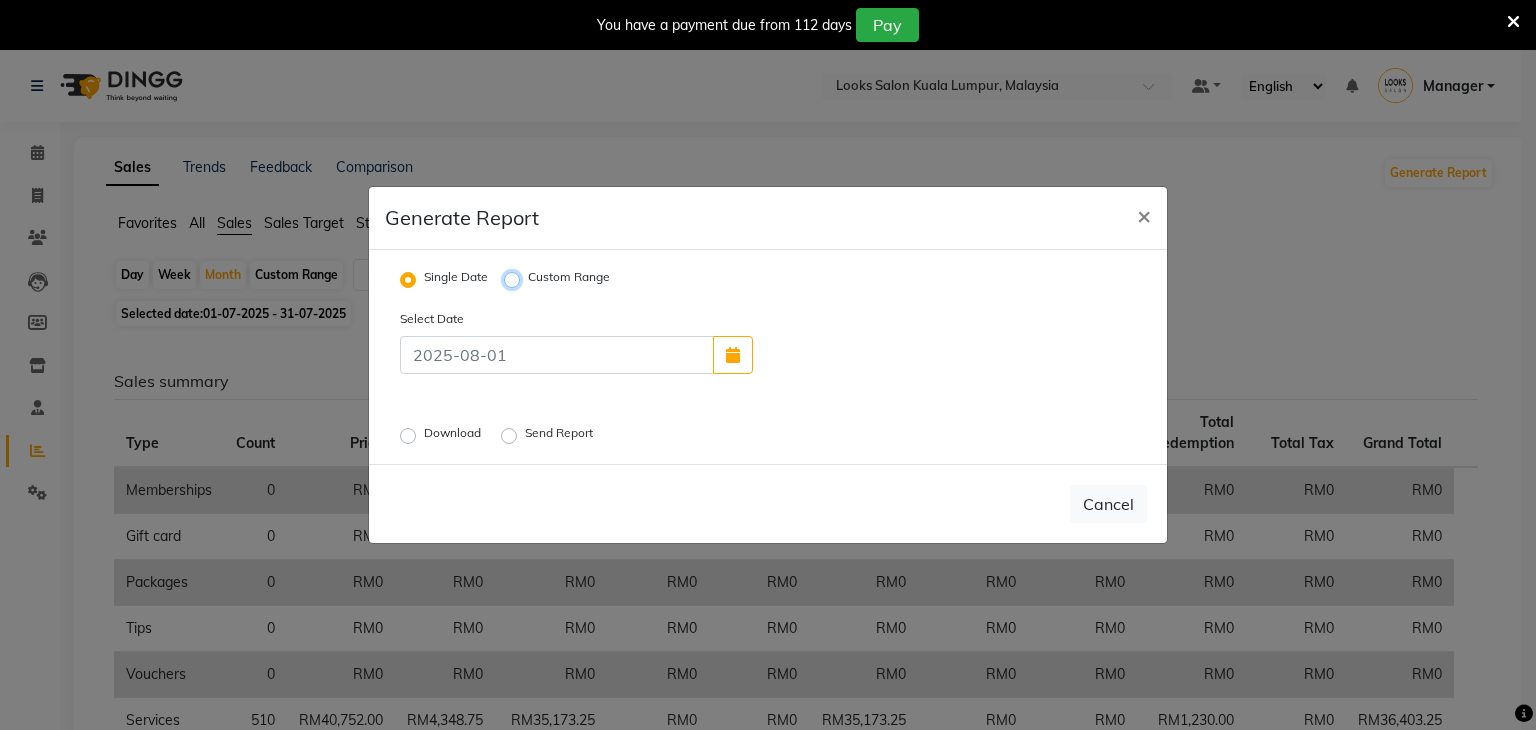 click on "Custom Range" at bounding box center [515, 280] 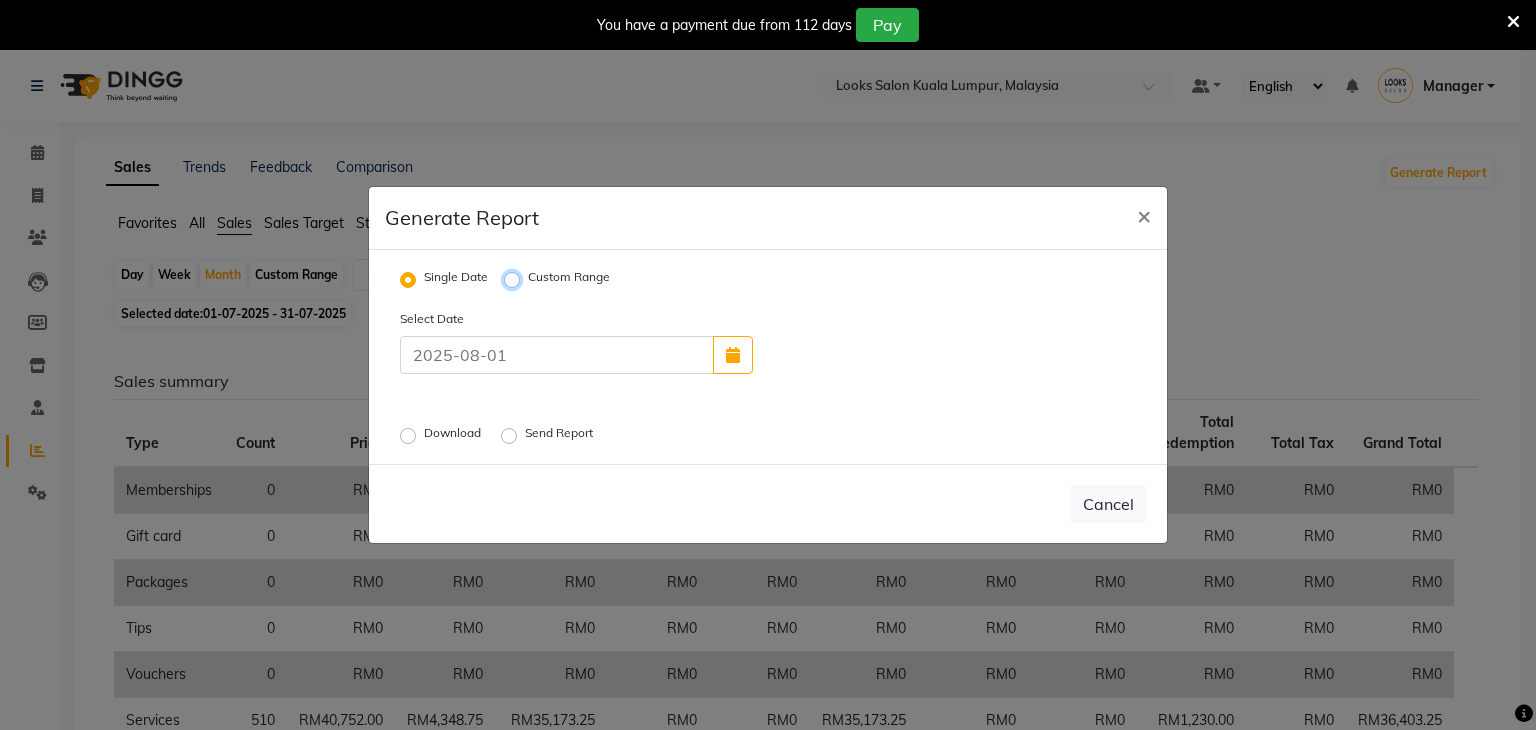 radio on "true" 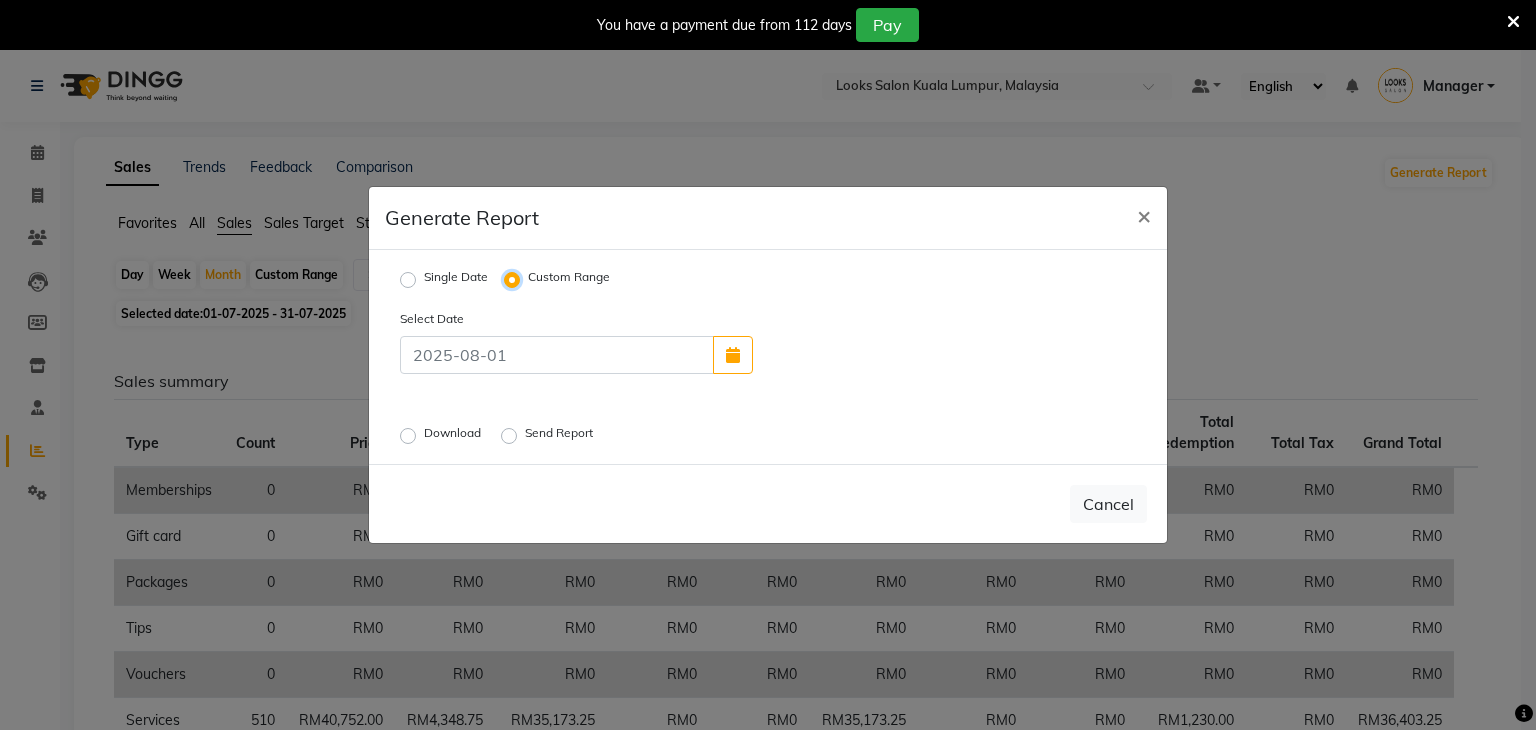 select on "8" 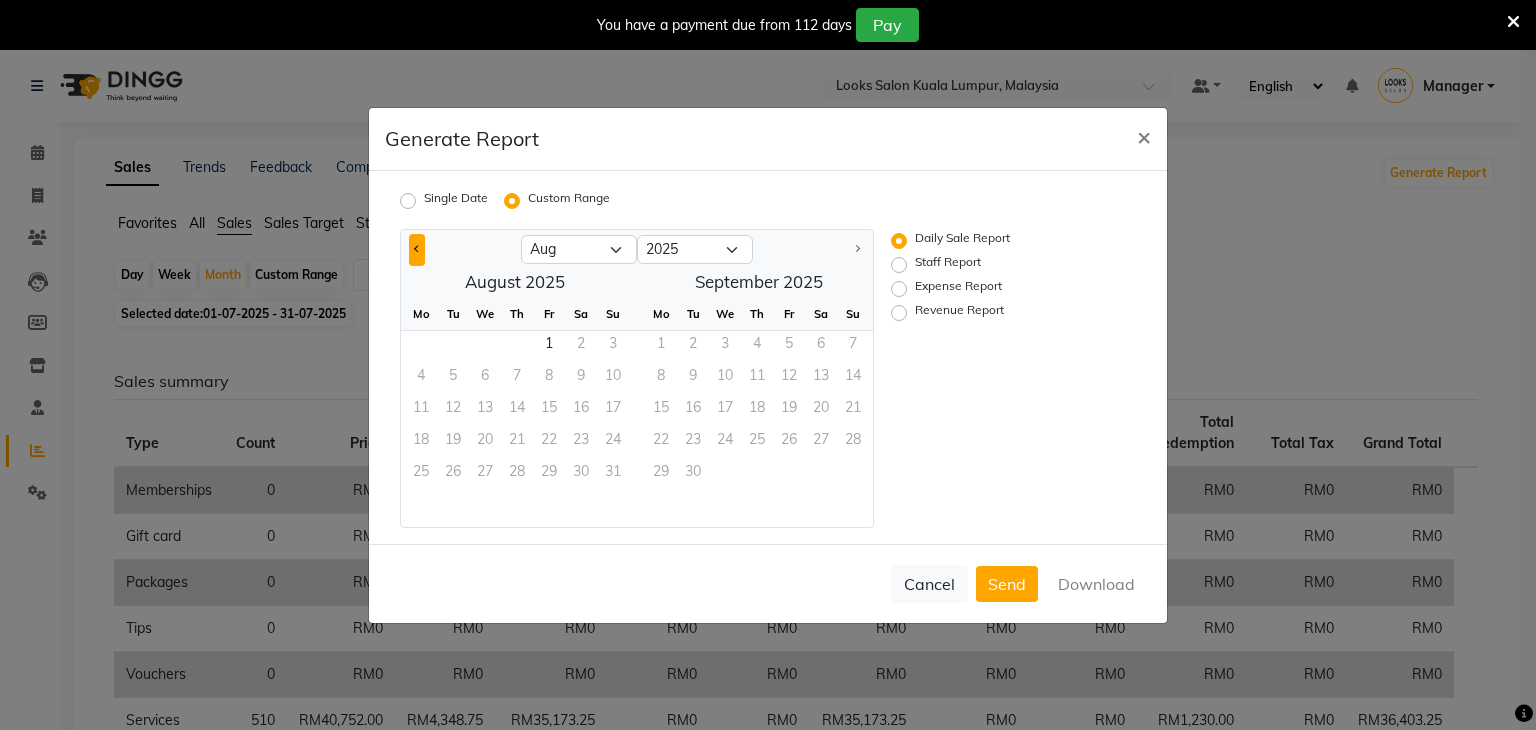 click 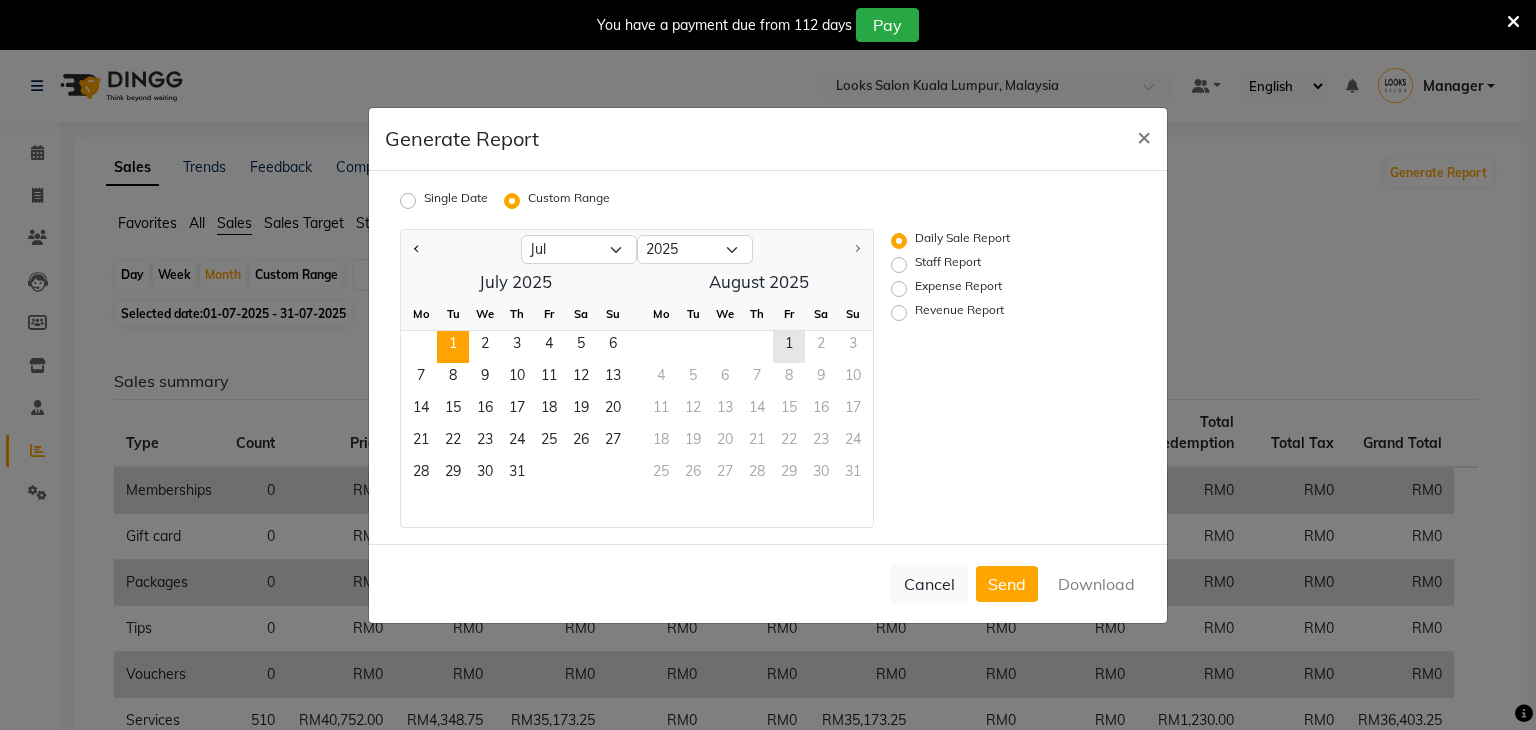 click on "1" 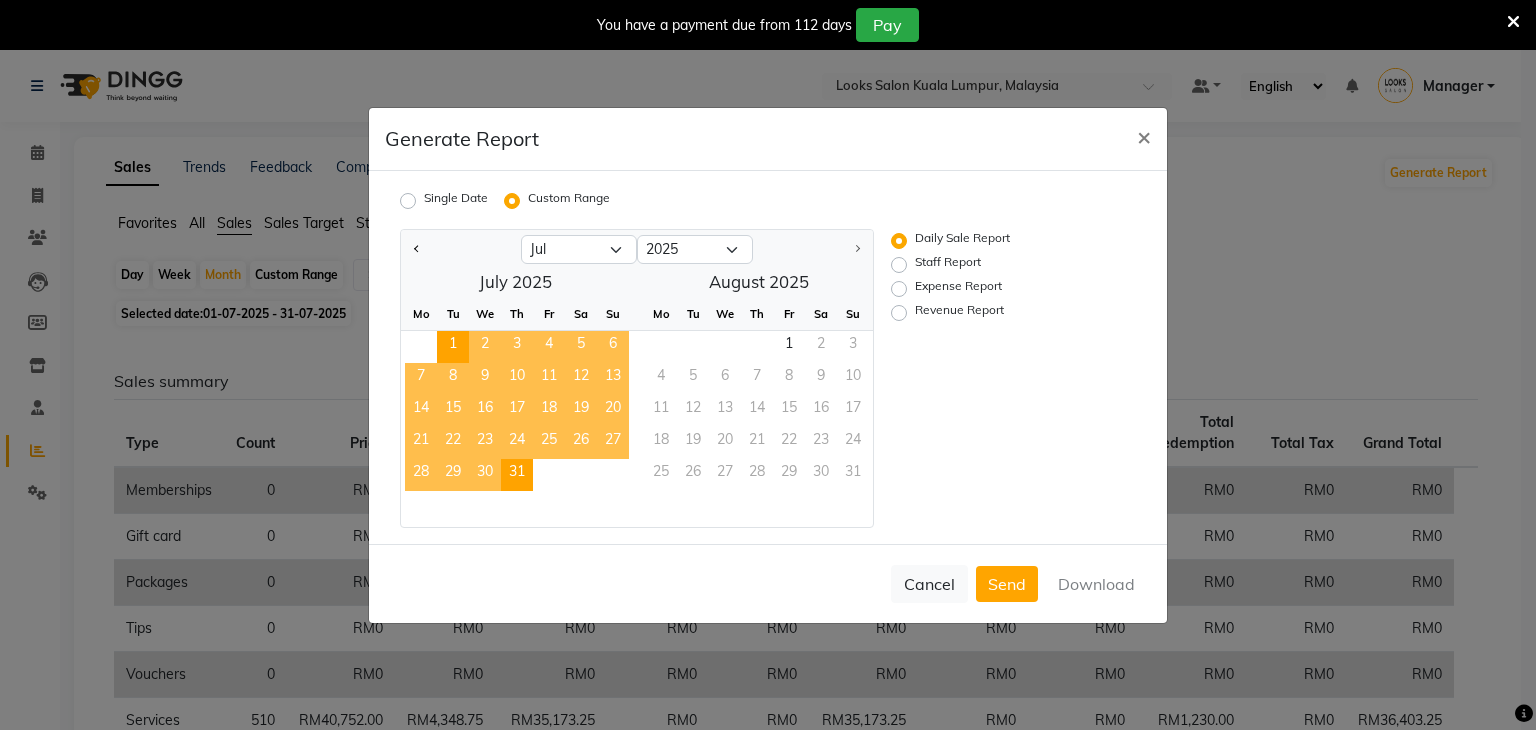 click on "31" 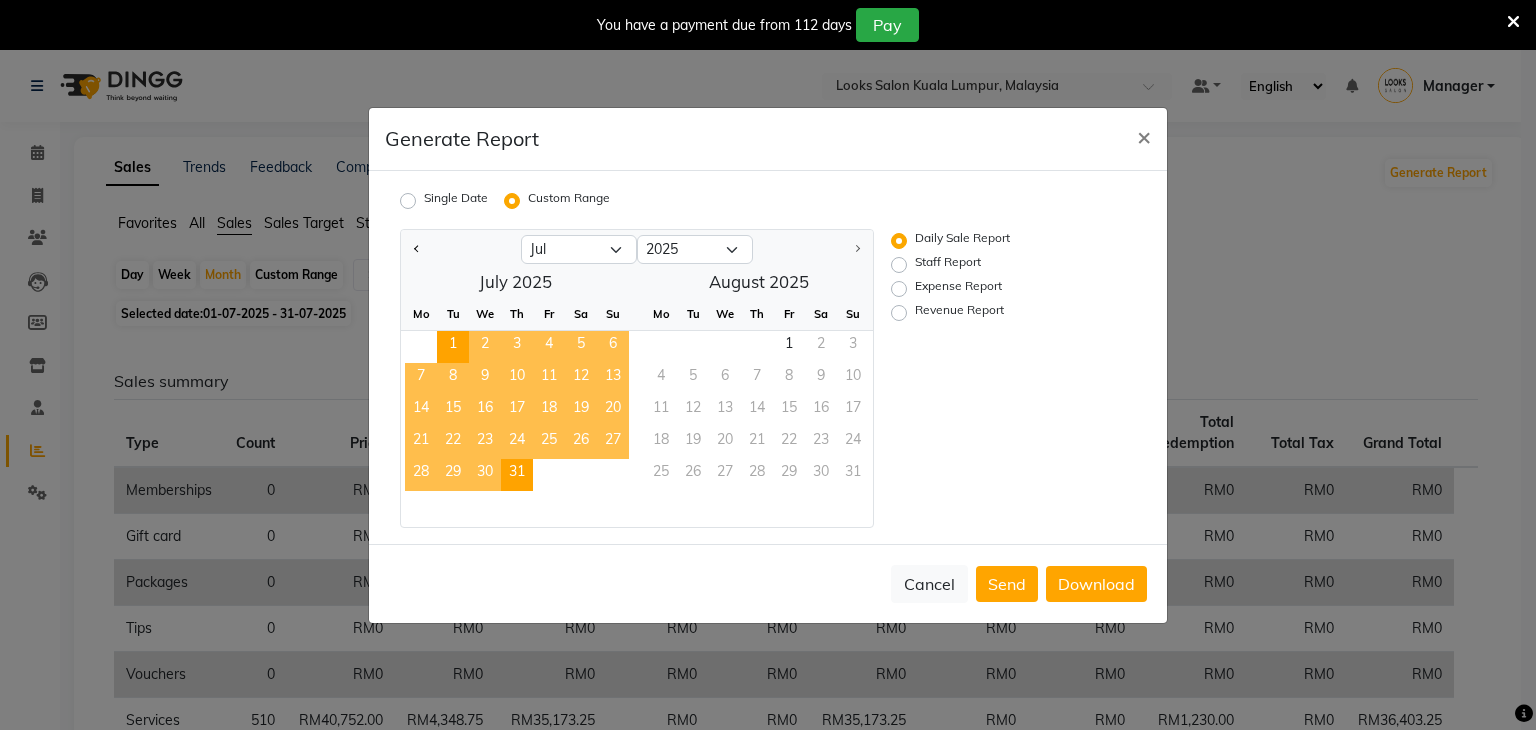 click on "Revenue Report" 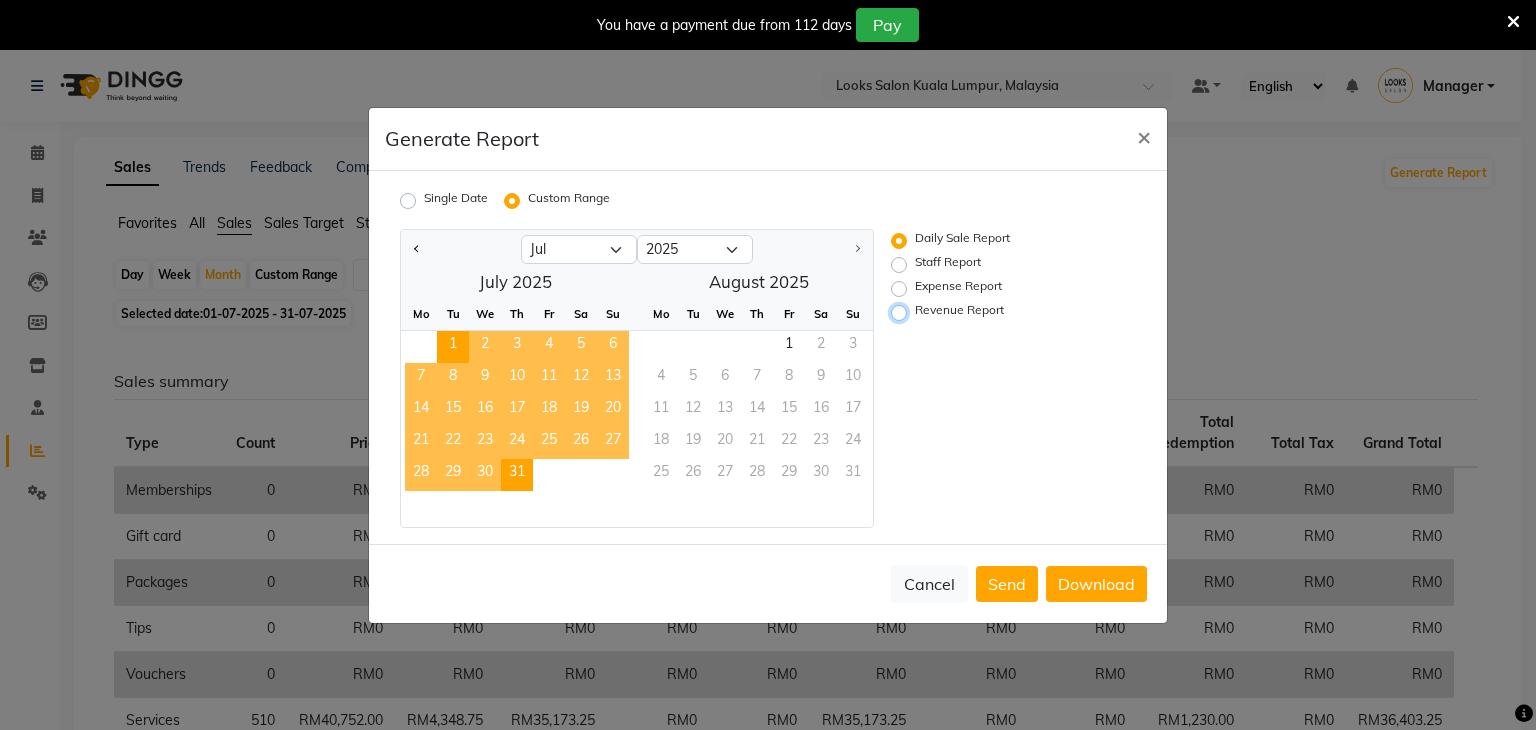 click on "Revenue Report" at bounding box center [902, 312] 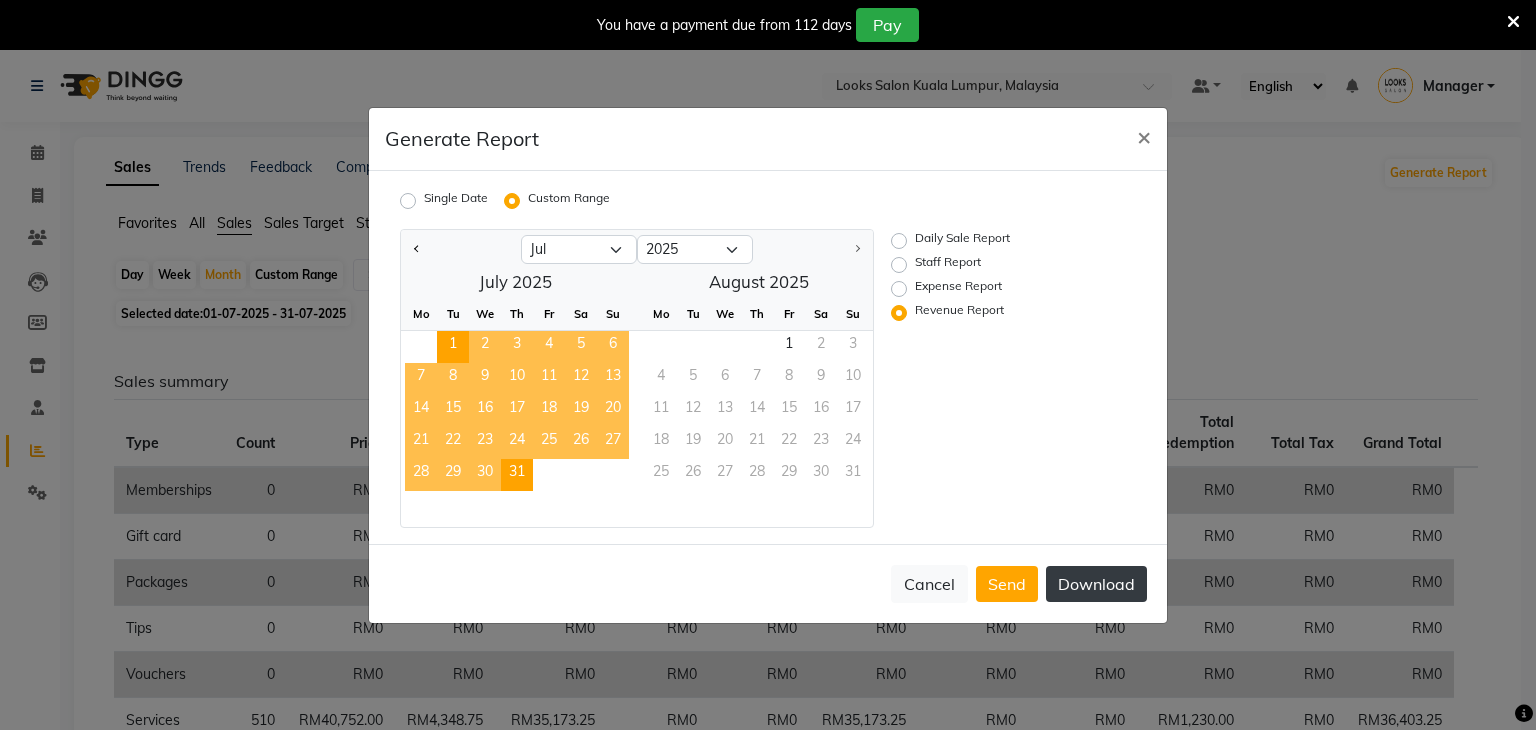 click on "Download" 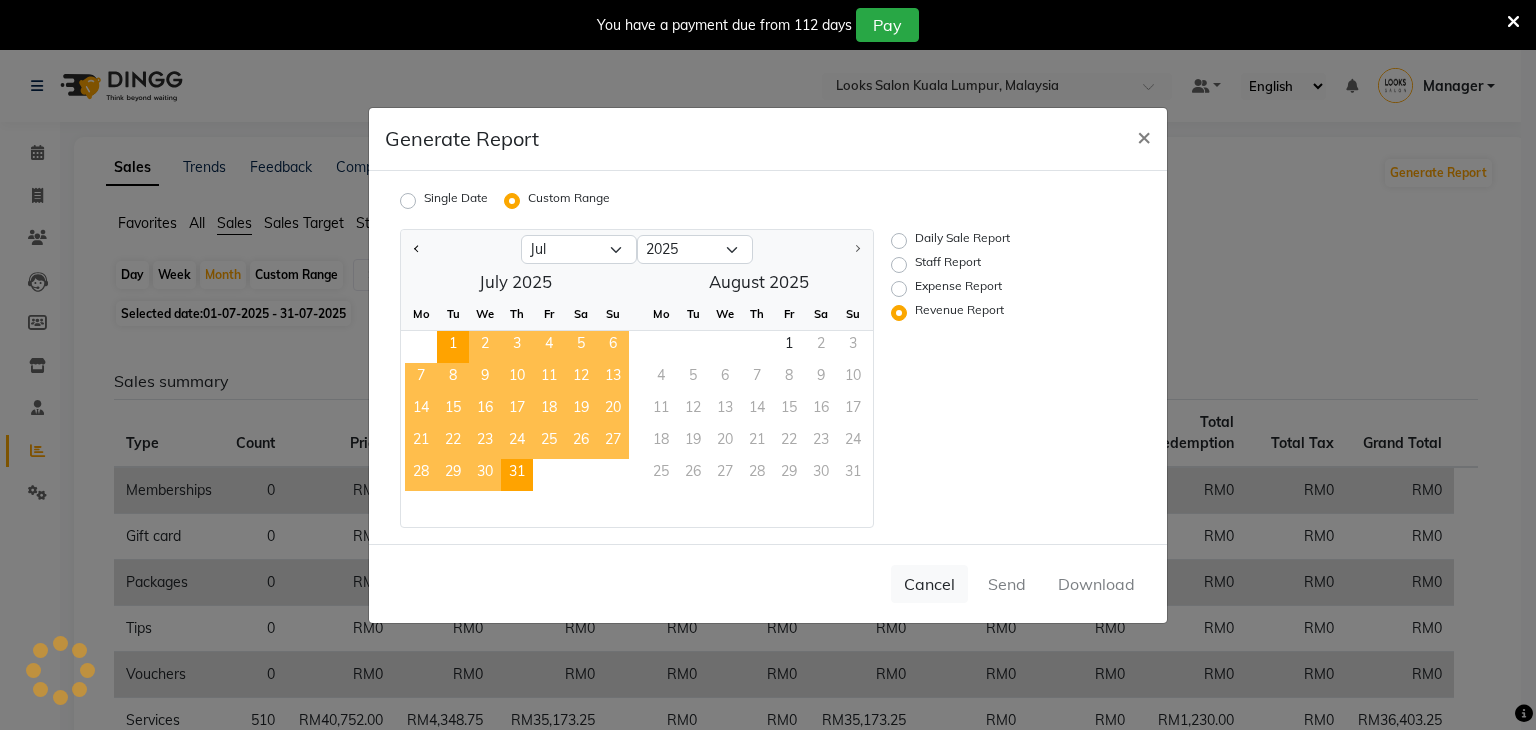 click at bounding box center [1513, 22] 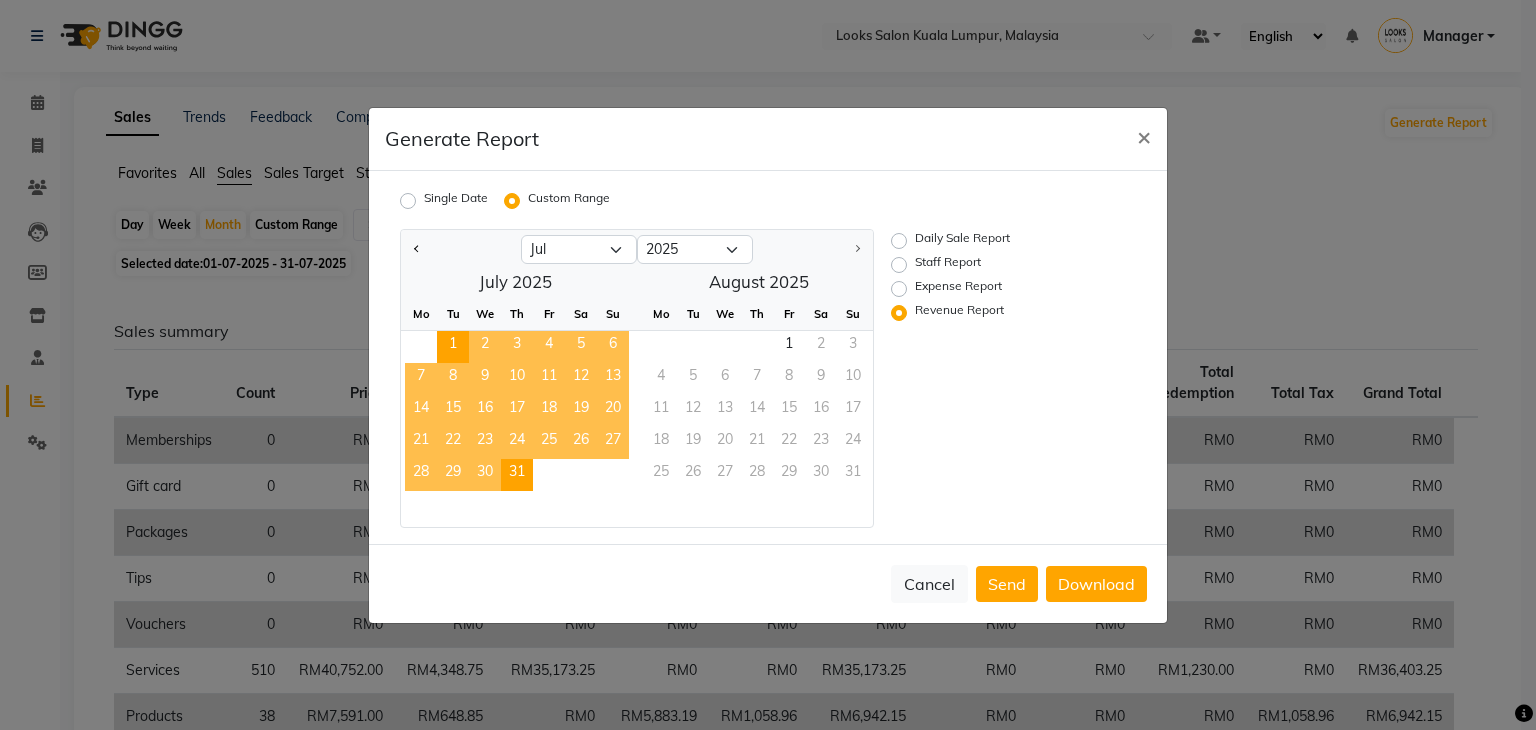 click on "Generate Report × Single Date Custom Range Jan Feb Mar Apr May Jun Jul Aug 2015 2016 2017 2018 2019 2020 2021 2022 2023 2024 2025  July 2025  Mo Tu We Th Fr Sa Su  1   2   3   4   5   6   7   8   9   10   11   12   13   14   15   16   17   18   19   20   21   22   23   24   25   26   27   28   29   30   31   August 2025  Mo Tu We Th Fr Sa Su  1   2   3   4   5   6   7   8   9   10   11   12   13   14   15   16   17   18   19   20   21   22   23   24   25   26   27   28   29   30   31  Daily Sale Report Staff Report Expense Report Revenue Report  Cancel   Send   Download" 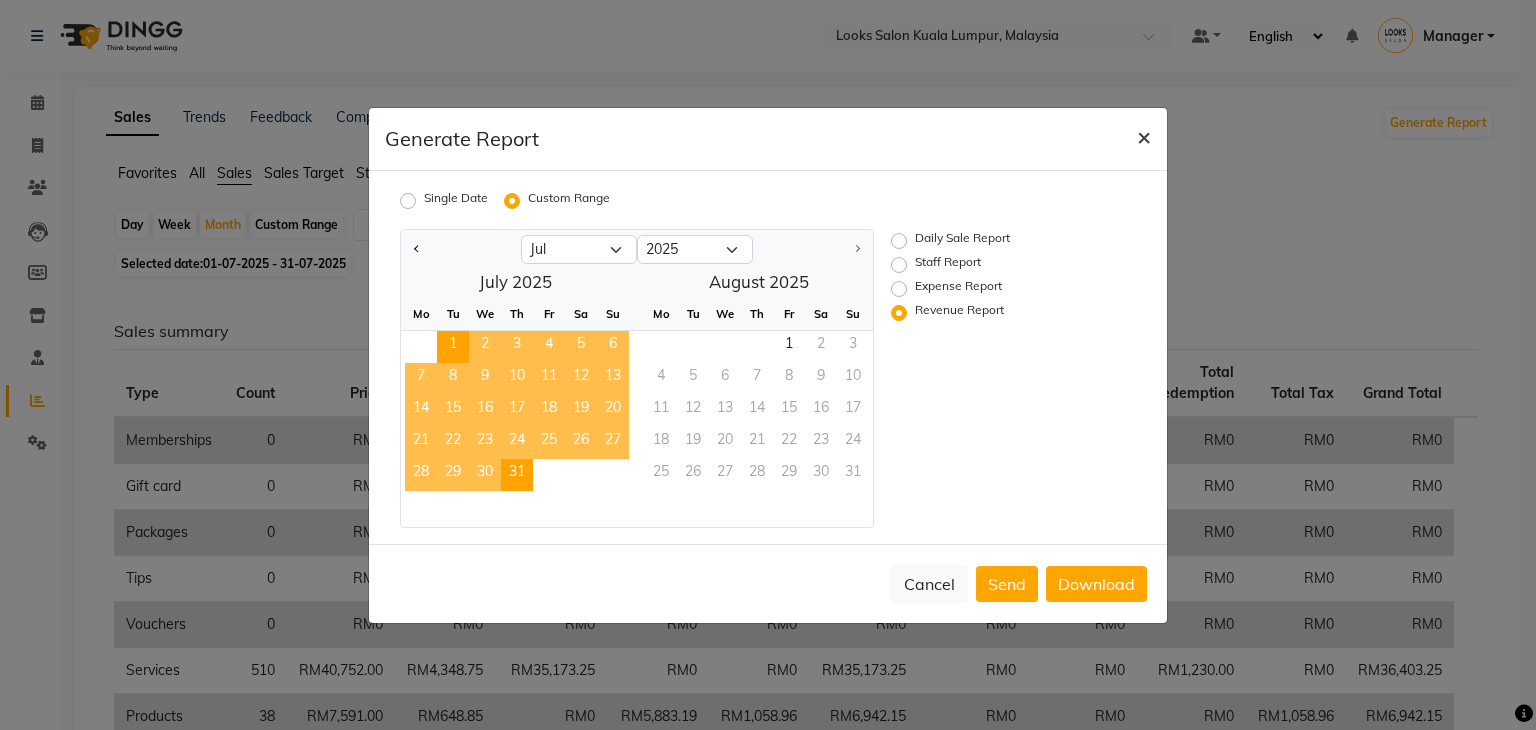 click on "×" 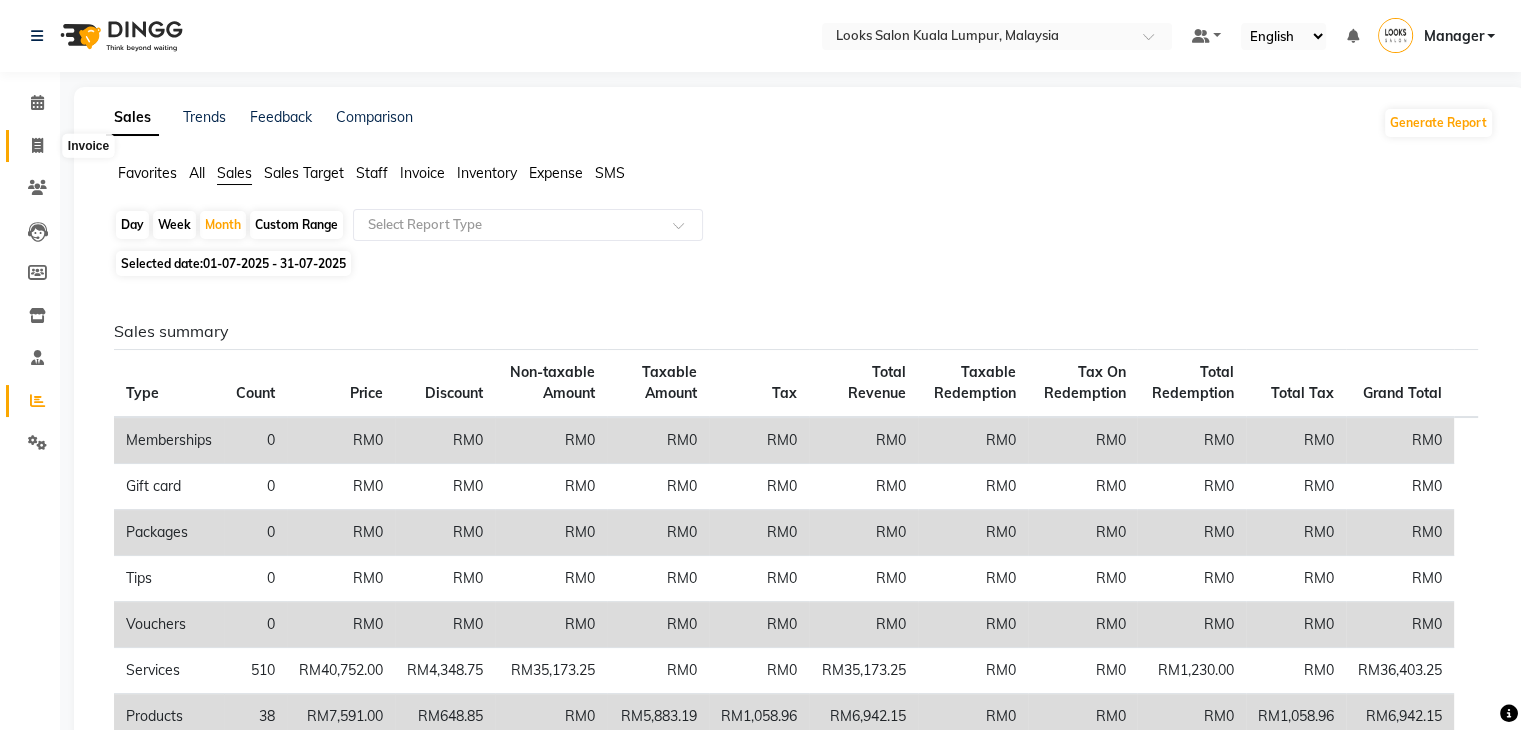 click 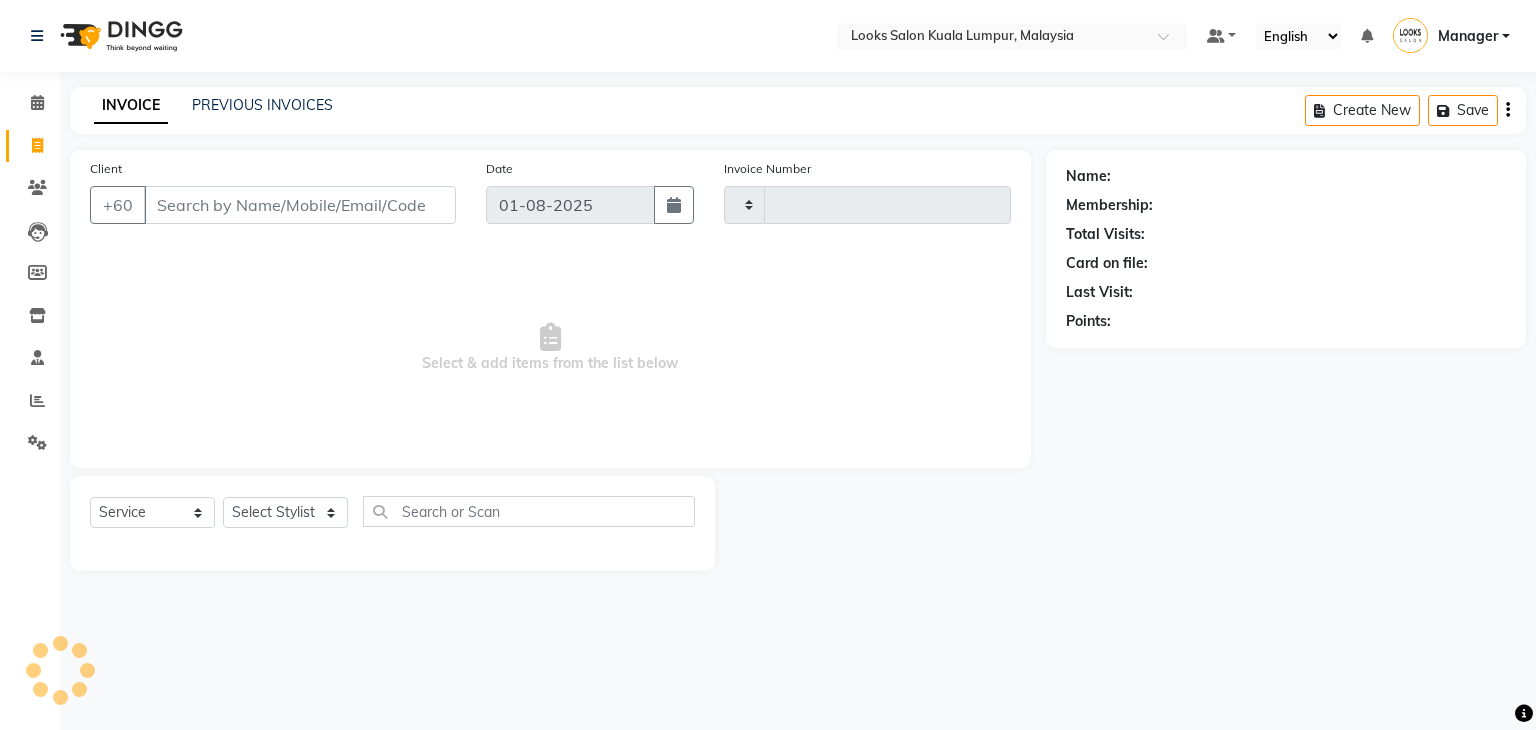 type on "0723" 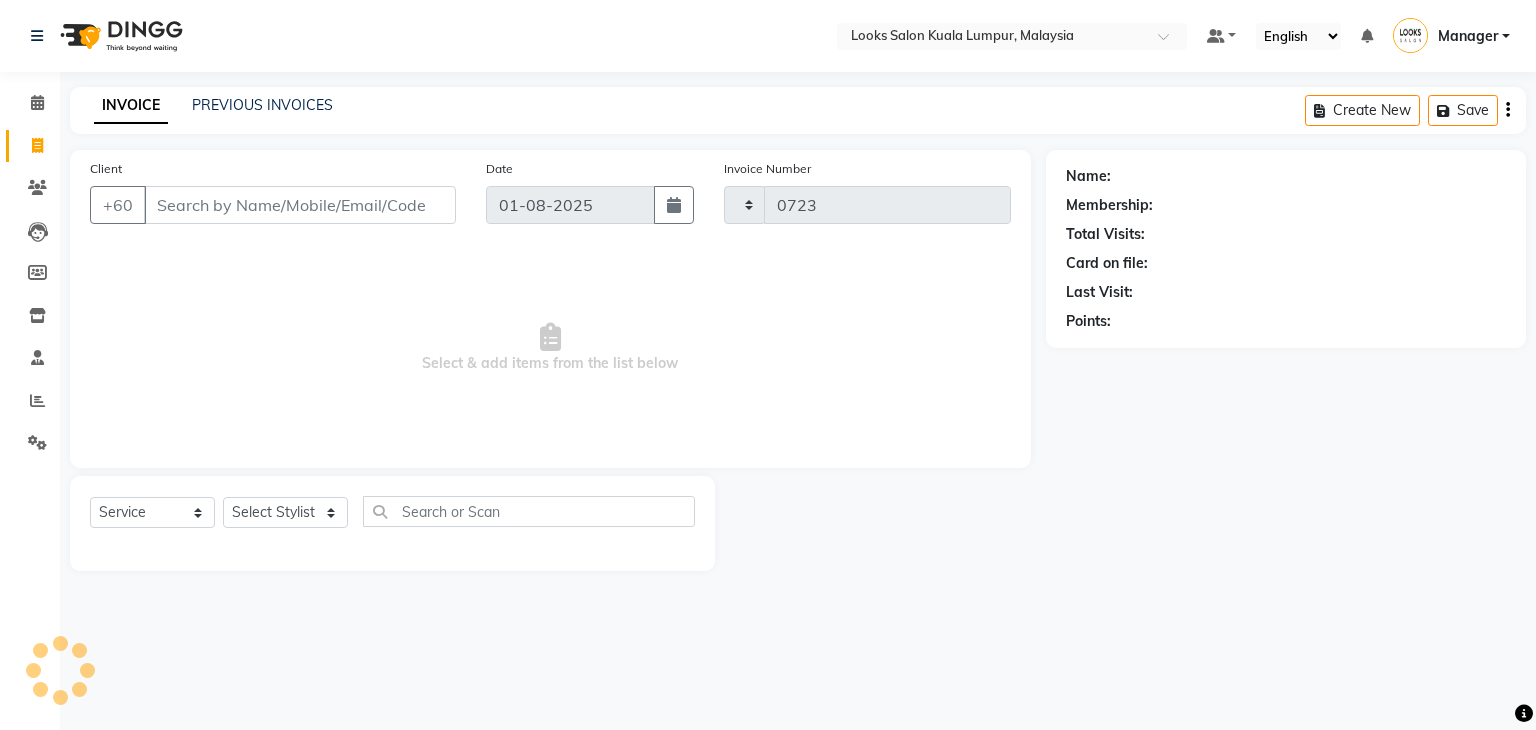 select on "8109" 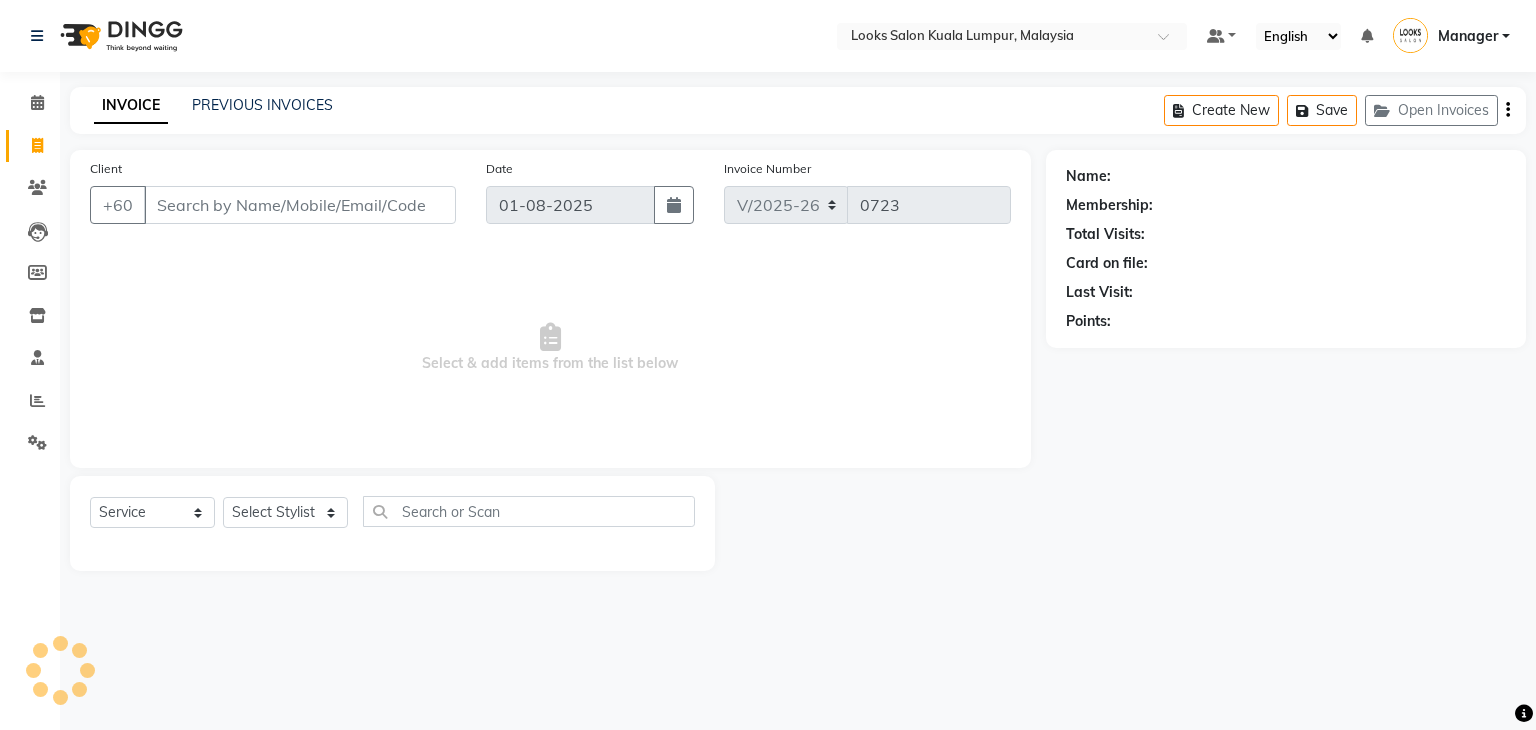 click on "PREVIOUS INVOICES" 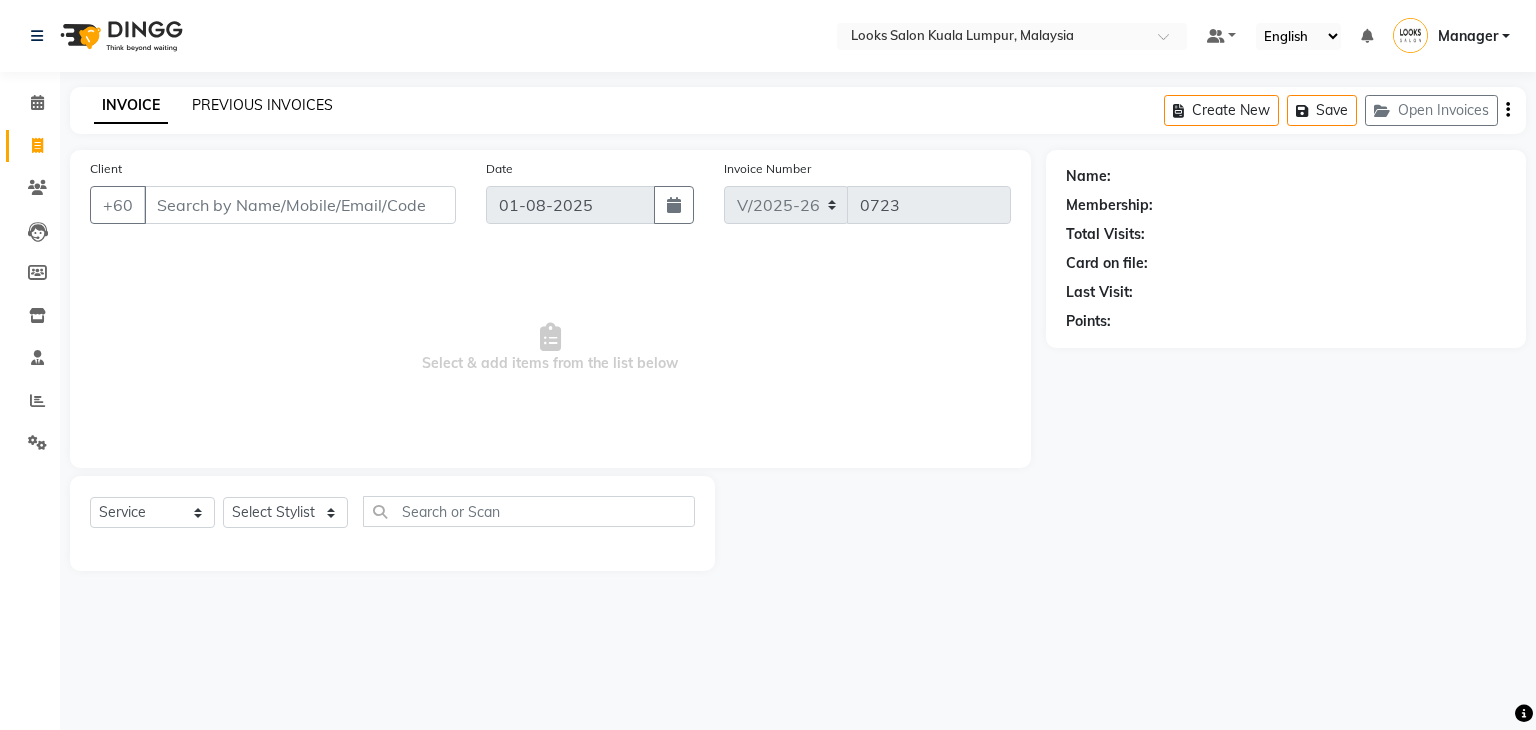 click on "PREVIOUS INVOICES" 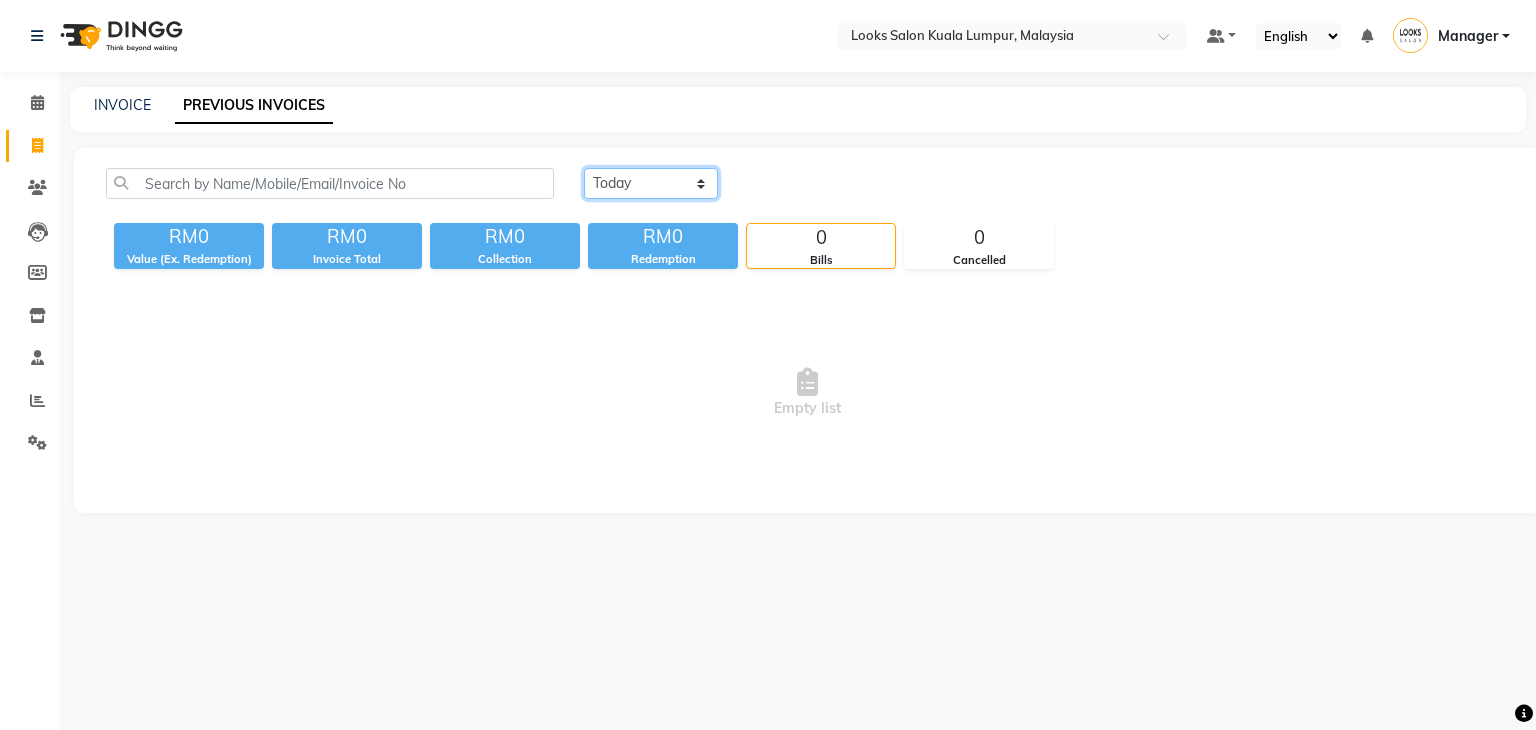 click on "Today Yesterday Custom Range" 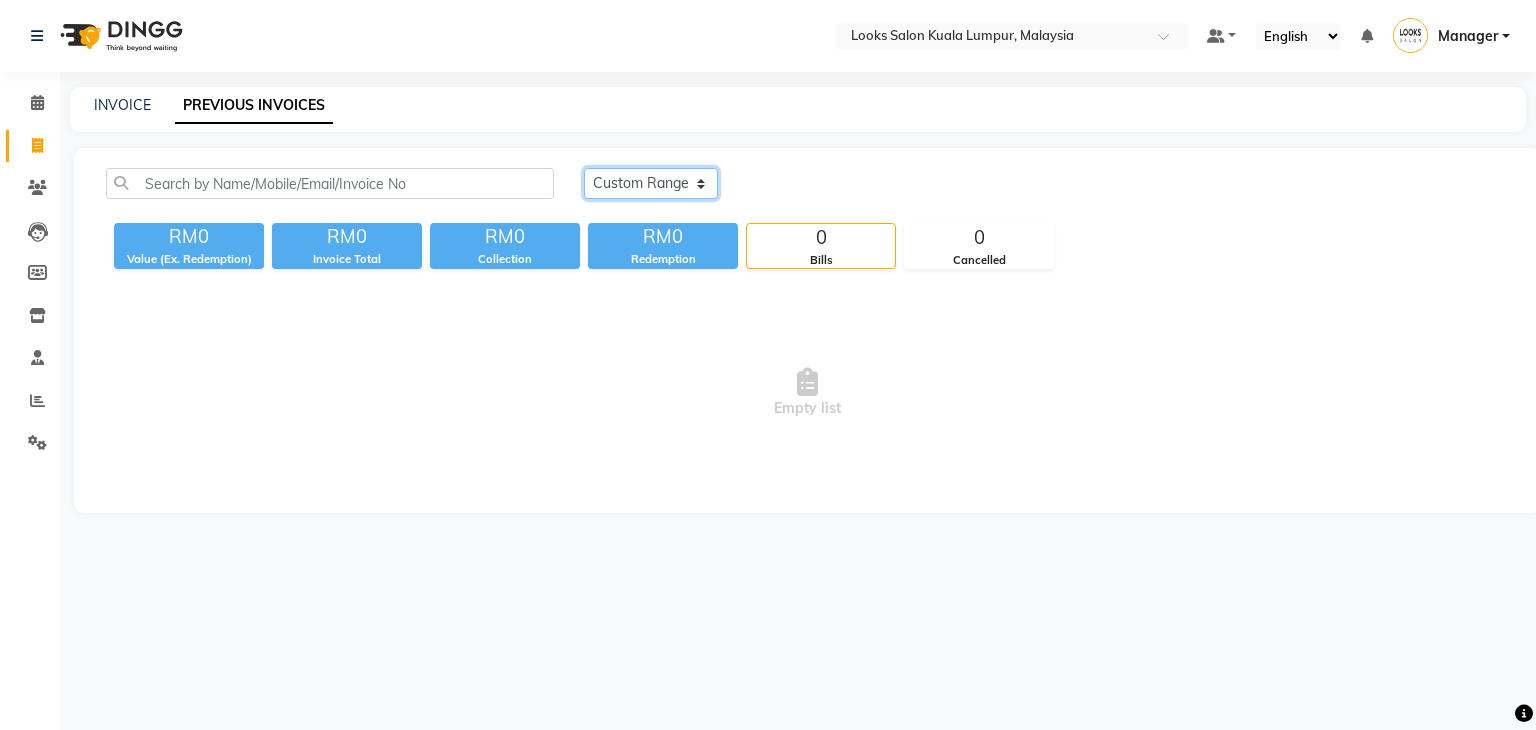 click on "Today Yesterday Custom Range" 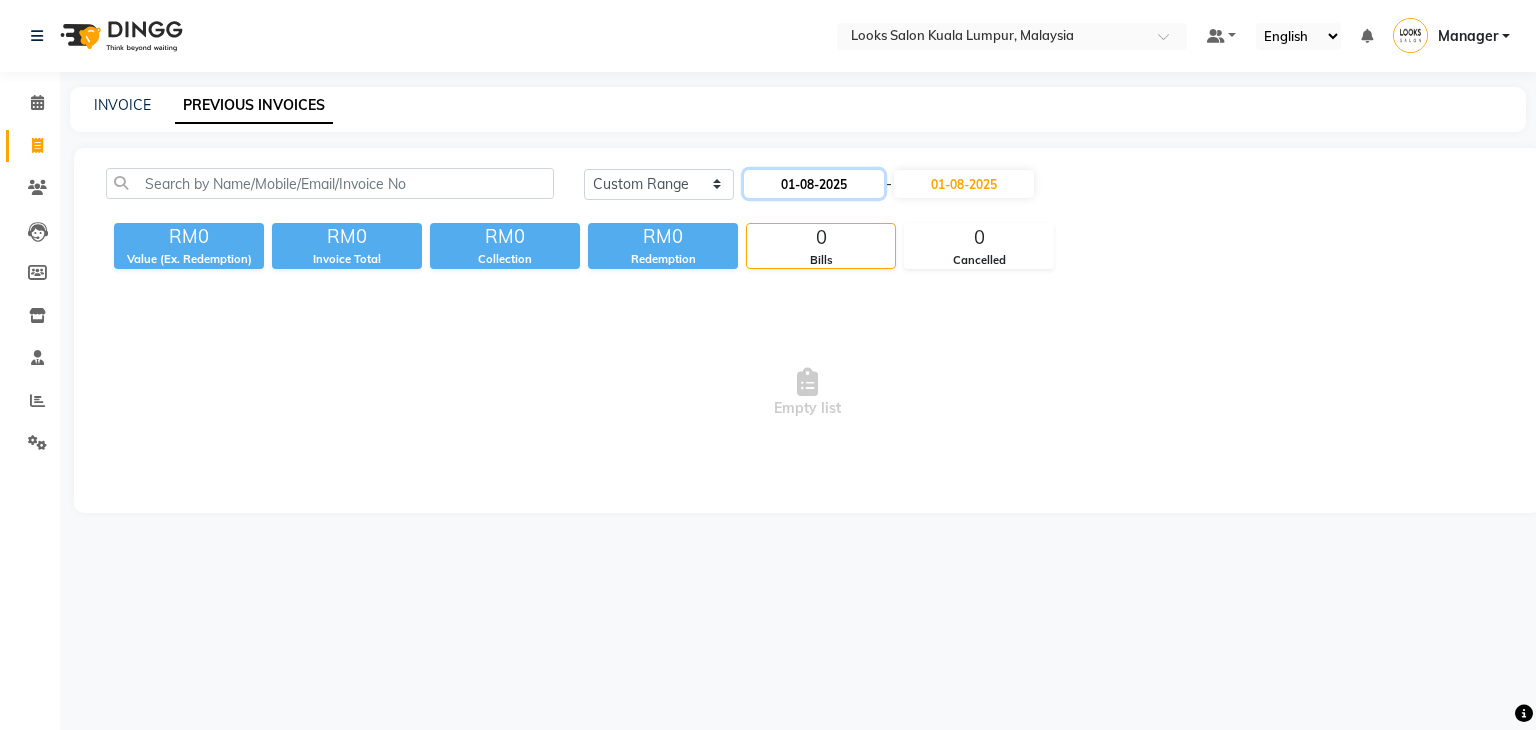 click on "01-08-2025" 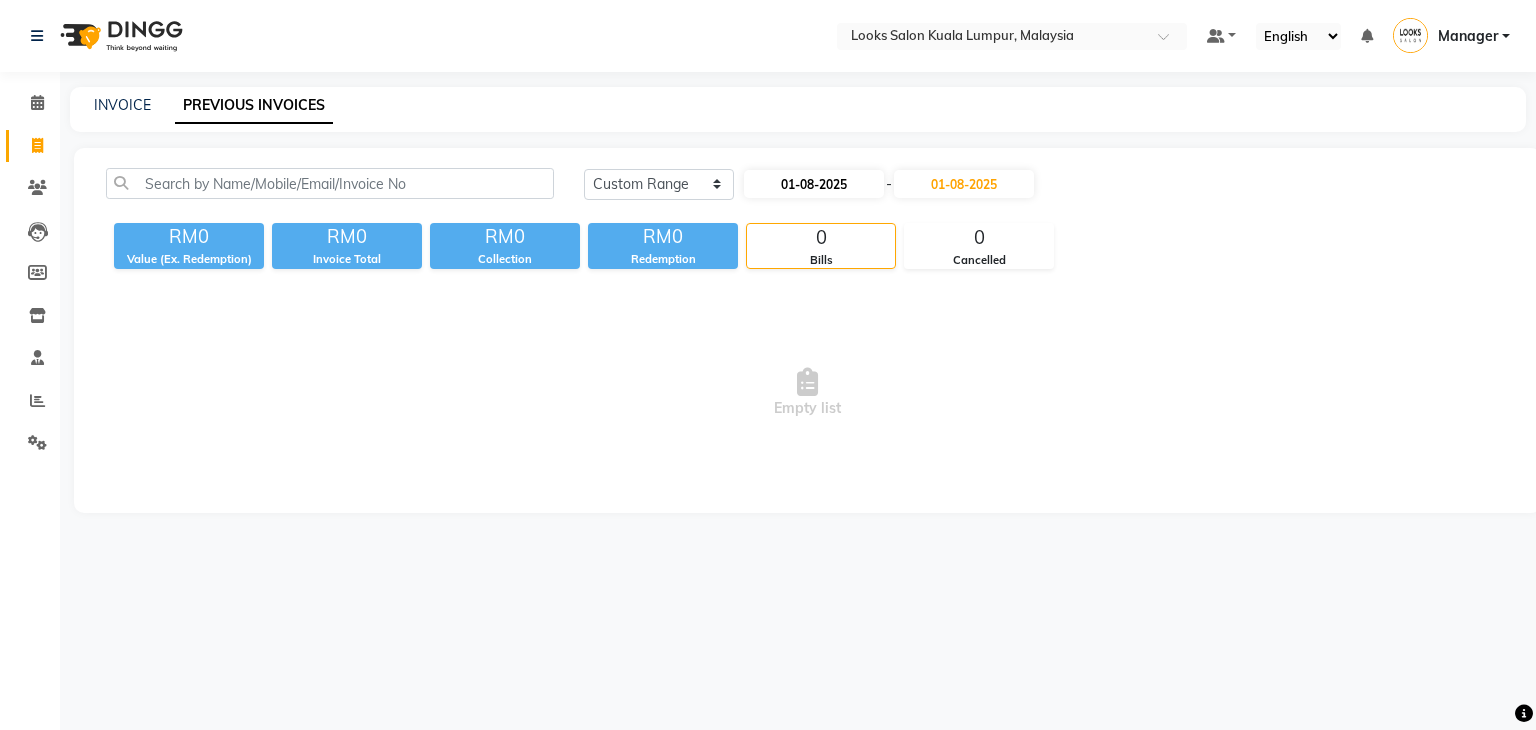 select on "8" 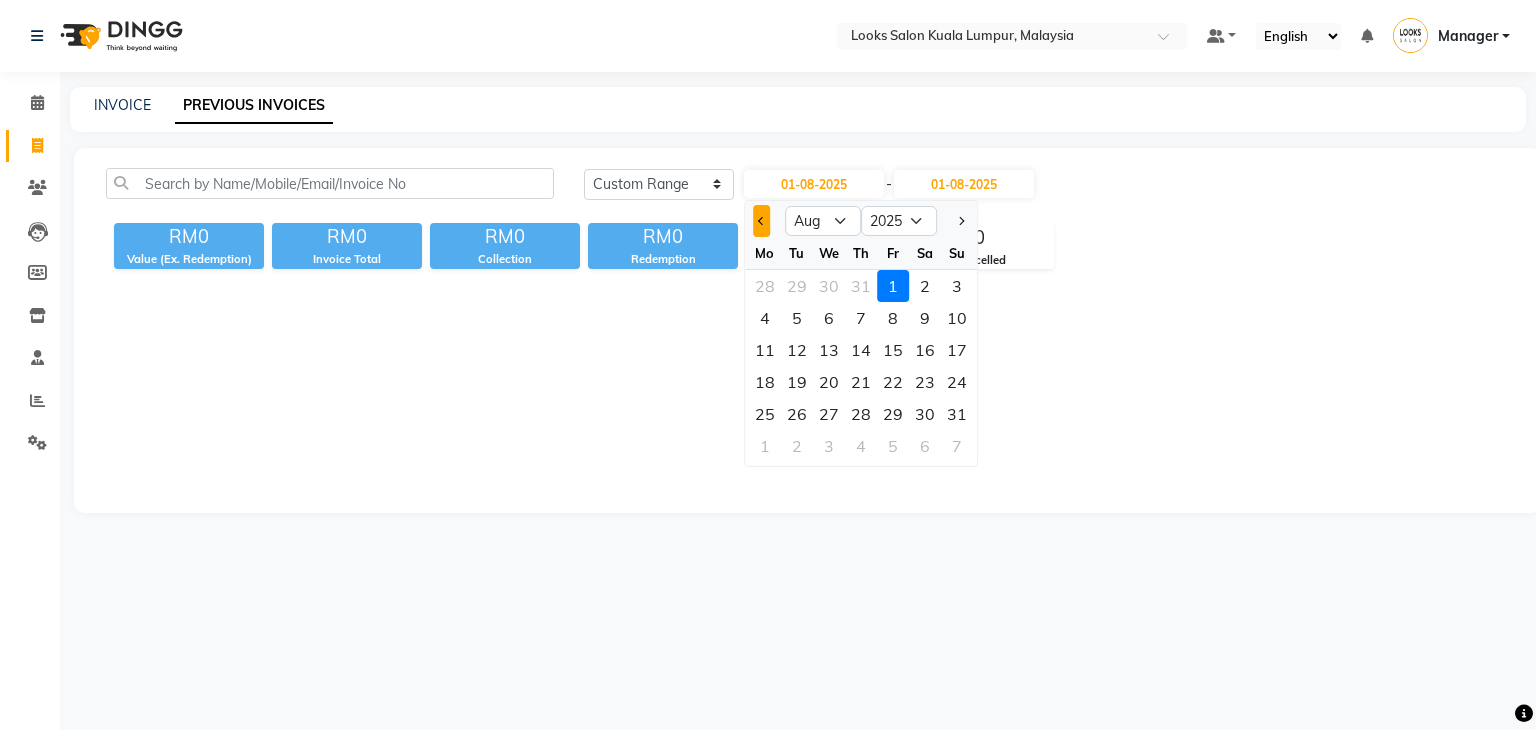 click 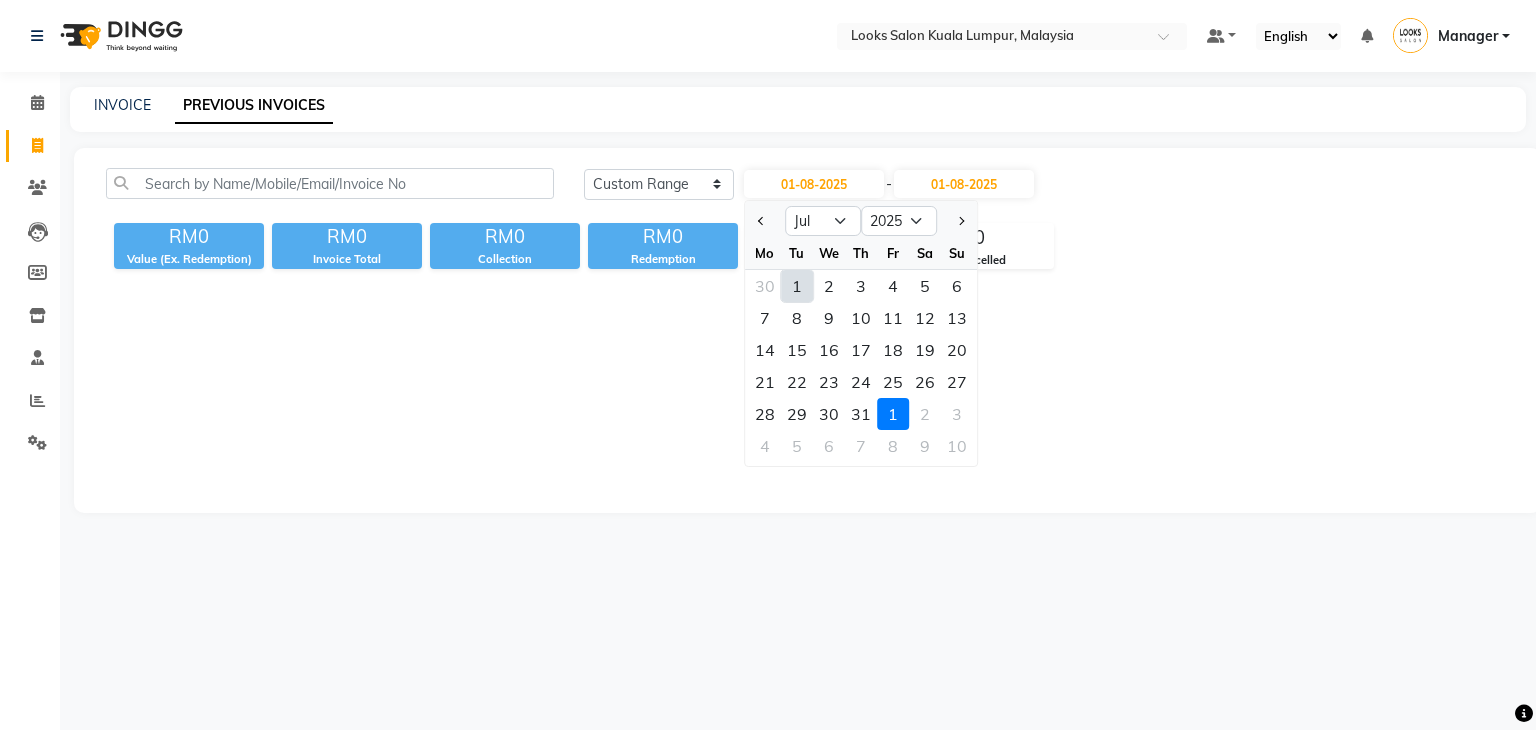 click on "1" 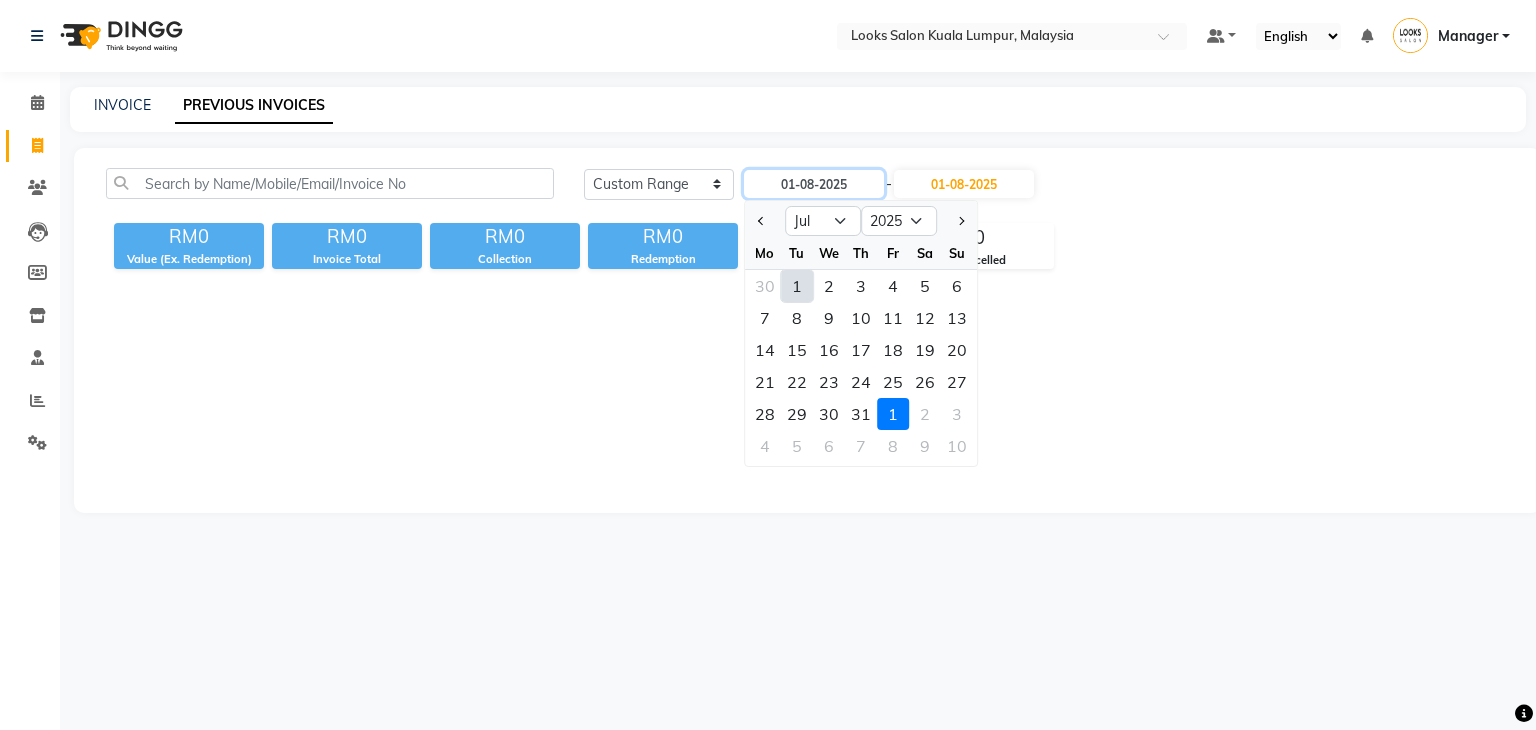 type on "01-07-2025" 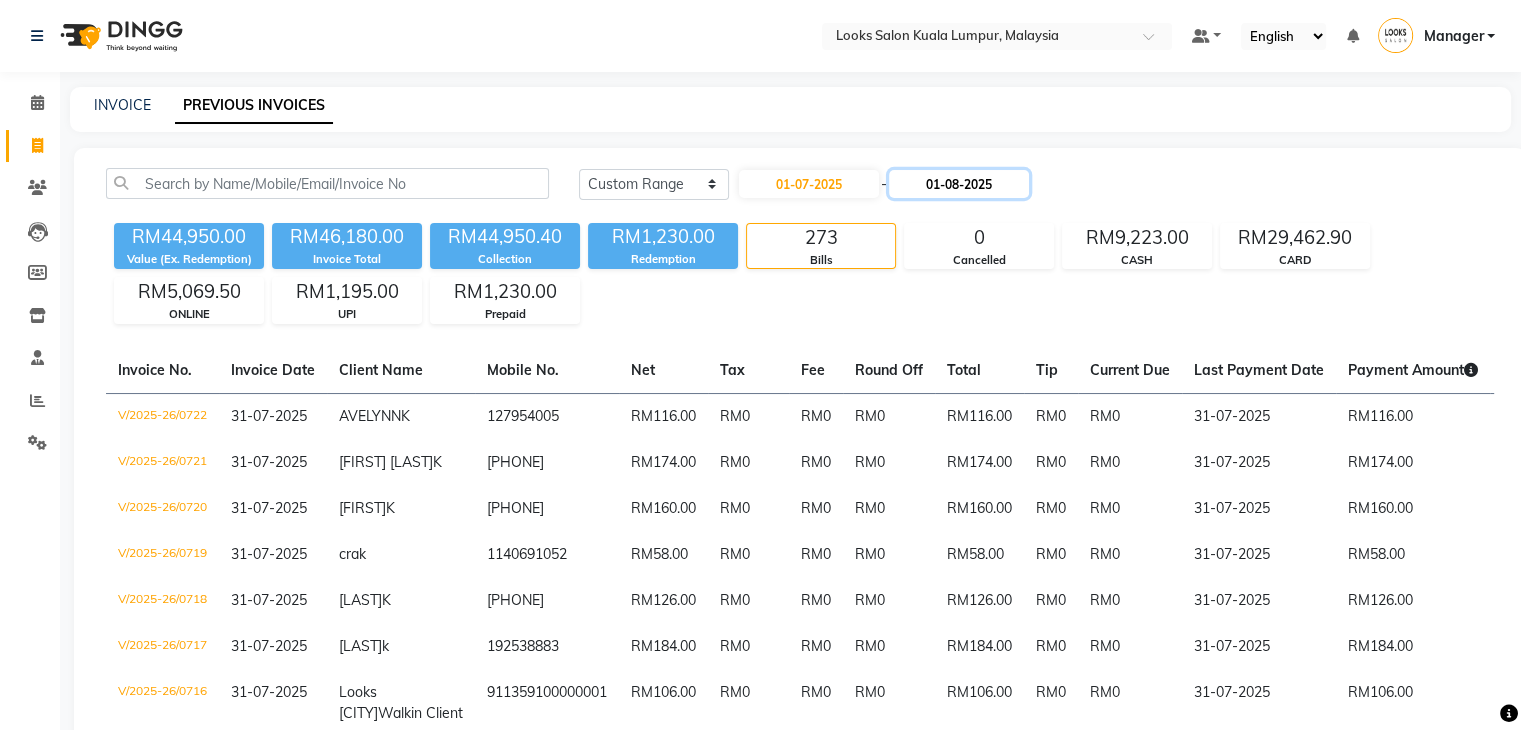 click on "01-08-2025" 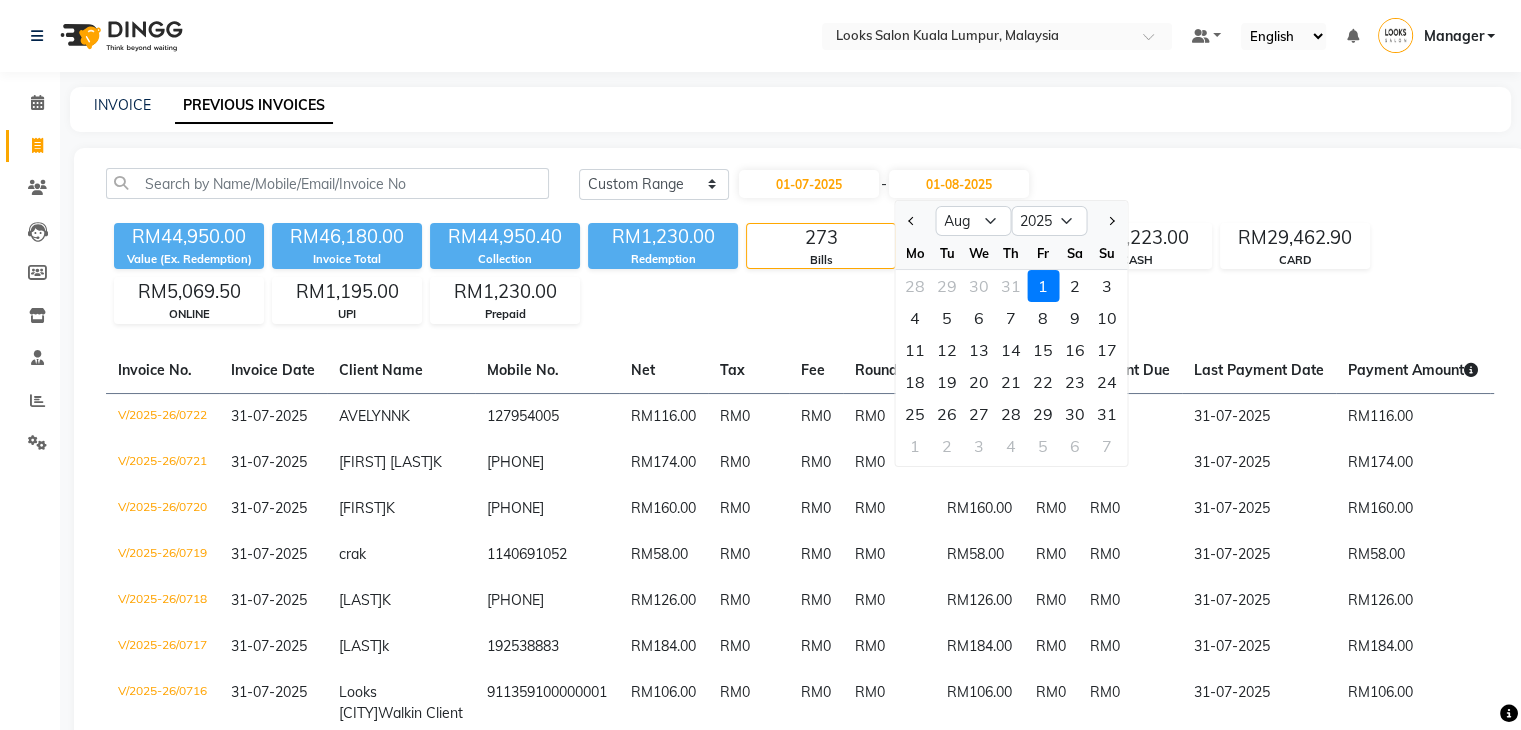 click 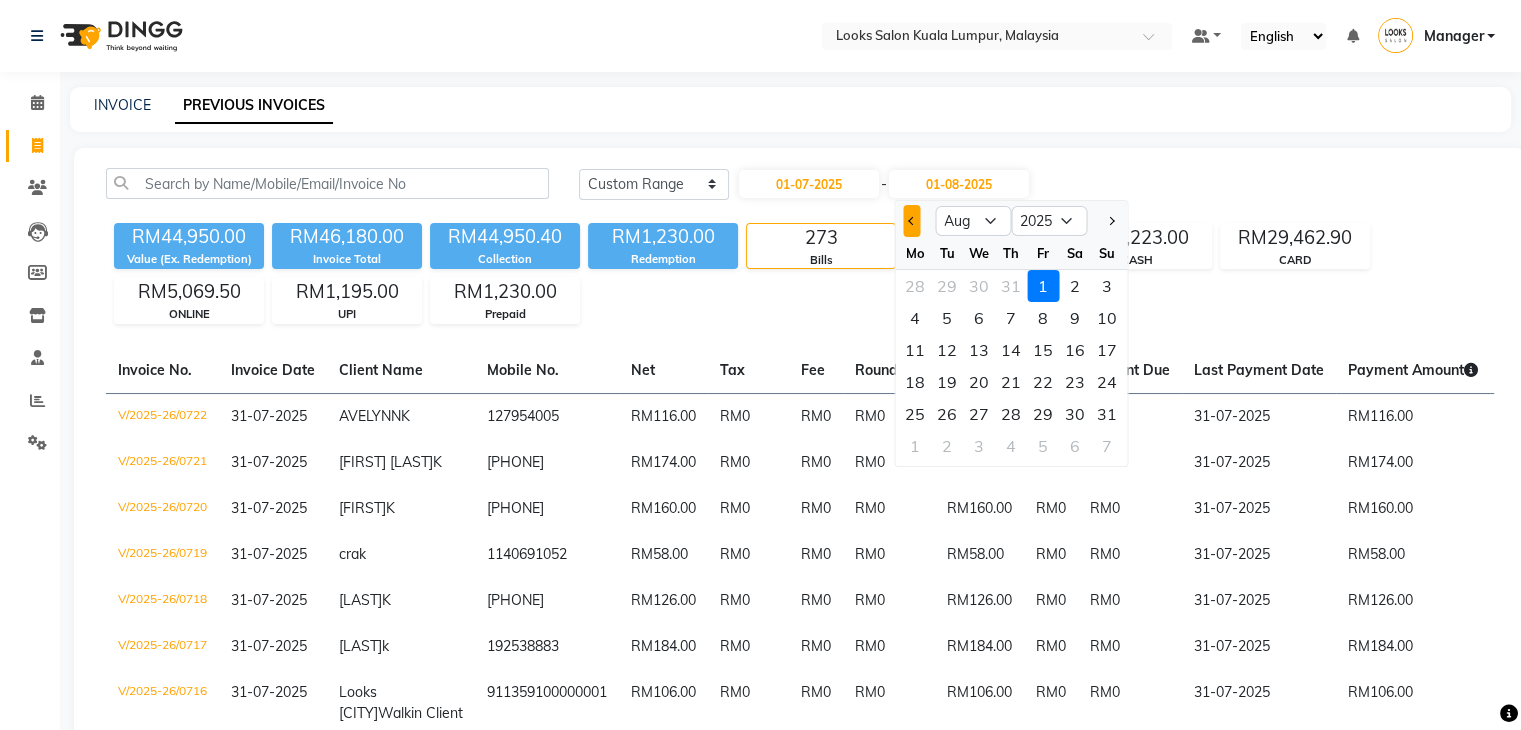 click 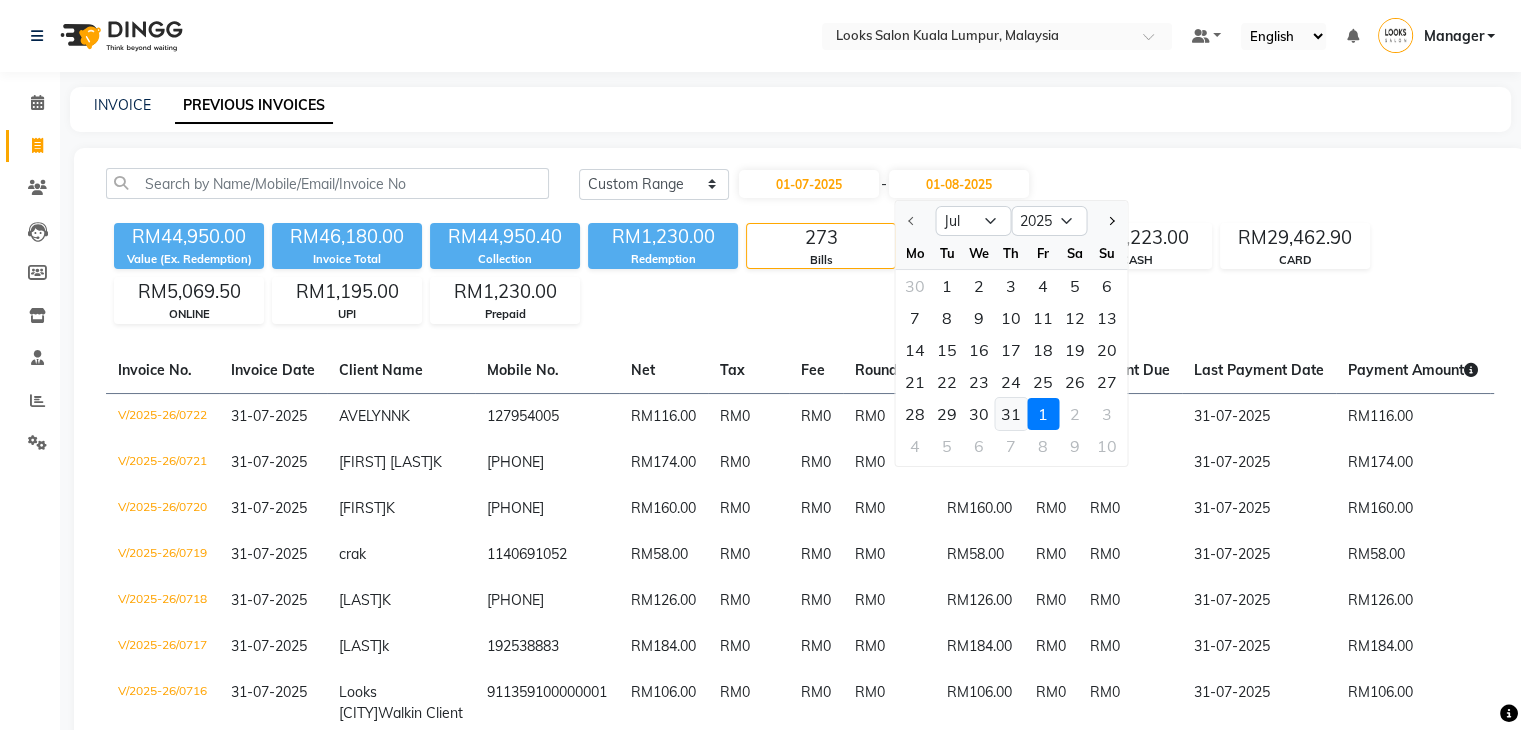 click on "31" 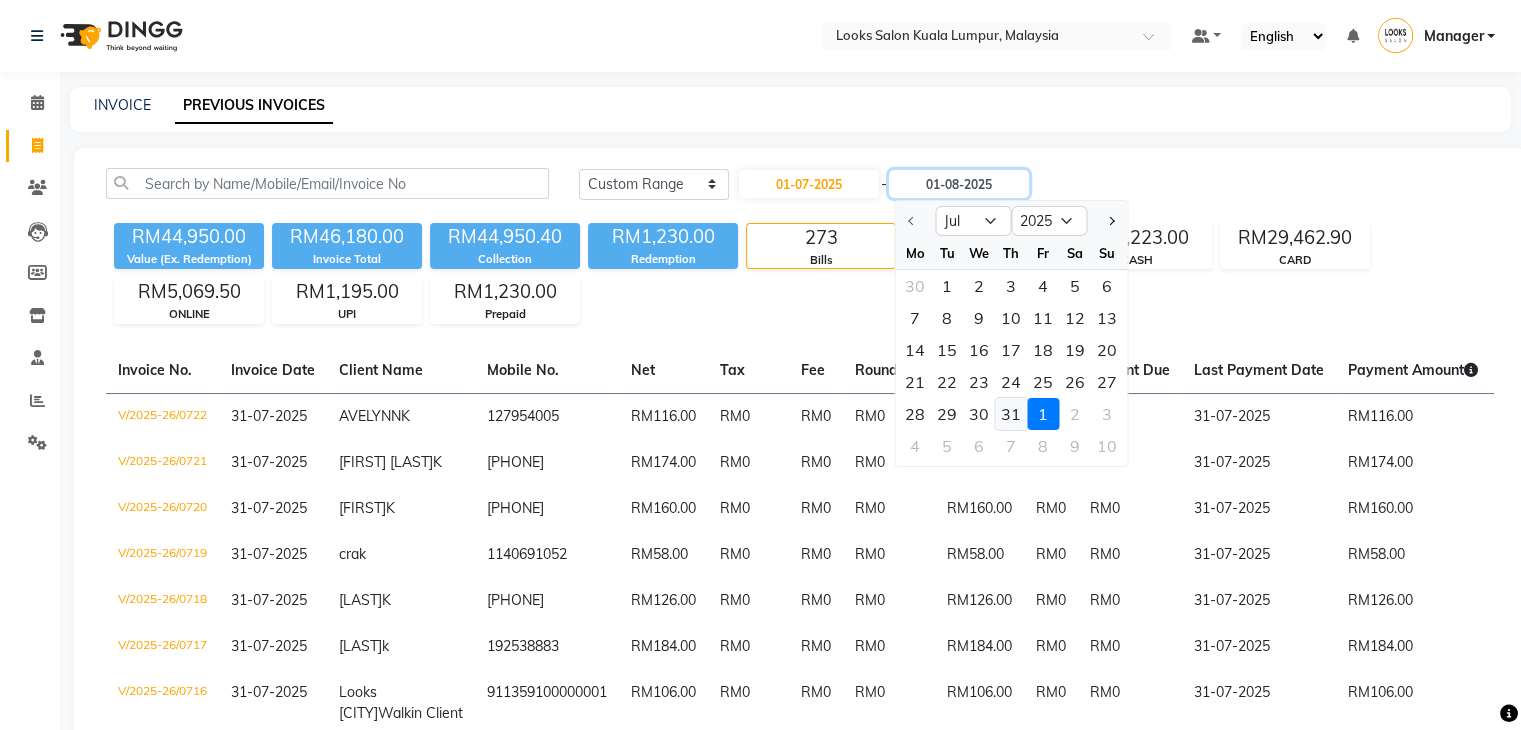 type on "31-07-2025" 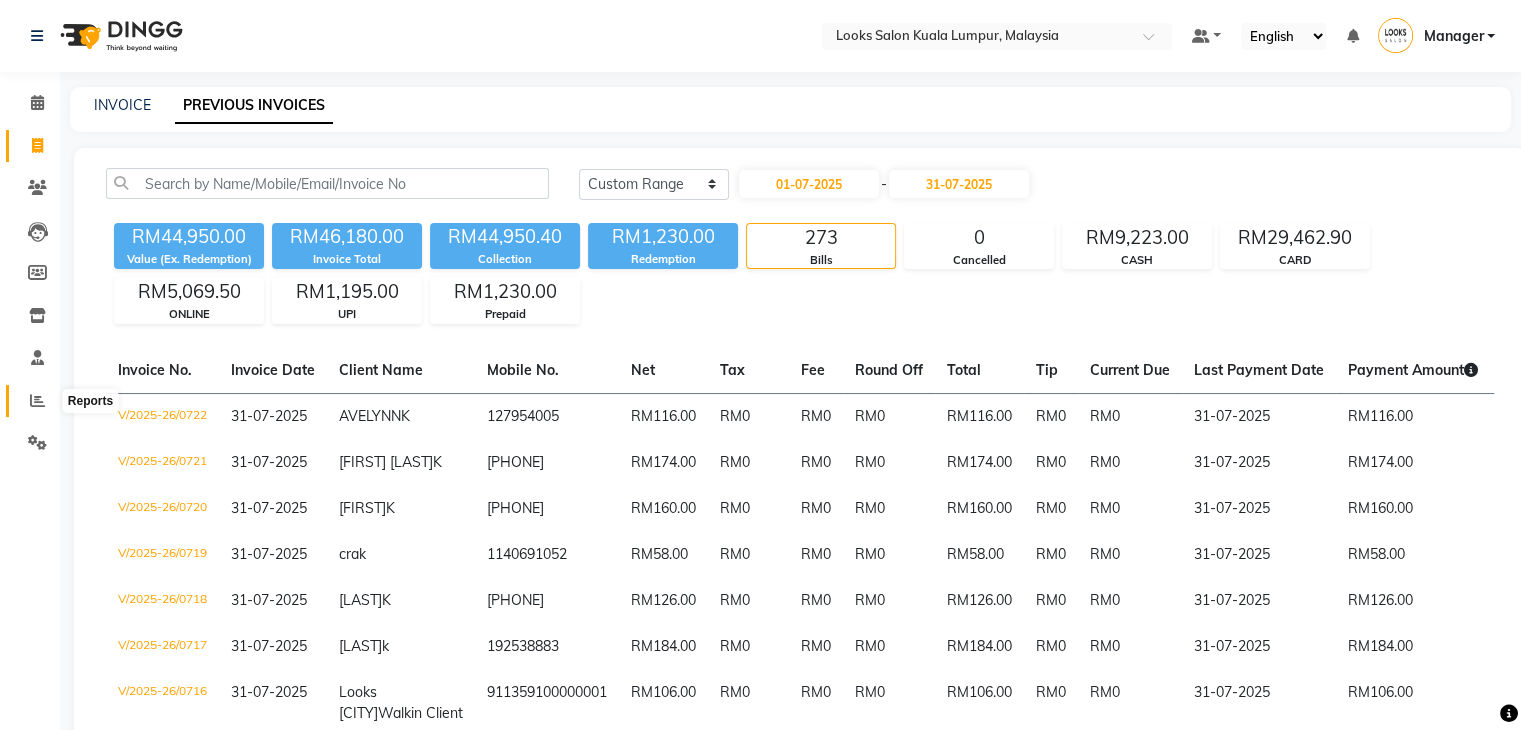 click 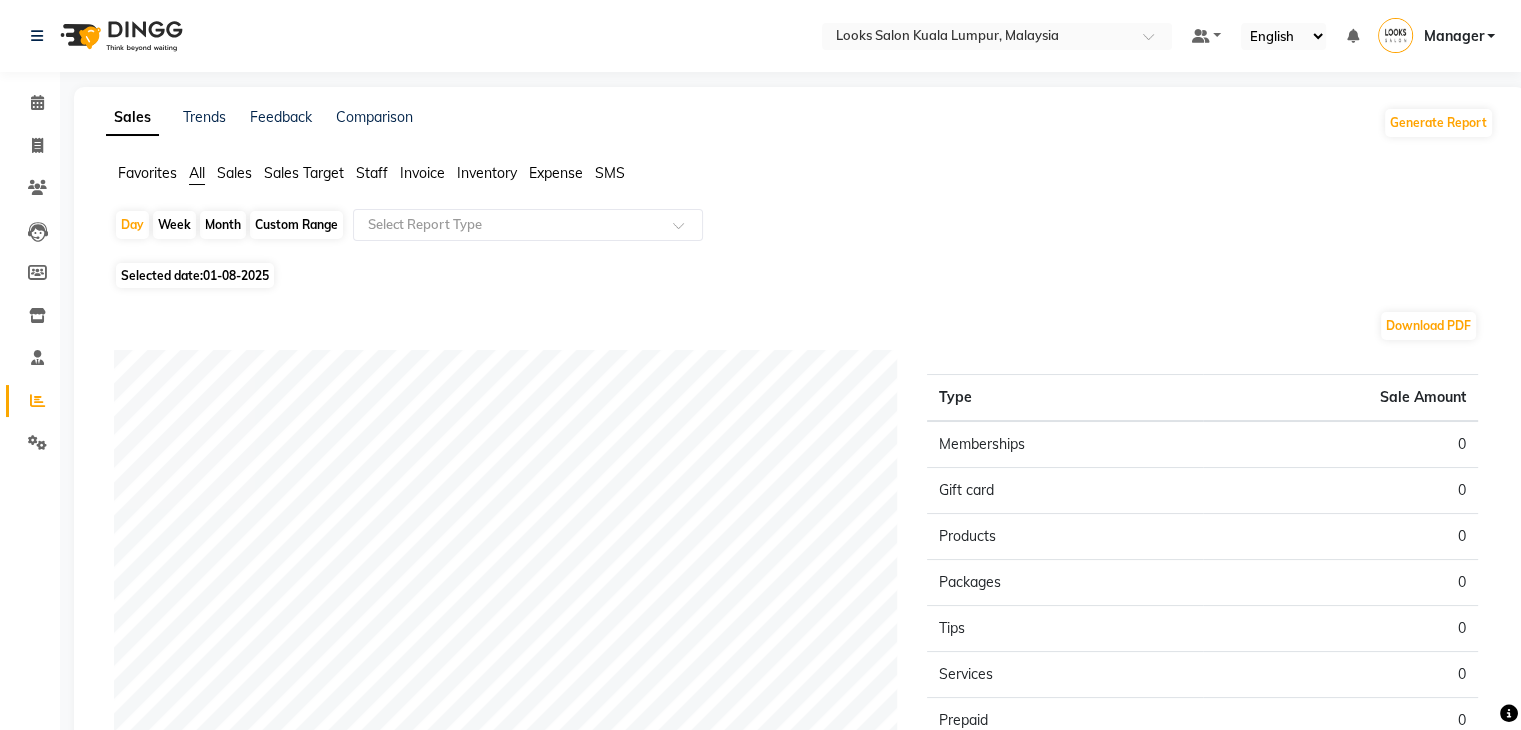 click on "Sales" 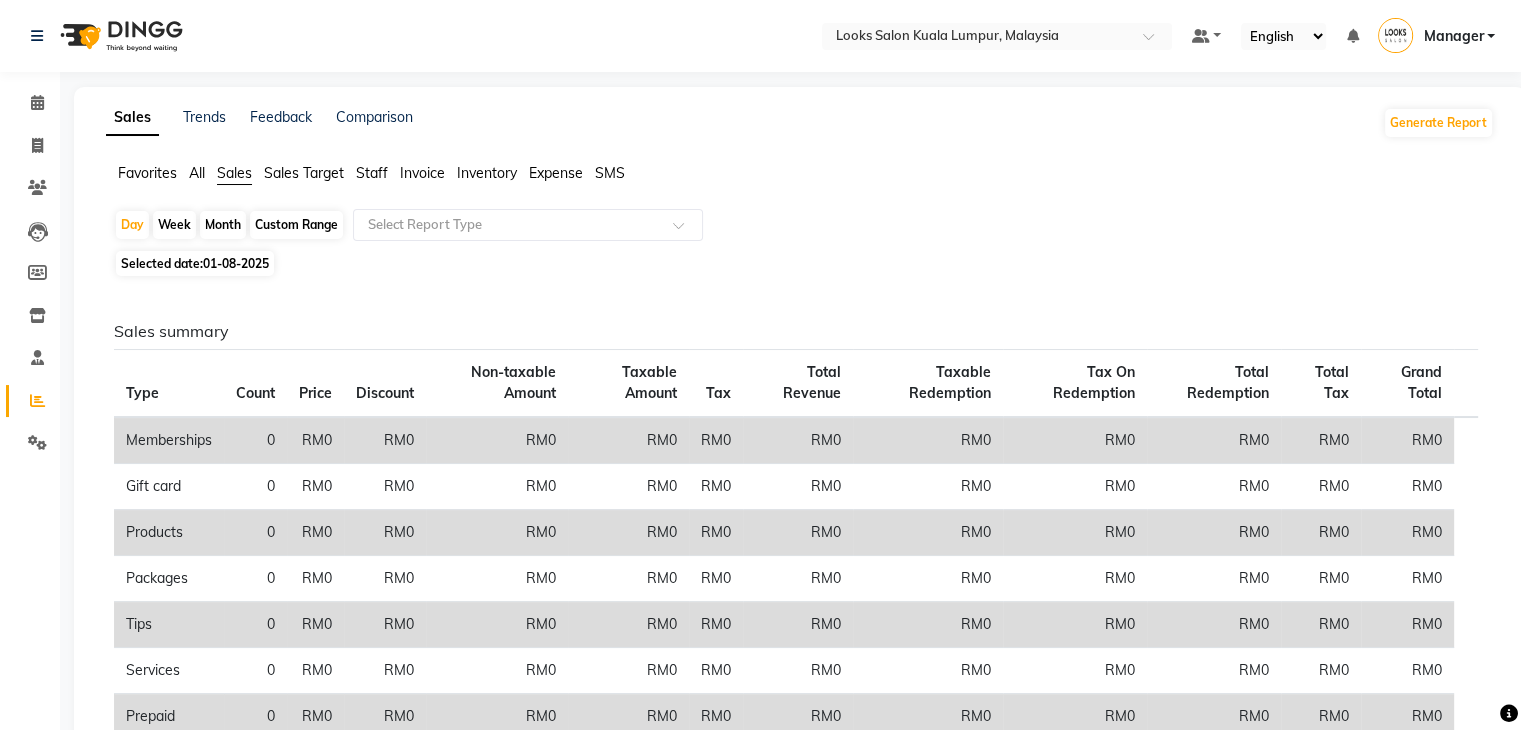 click on "Month" 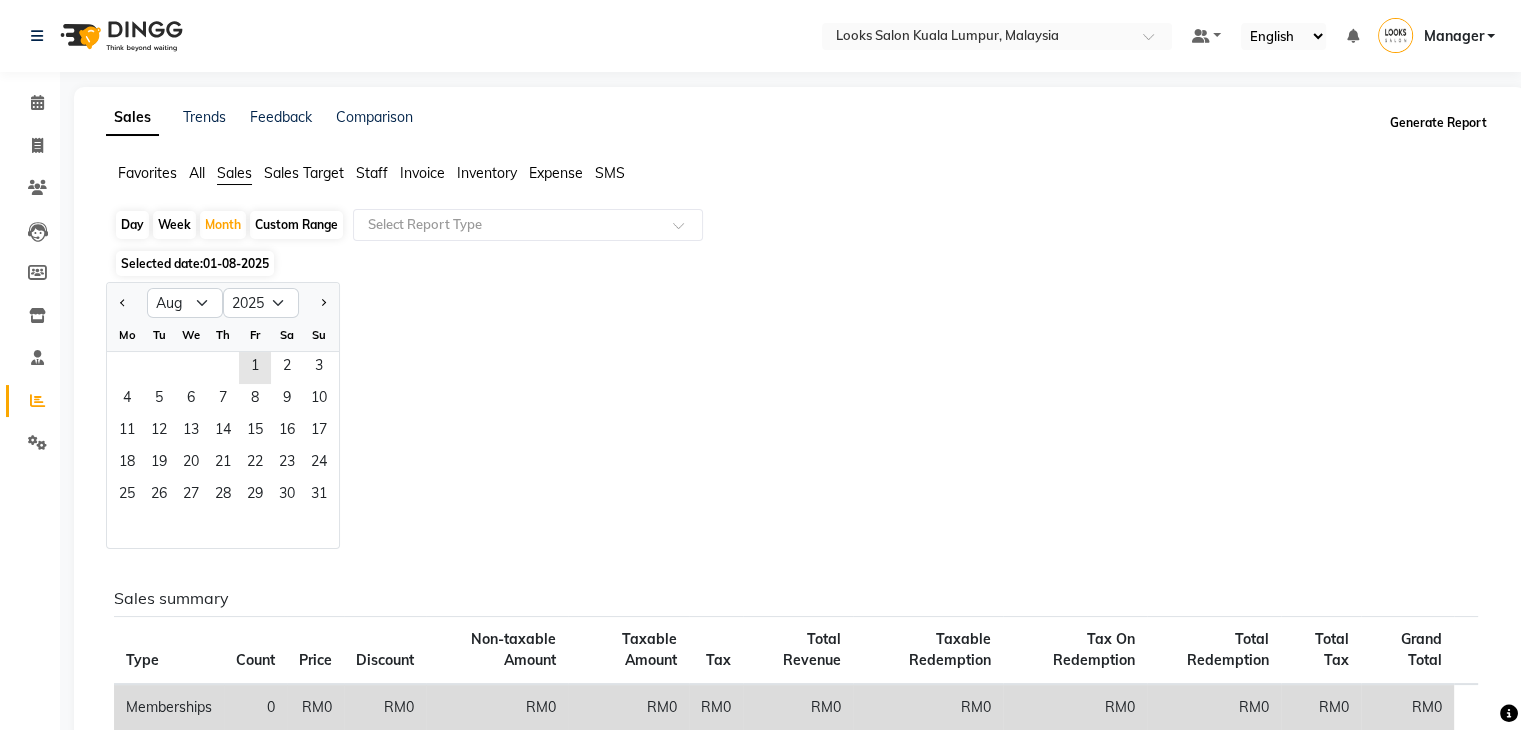 click on "Generate Report" 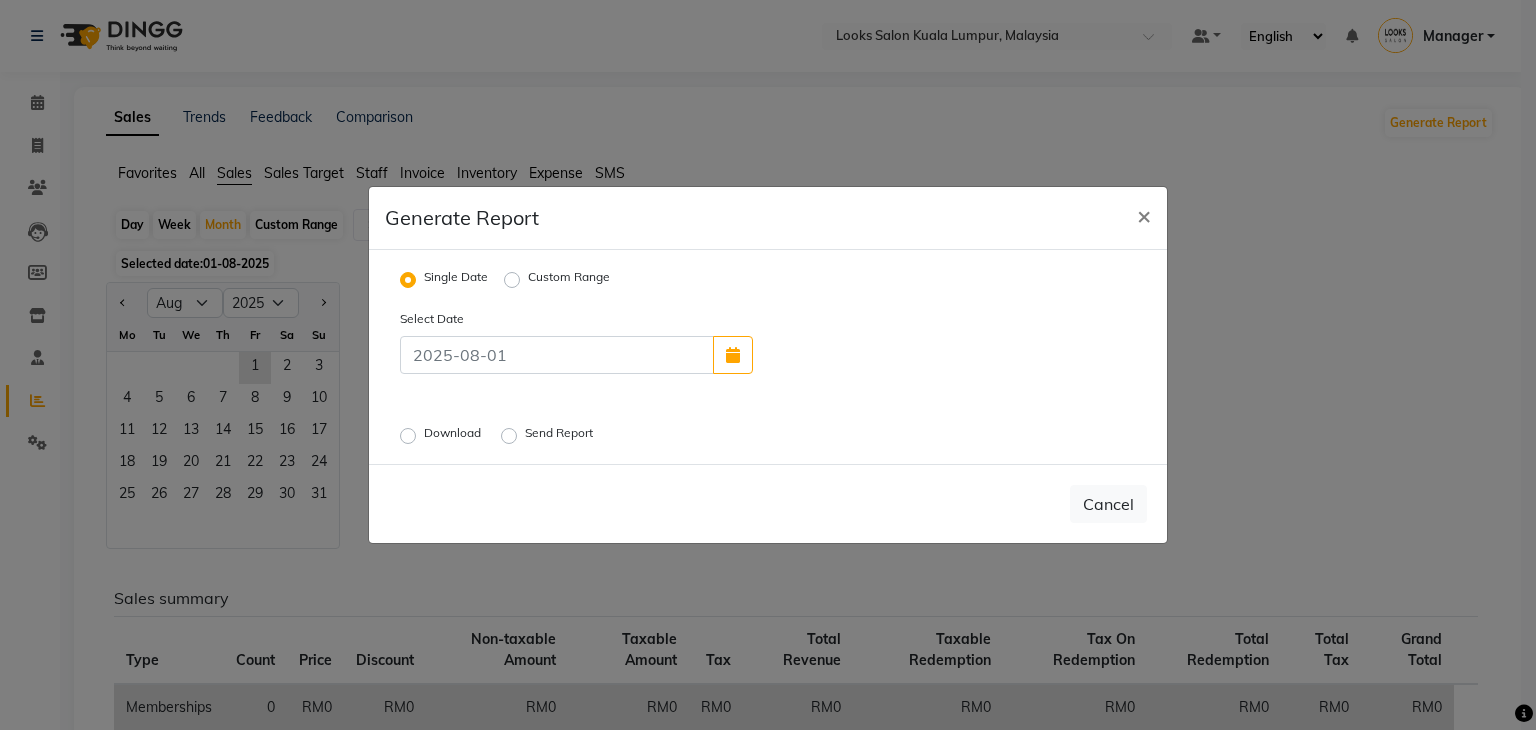 click on "Custom Range" 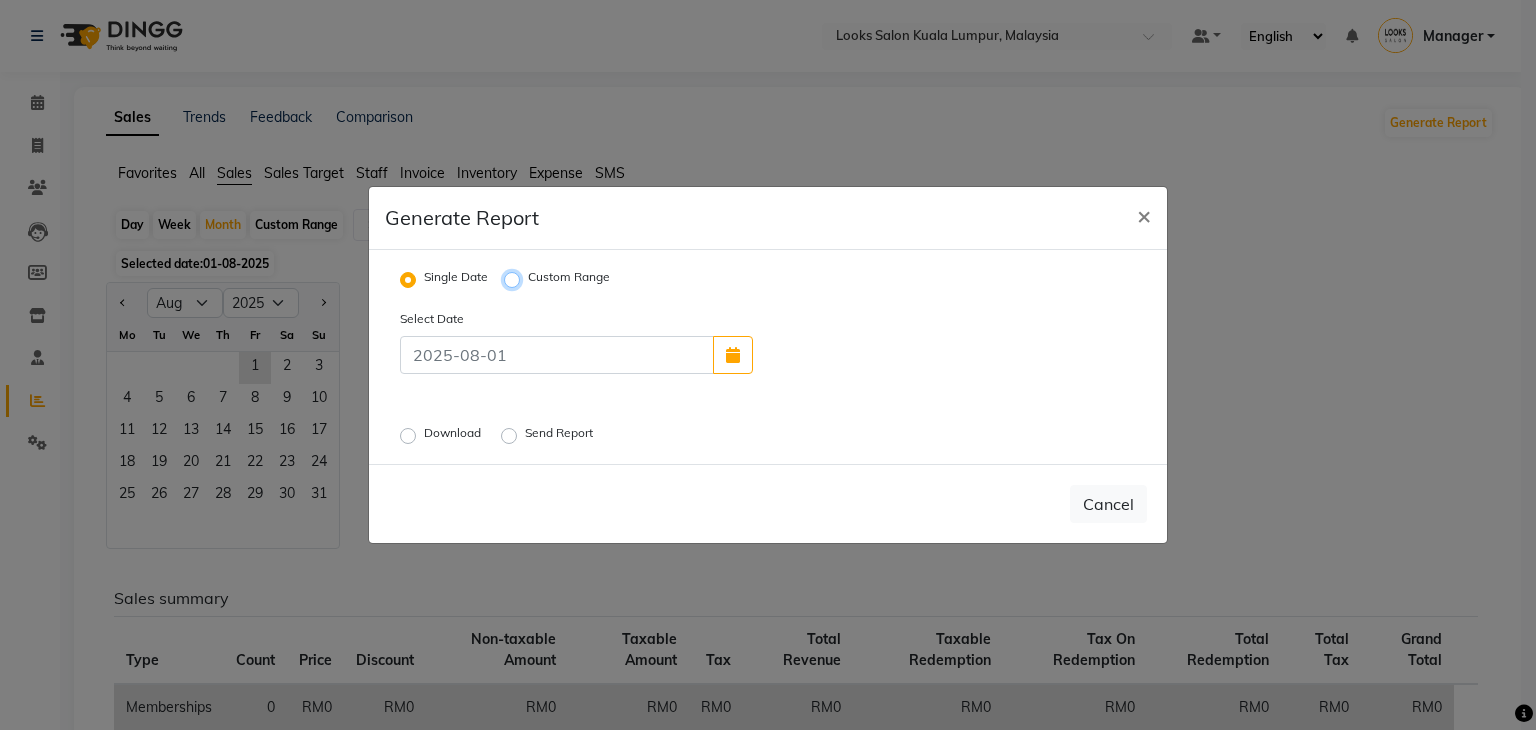 click on "Custom Range" at bounding box center (515, 280) 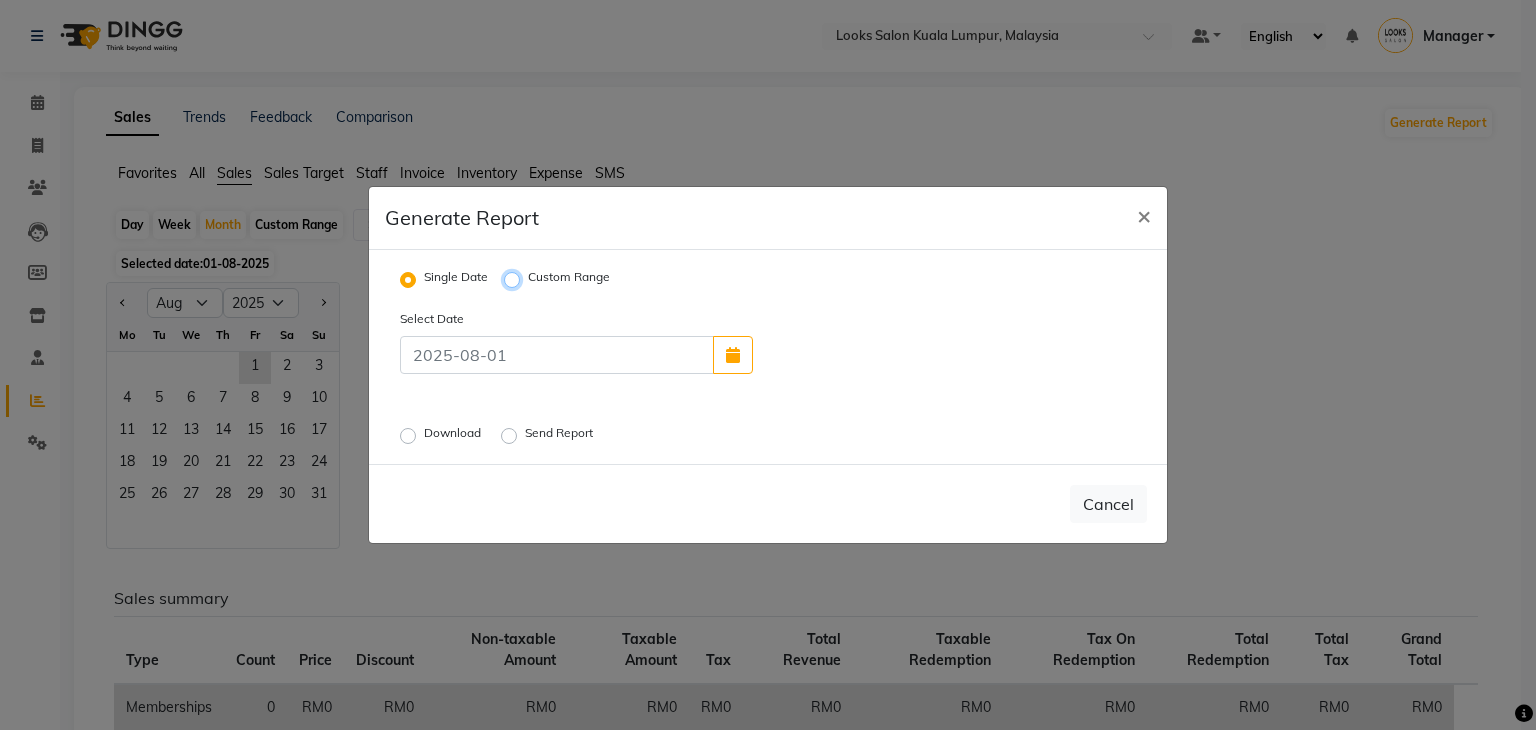radio on "true" 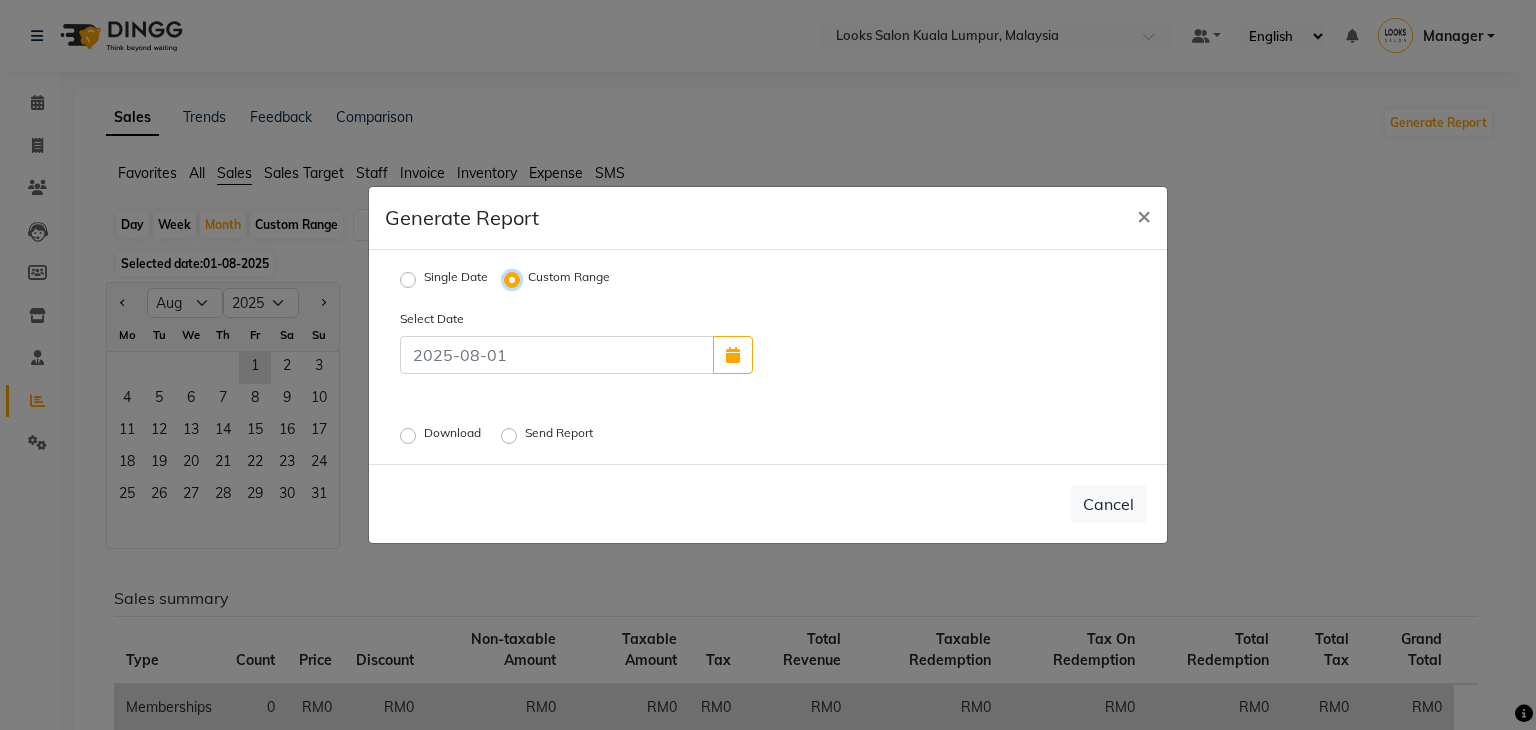 select on "8" 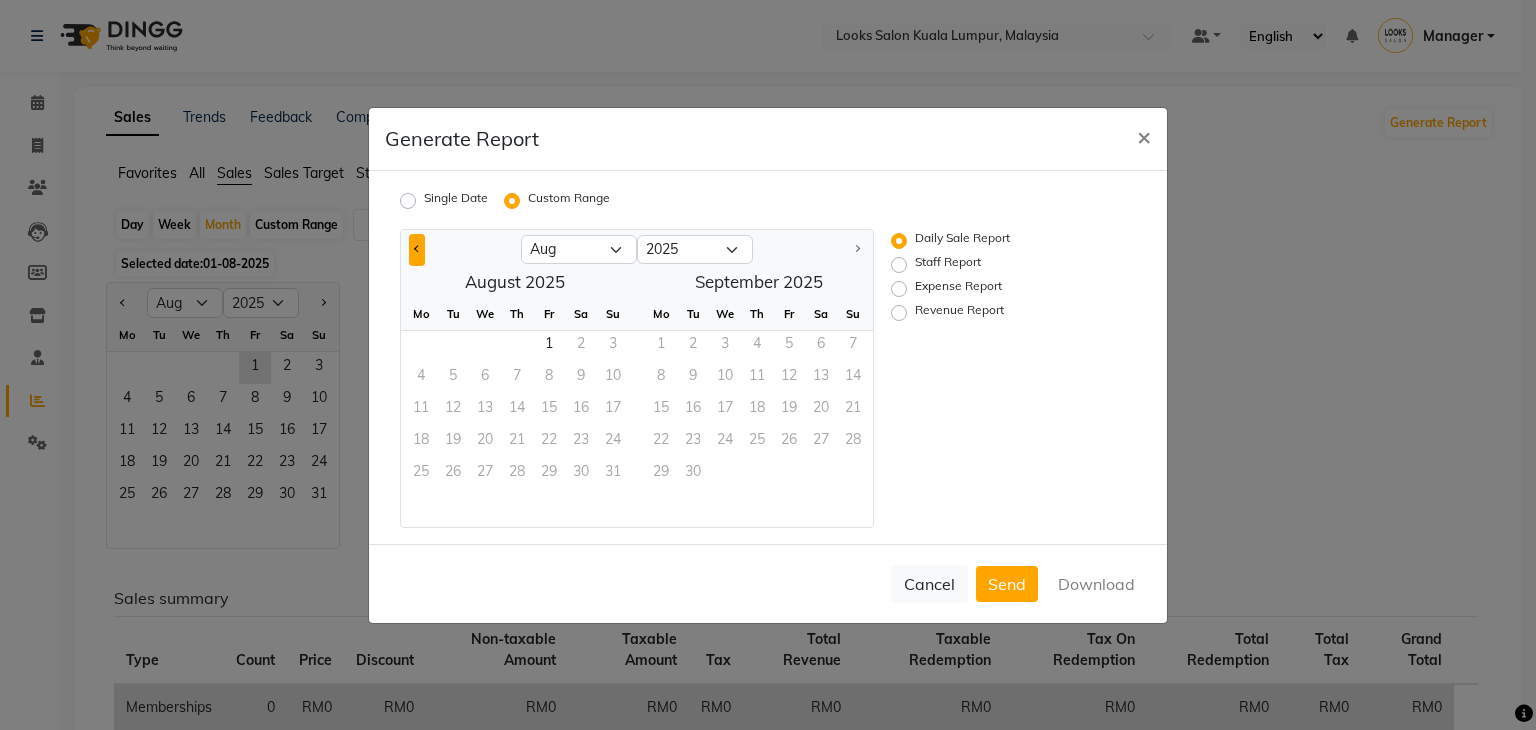 click 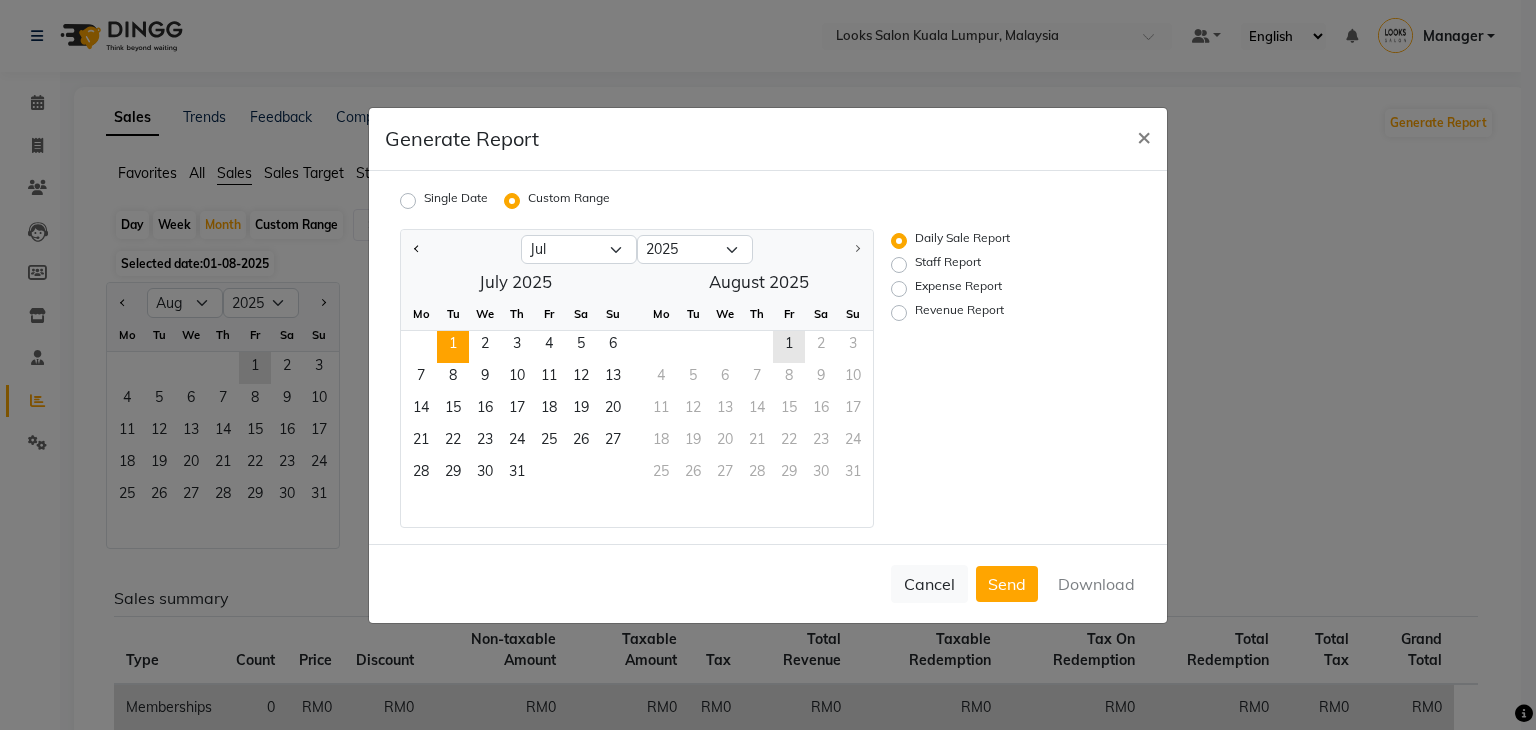 click on "1" 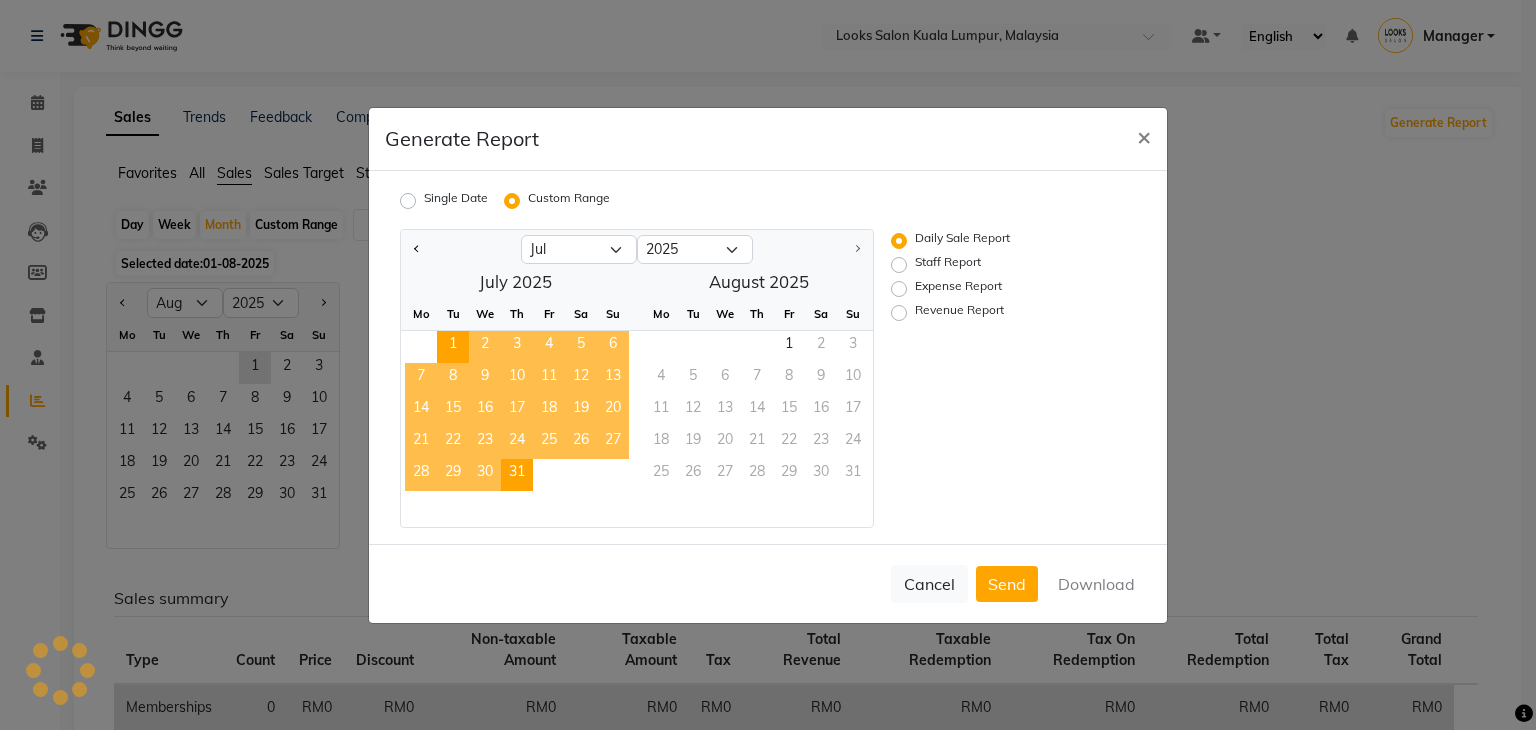 click on "31" 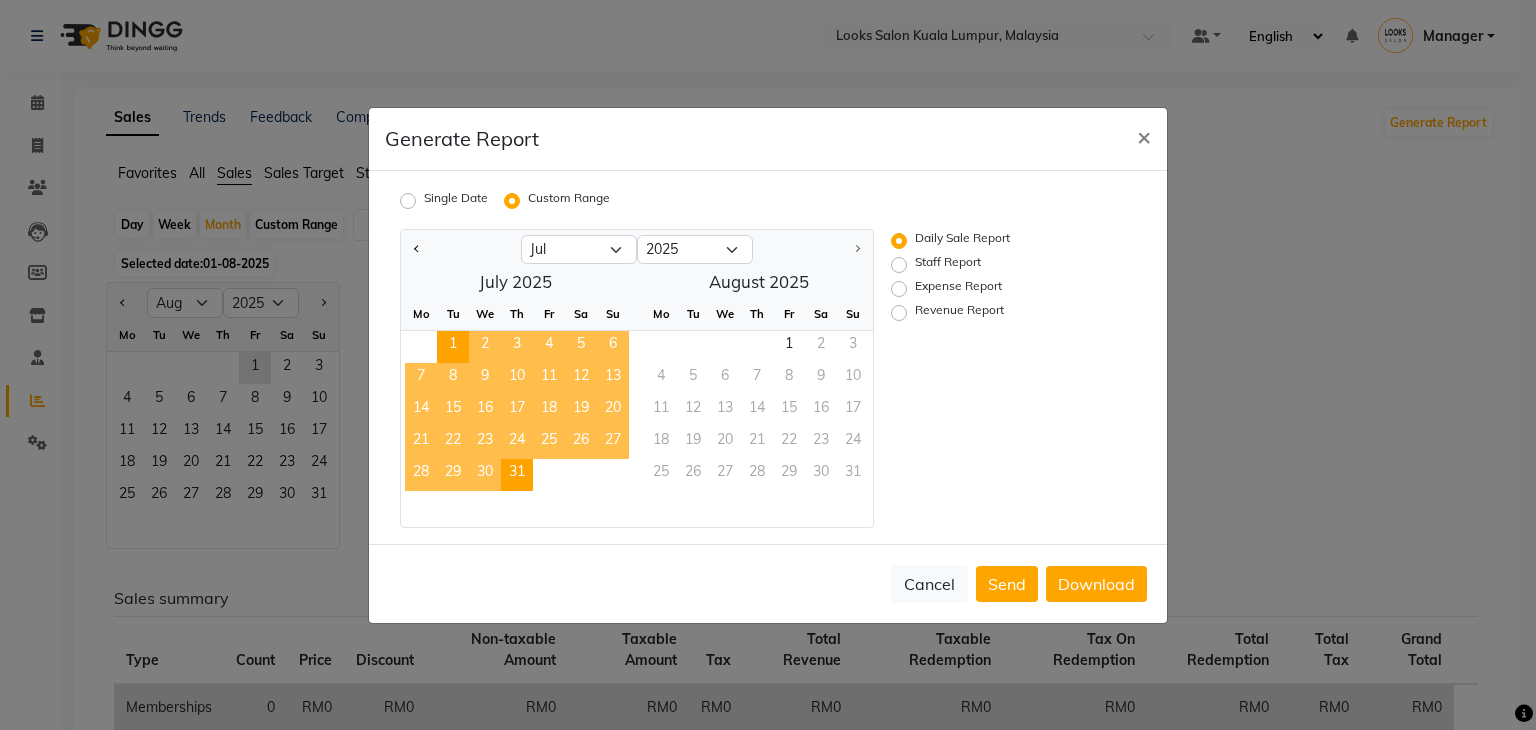 click on "Revenue Report" 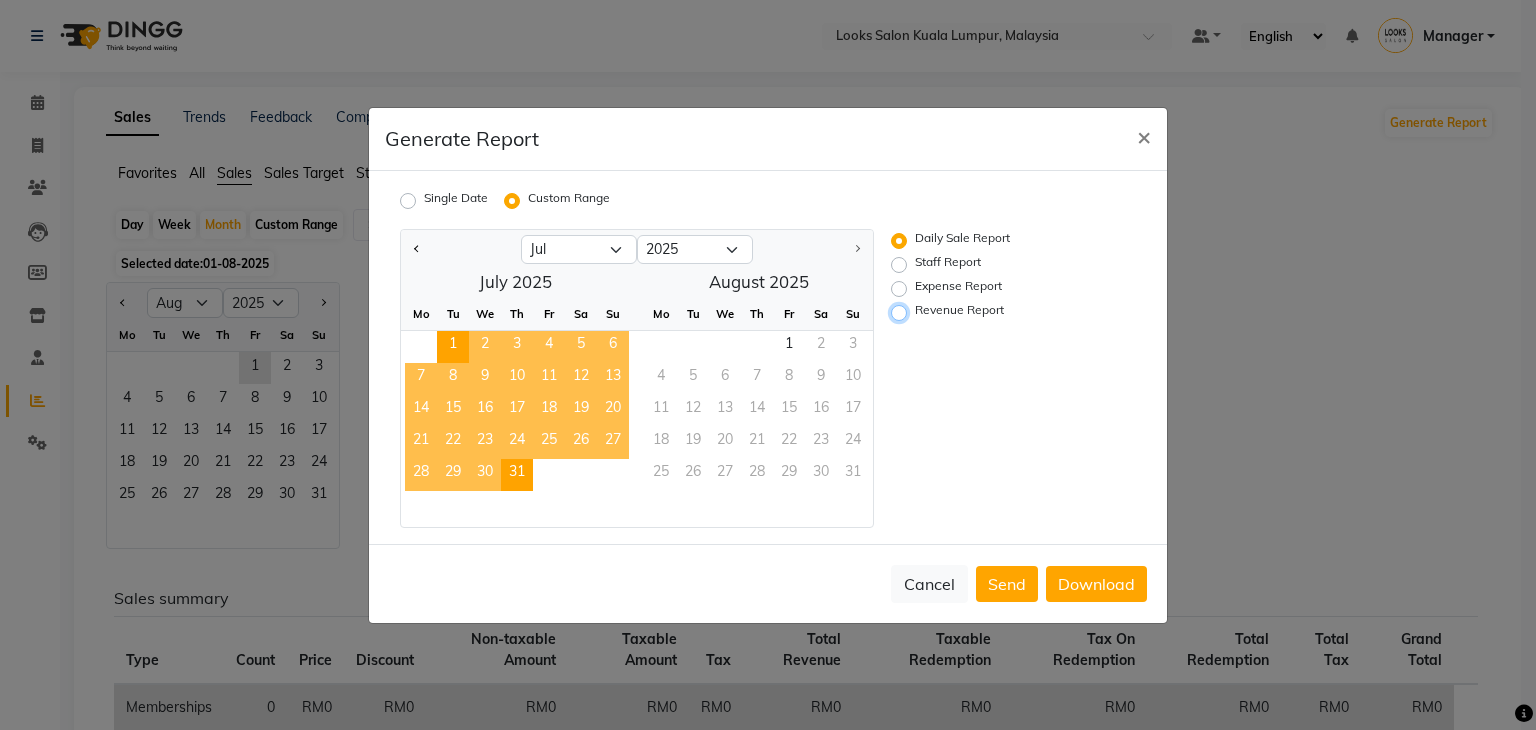click on "Revenue Report" at bounding box center [902, 312] 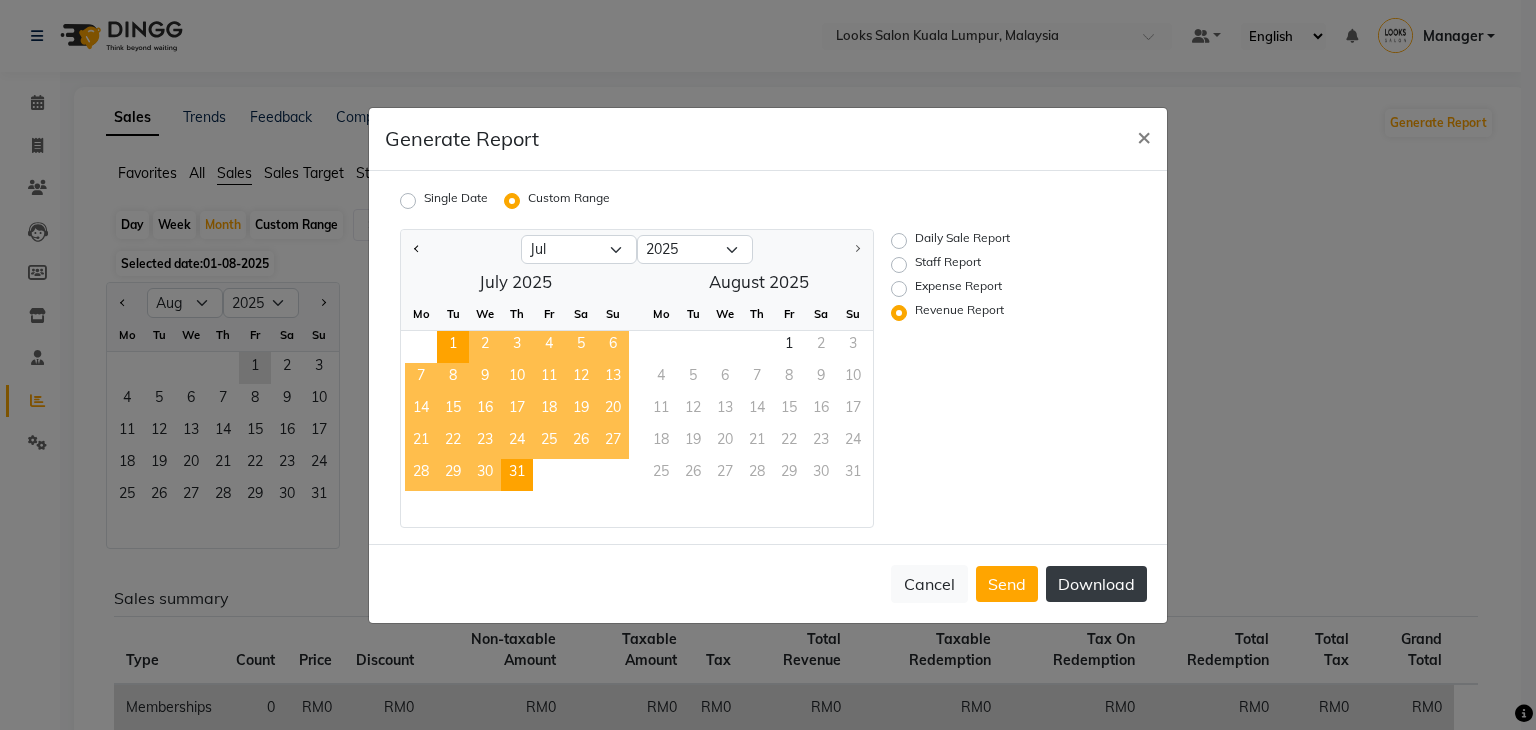 click on "Download" 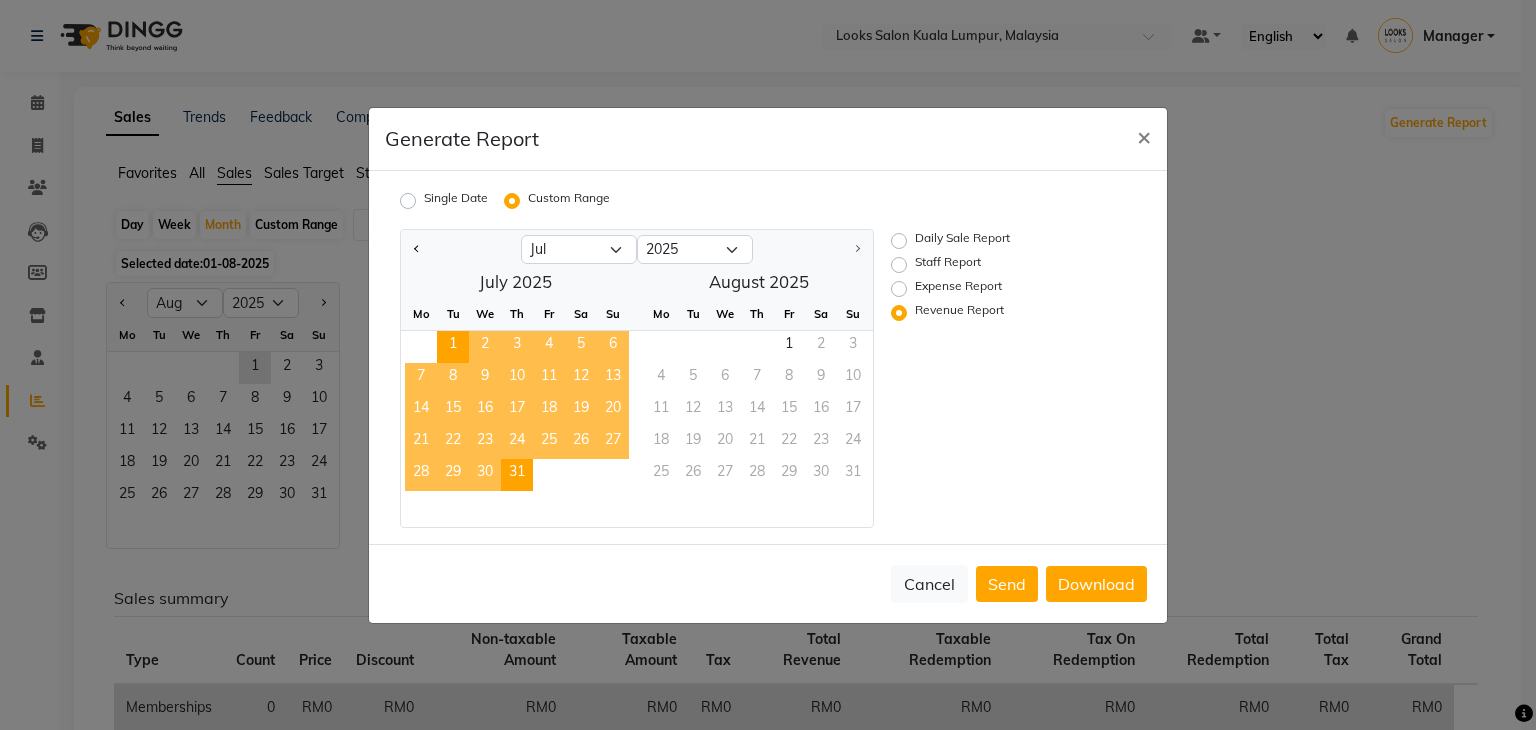 click on "1" 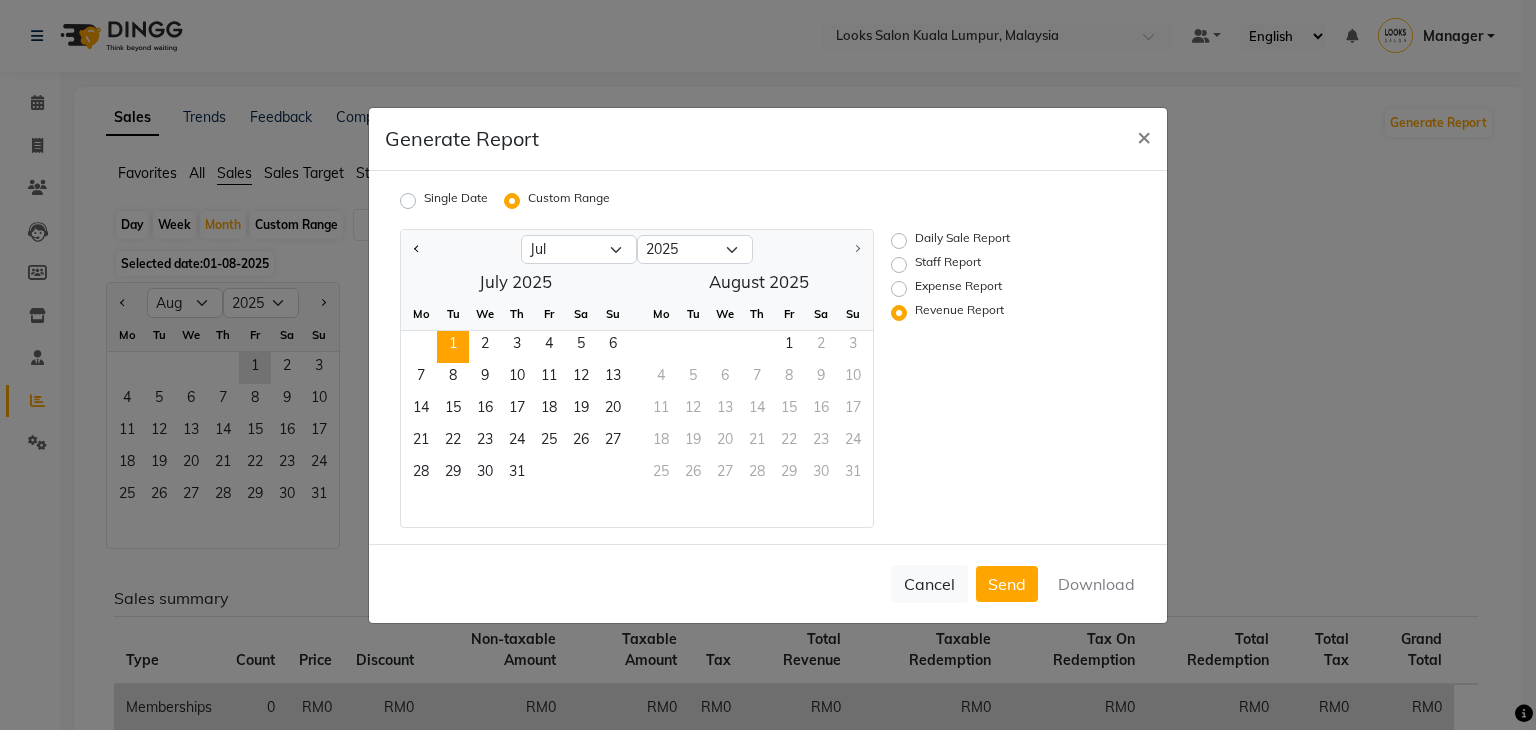 click on "1" 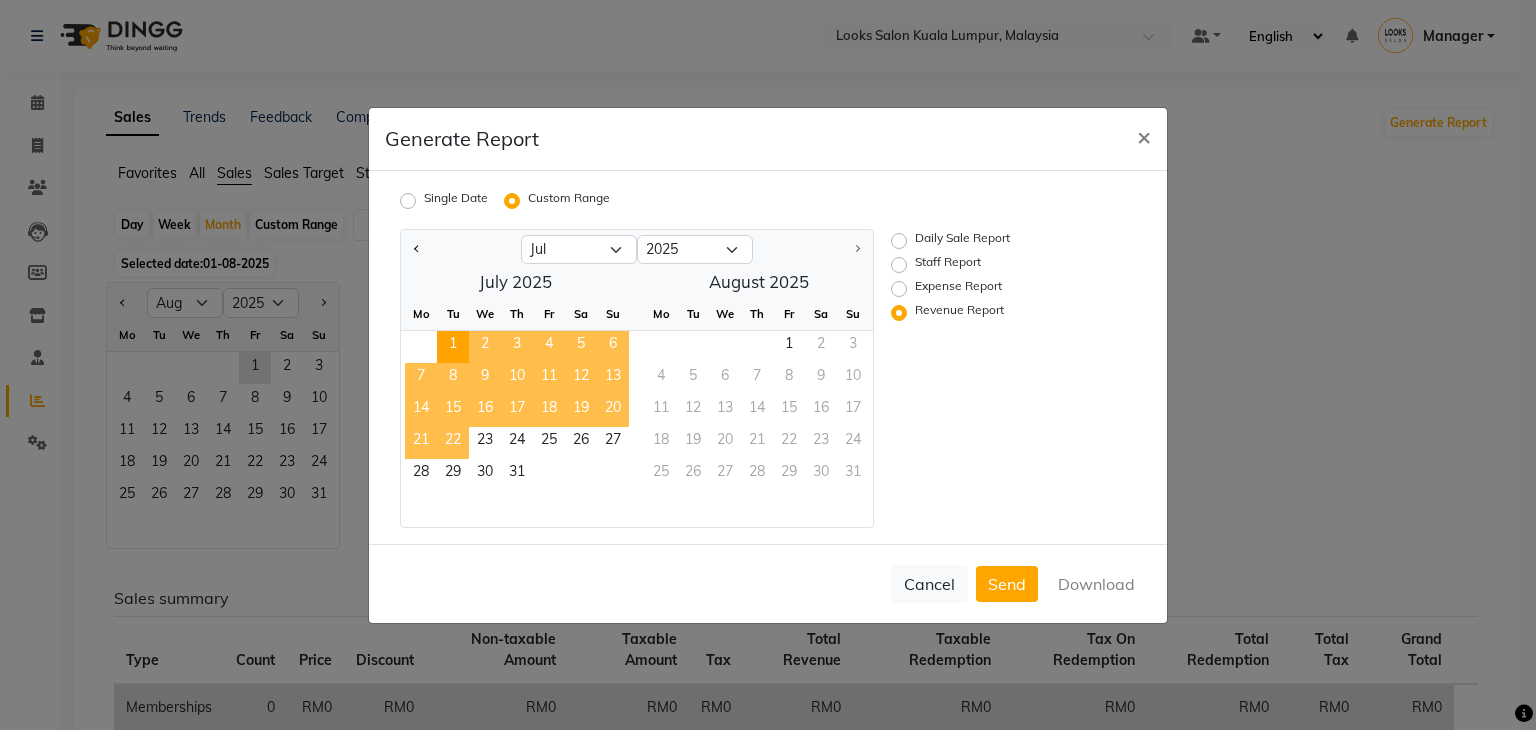 drag, startPoint x: 448, startPoint y: 347, endPoint x: 518, endPoint y: 491, distance: 160.11246 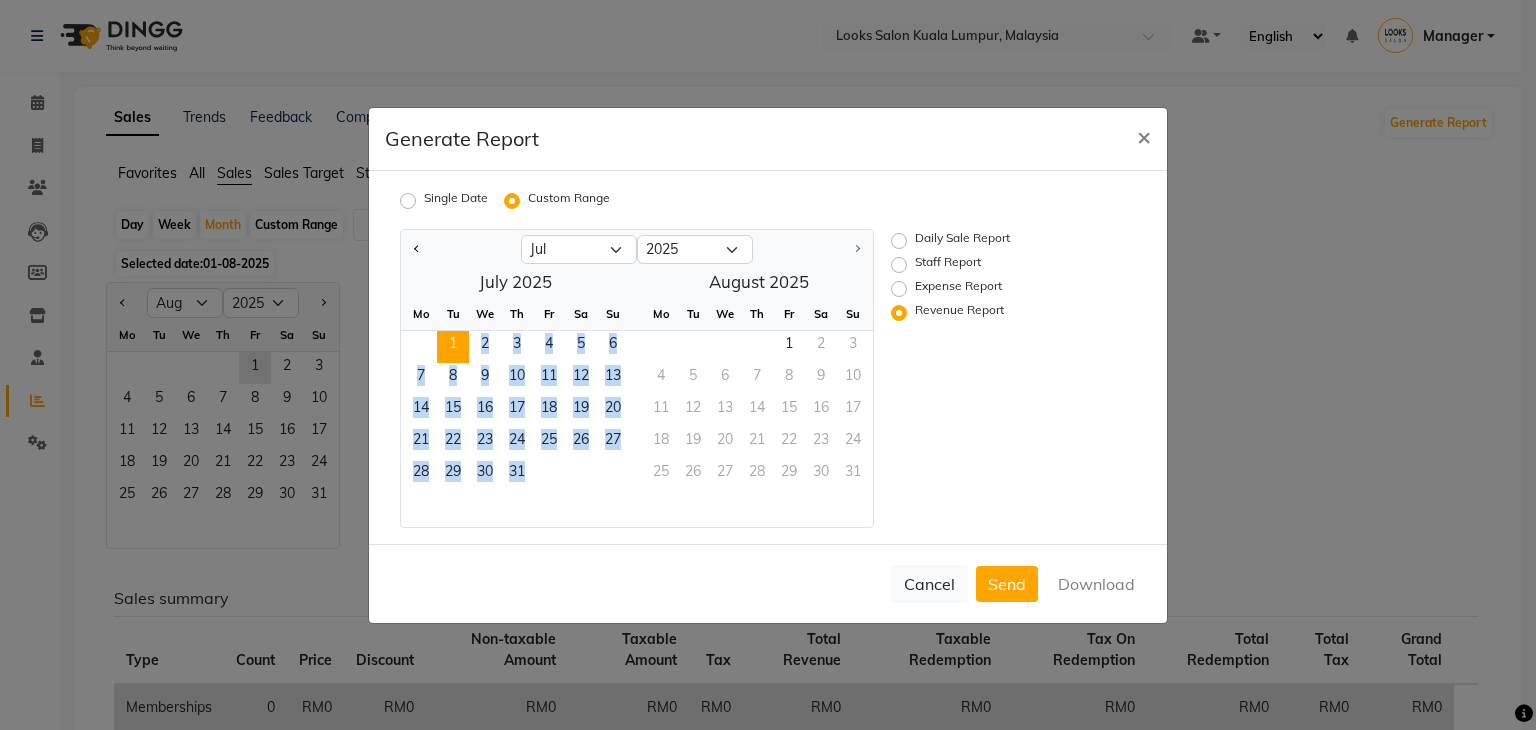 click 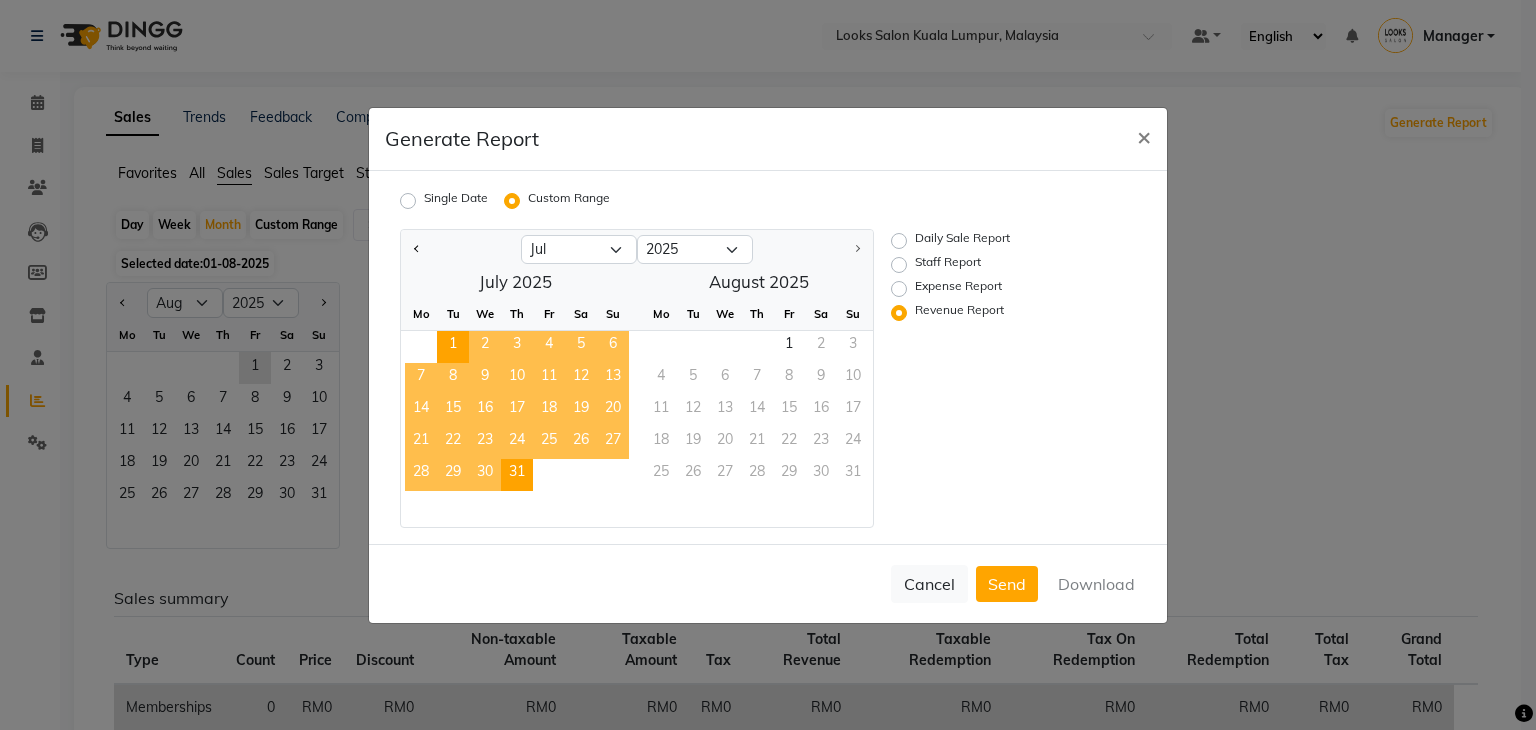 click on "31" 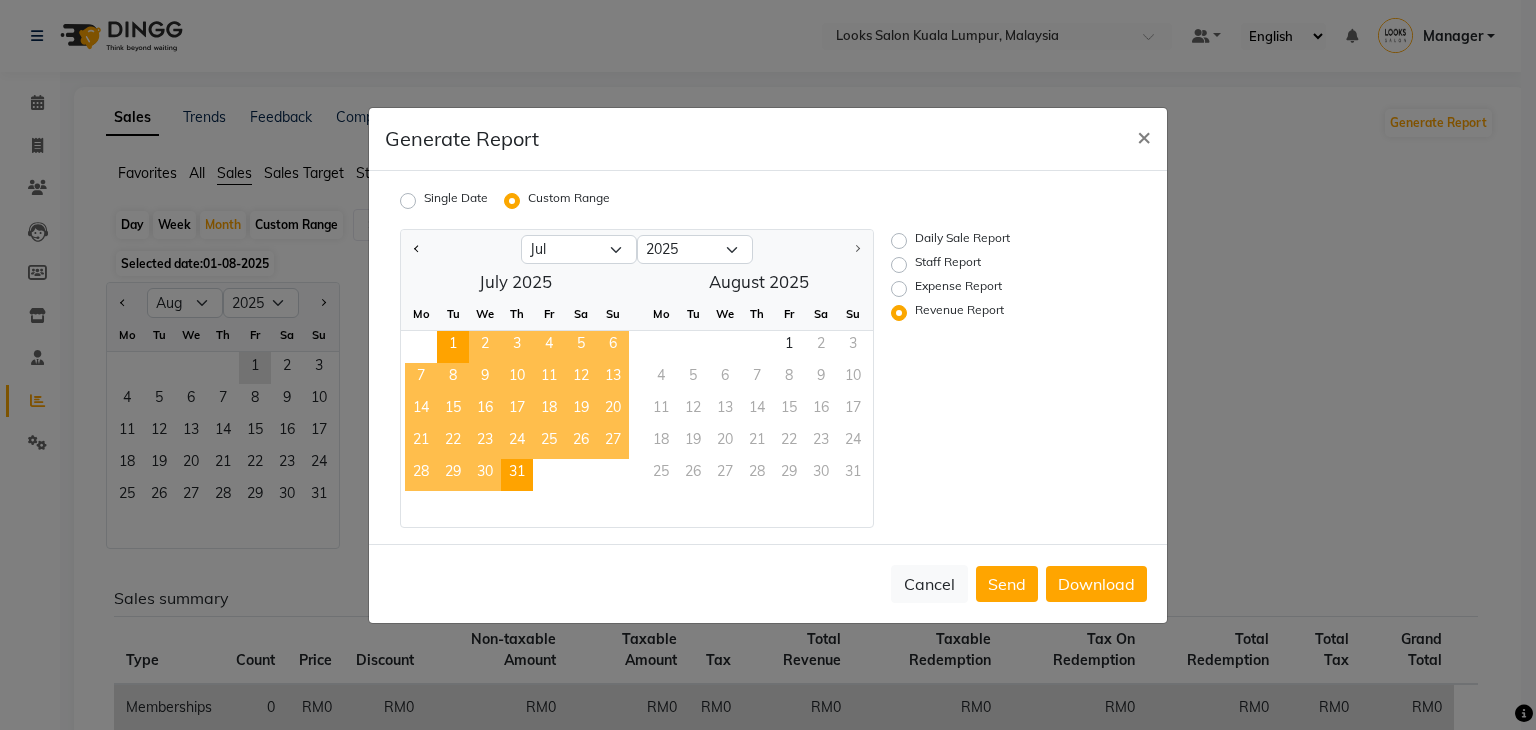 click on "Jan Feb Mar Apr May Jun Jul Aug 2015 2016 2017 2018 2019 2020 2021 2022 2023 2024 2025 July 2025 Mo Tu We Th Fr Sa Su 1 2 3 4 5 6 7 8 9 10 11 12 13 14 15 16 17 18 19 20 21 22 23 24 25 26 27 28 29 30 31 August 2025 Mo Tu We Th Fr Sa Su 1 2 3 4 5 6 7 8 9 10 11 12 13 14 15 16 17 18 19 20 21 22 23 24 25 26 27 28 29 30 31" 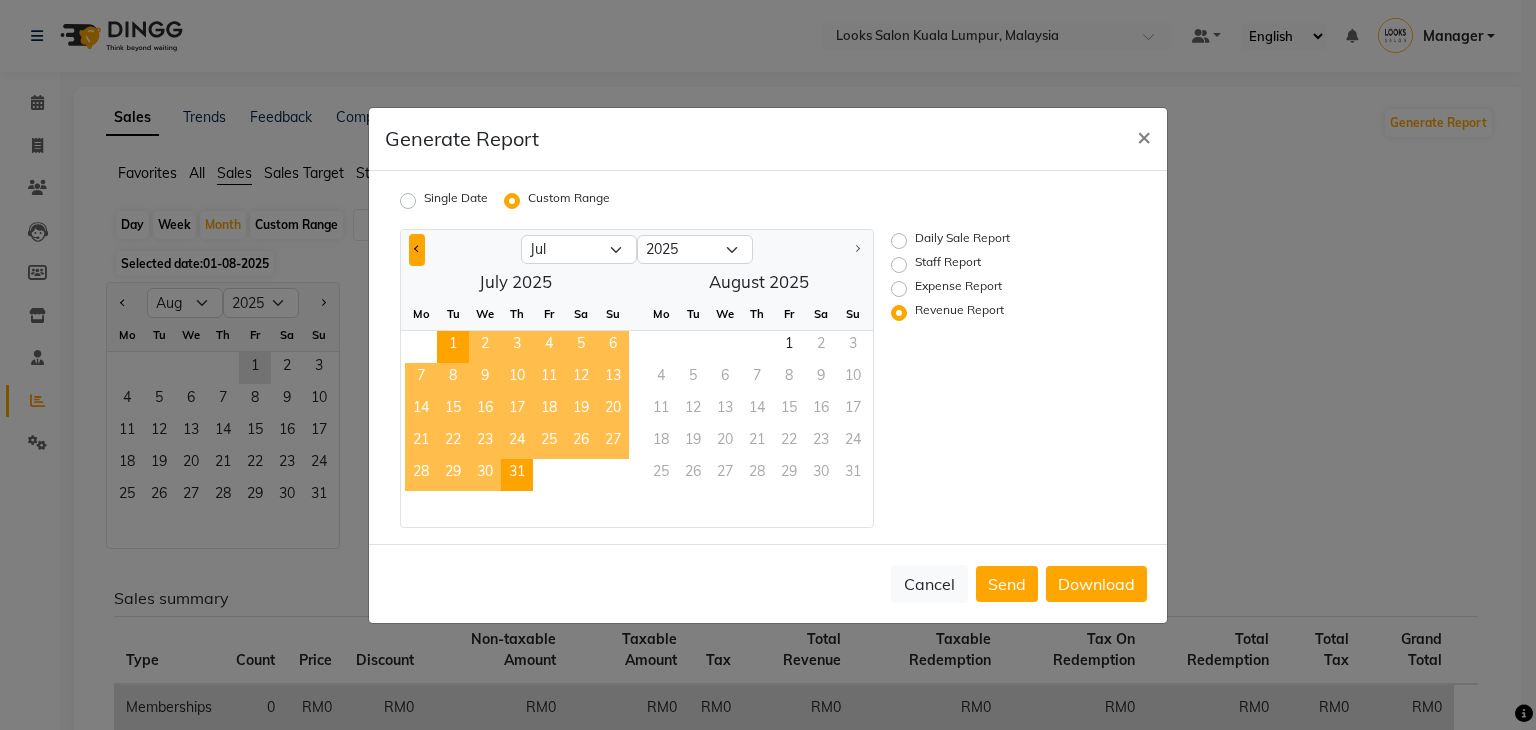 click 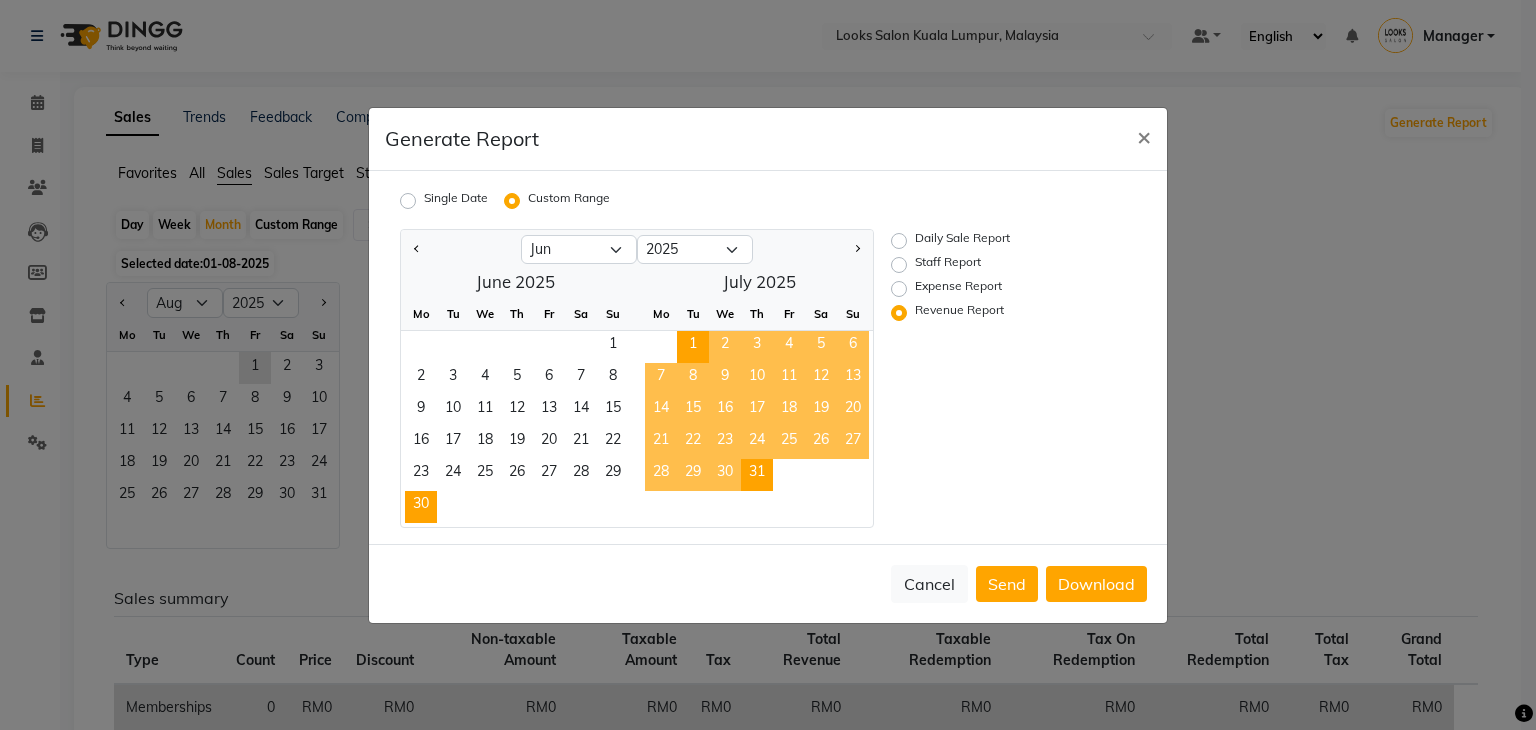 click on "30" 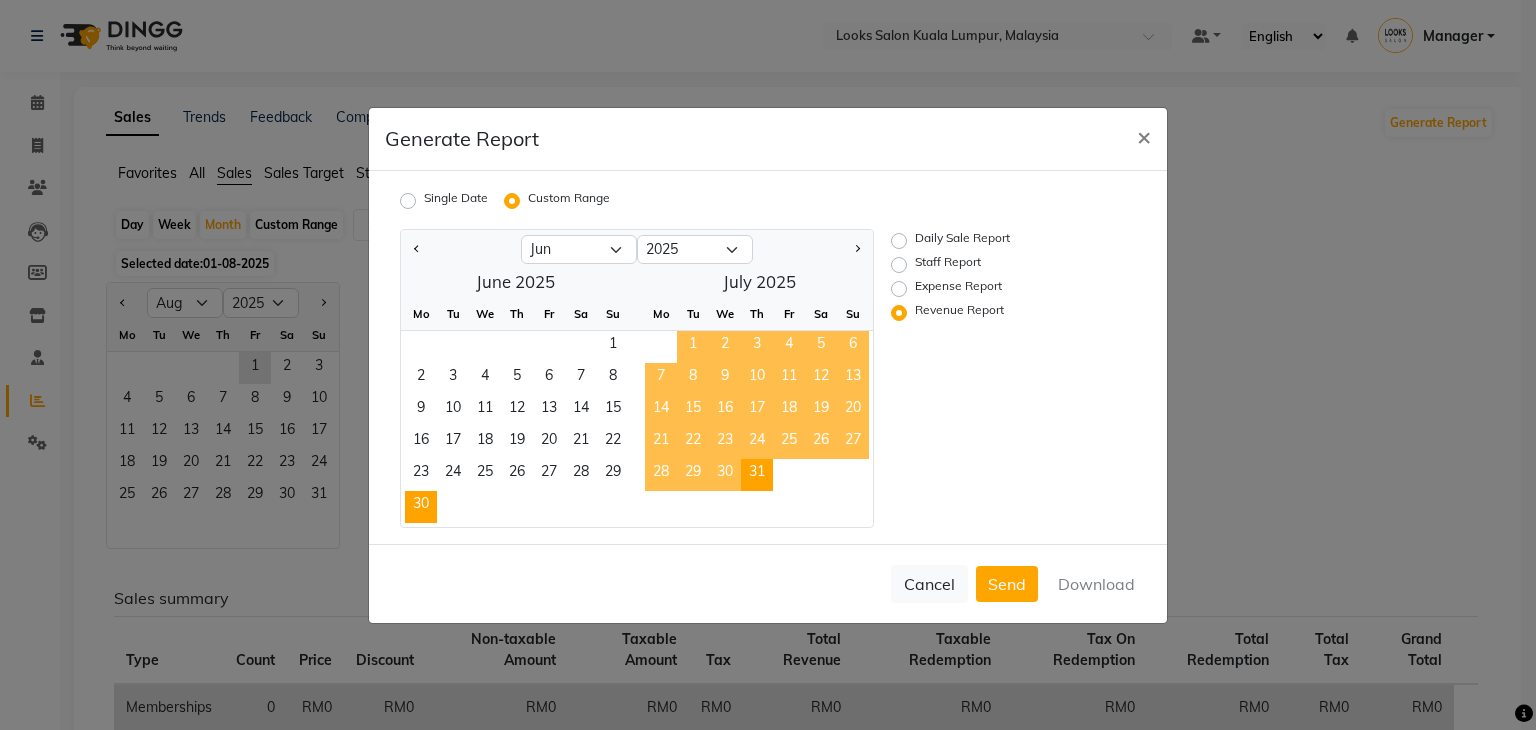 click on "31" 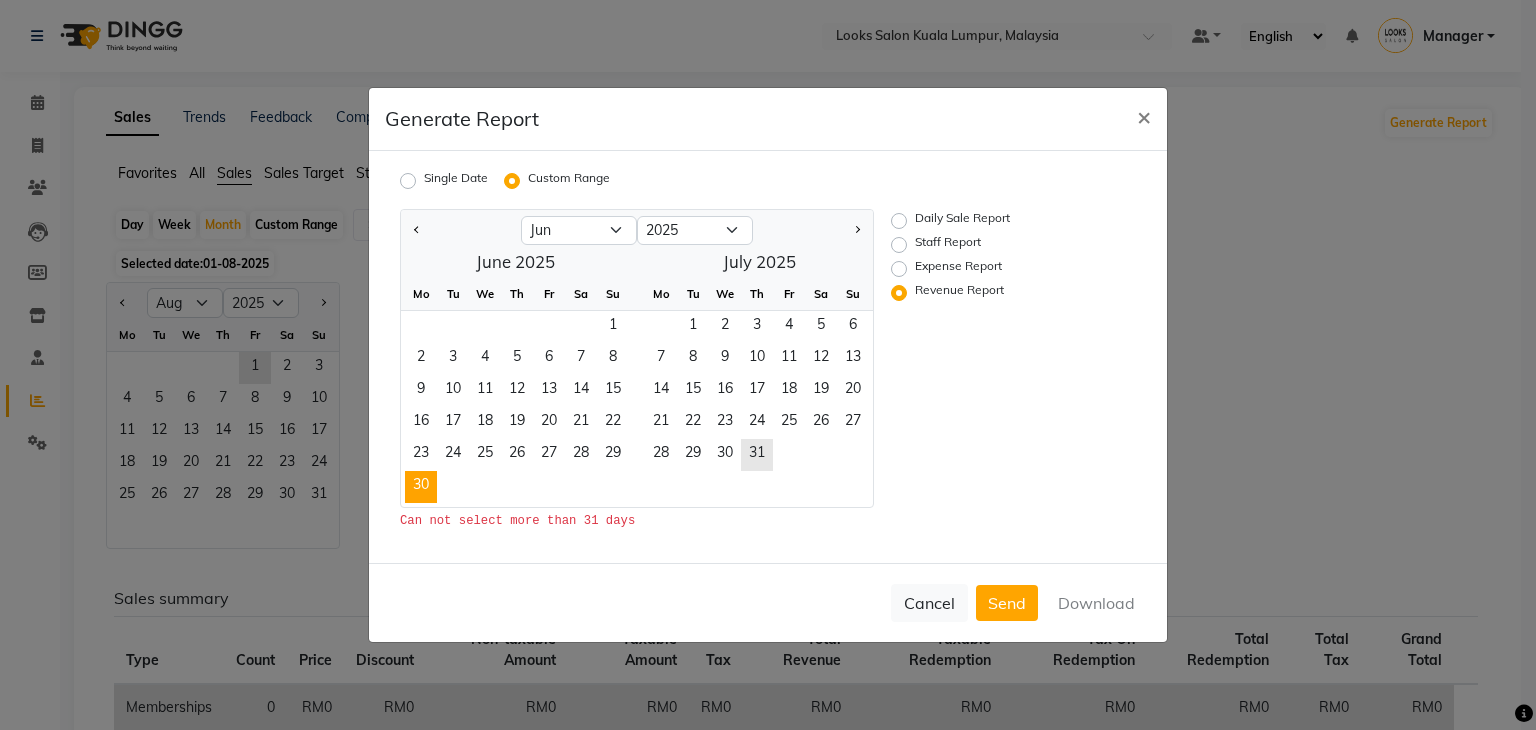 click on "30" 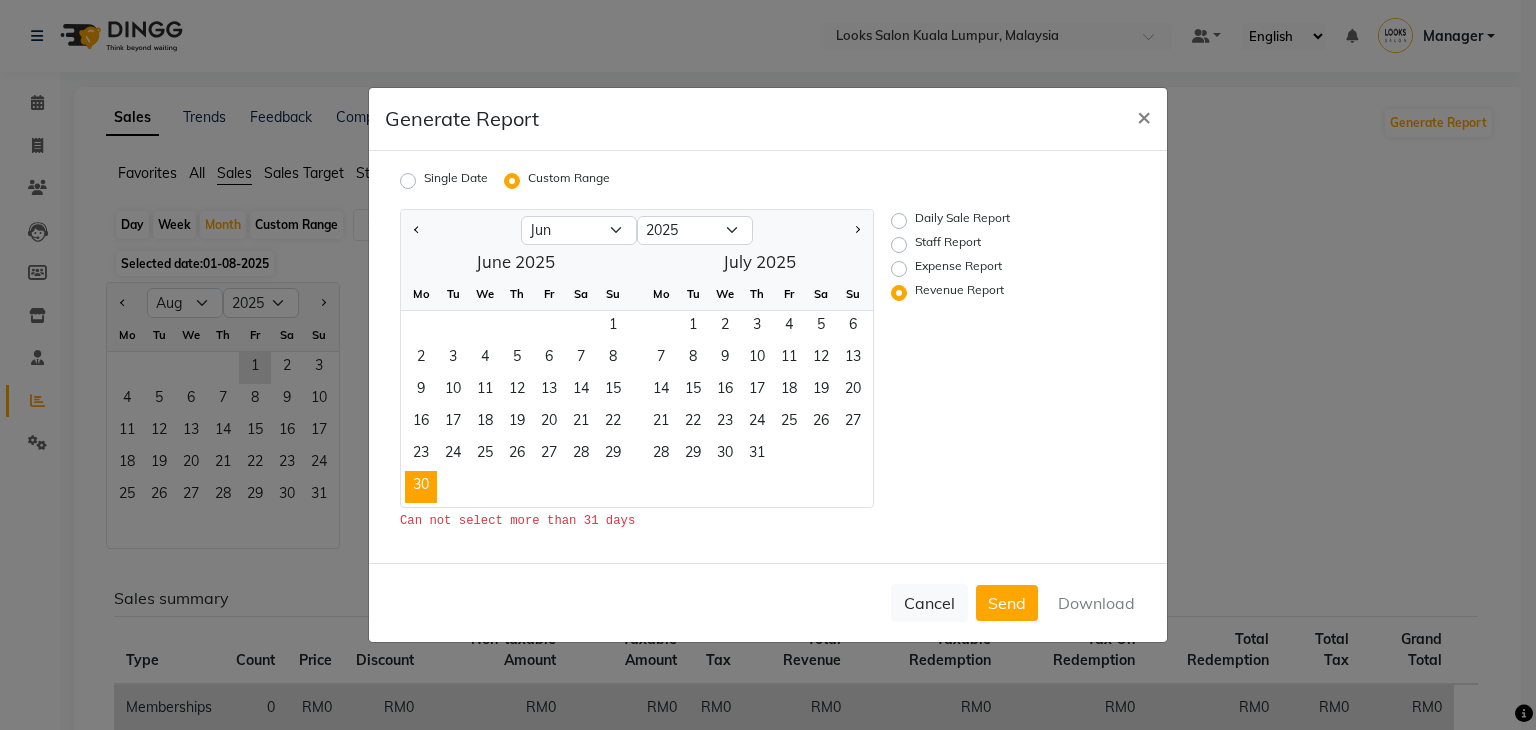 click 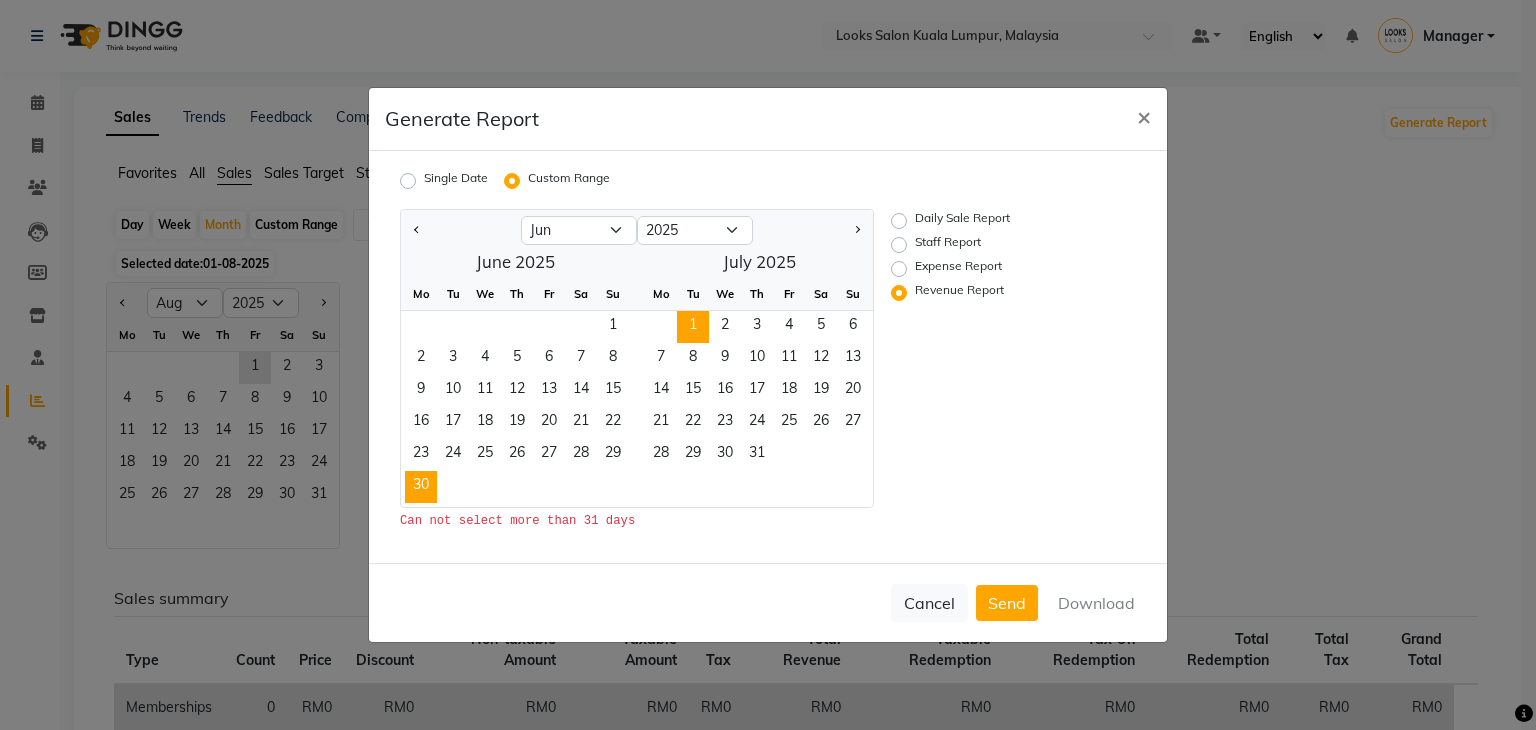 click on "1" 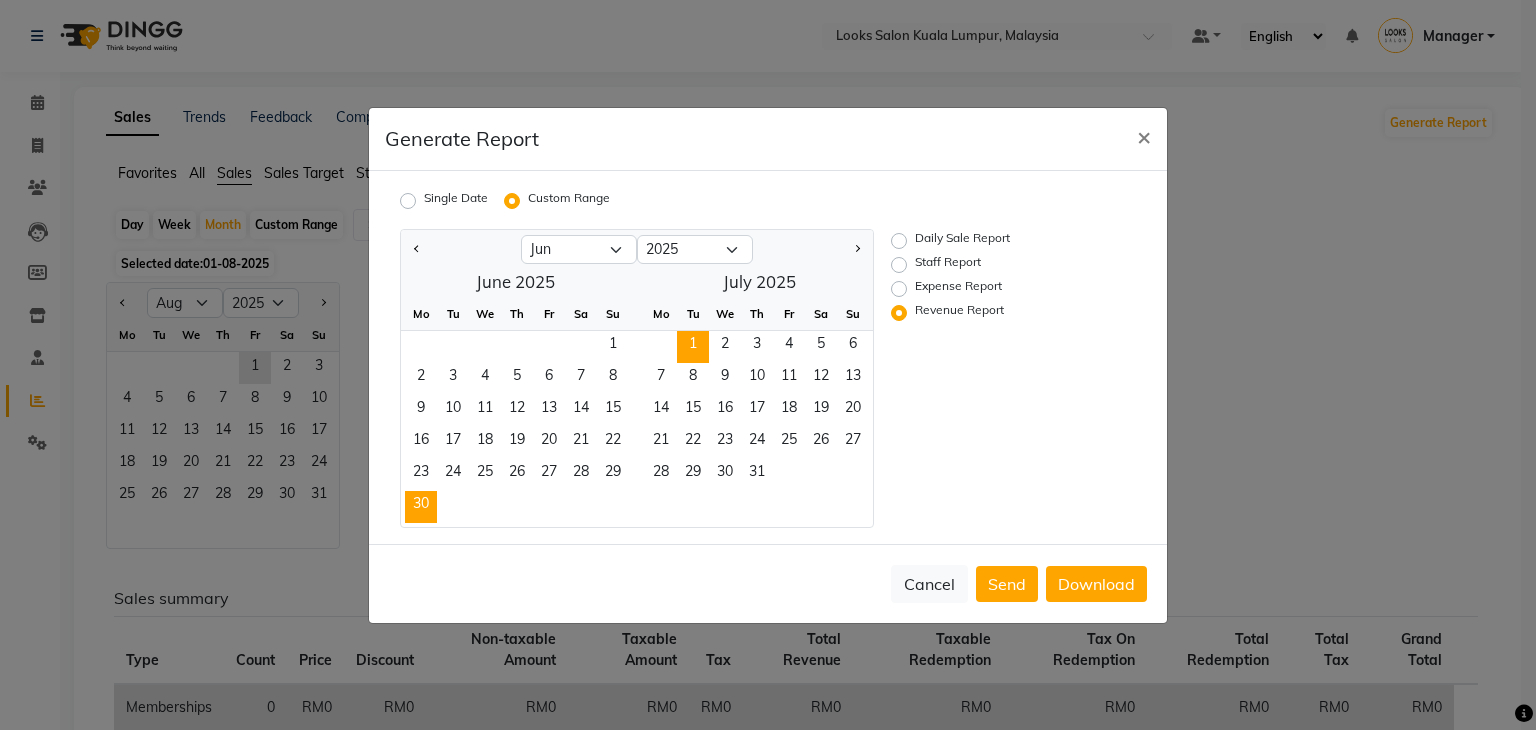click on "Tu" 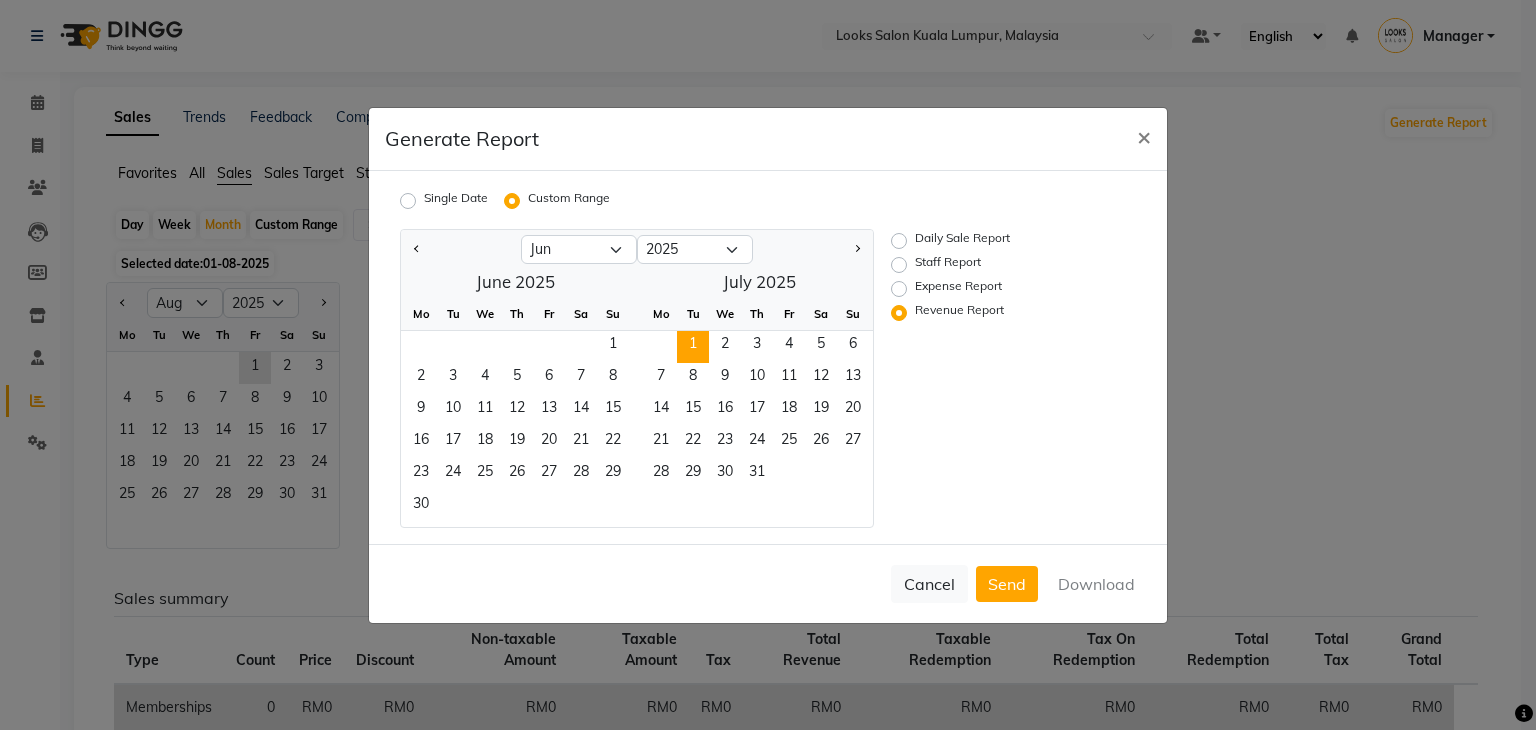 click on "1" 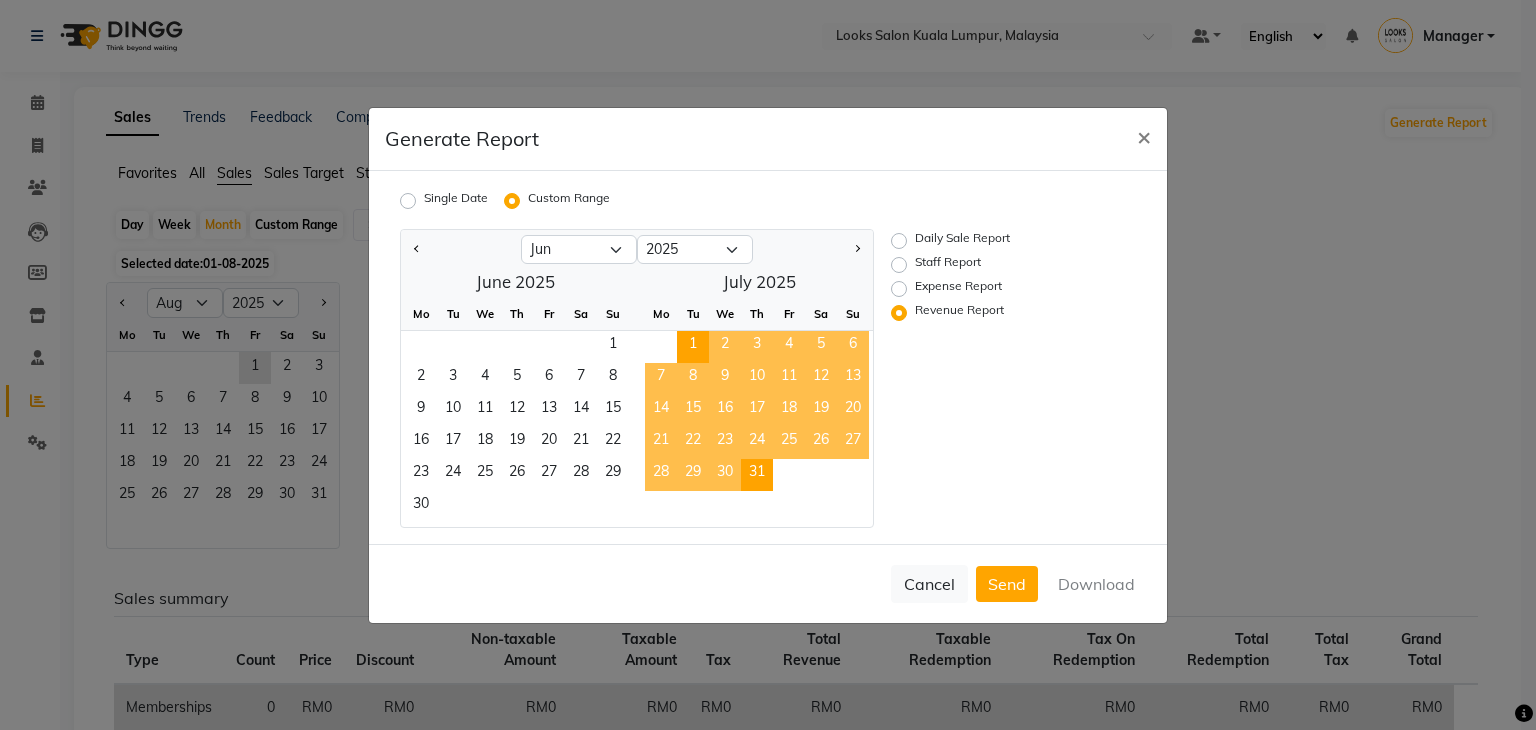 click on "31" 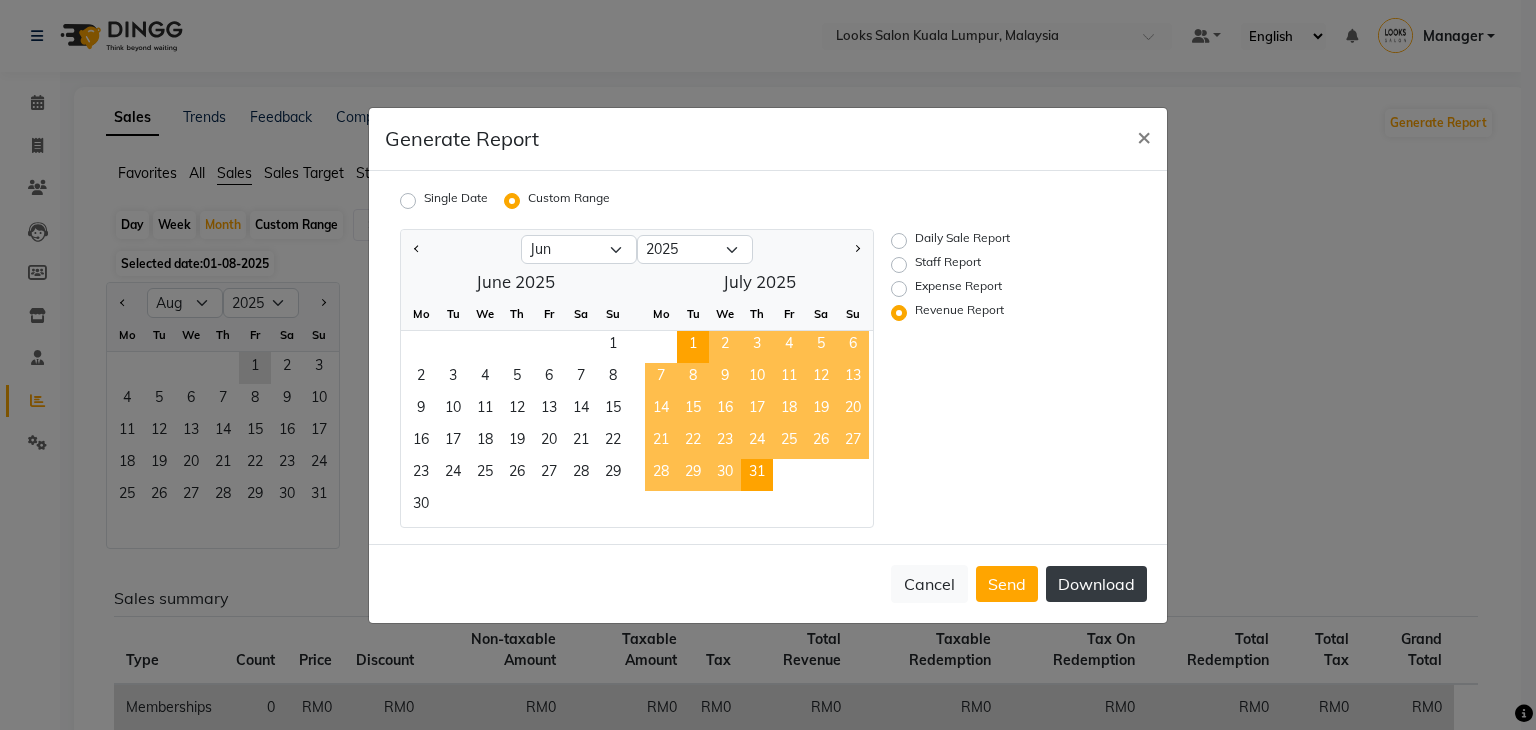 click on "Download" 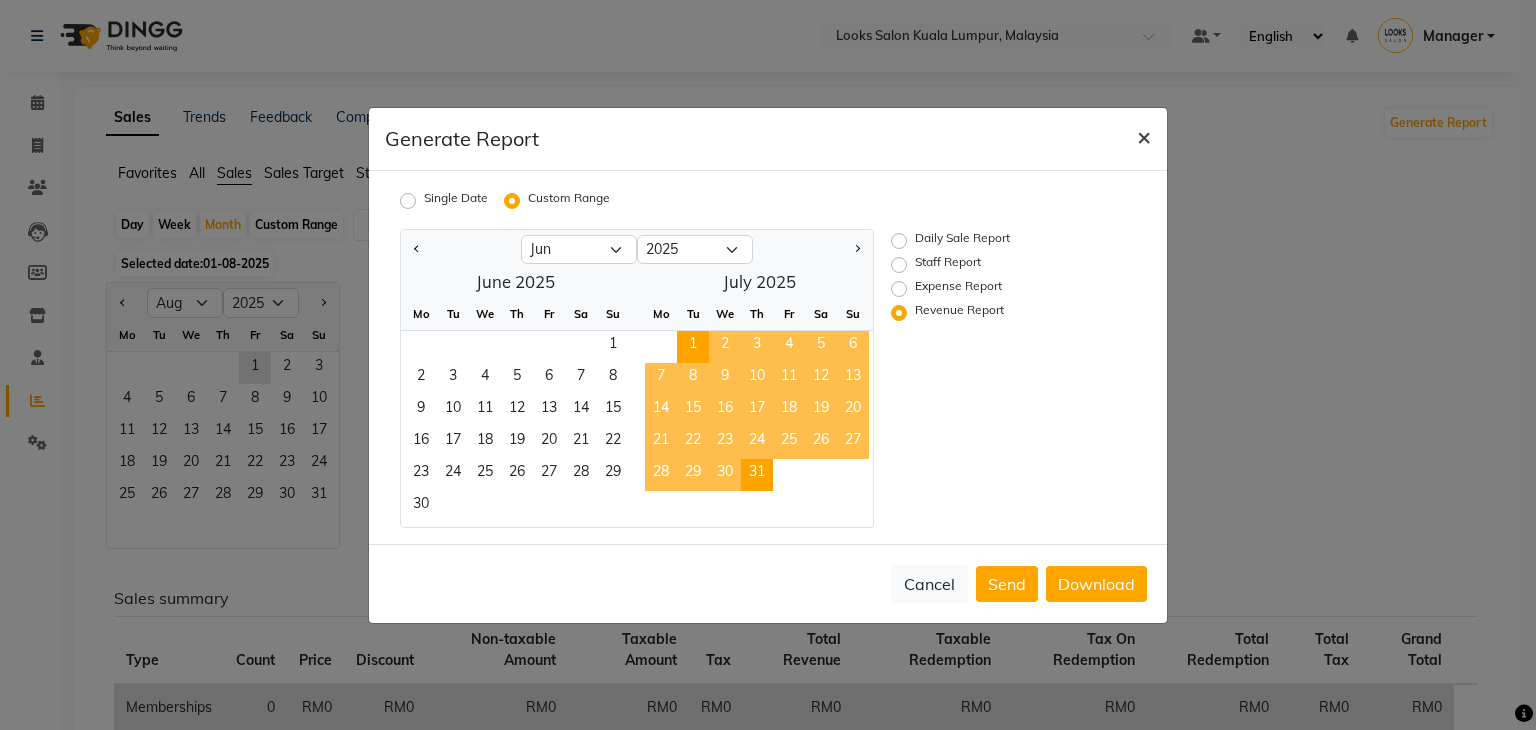 click on "×" 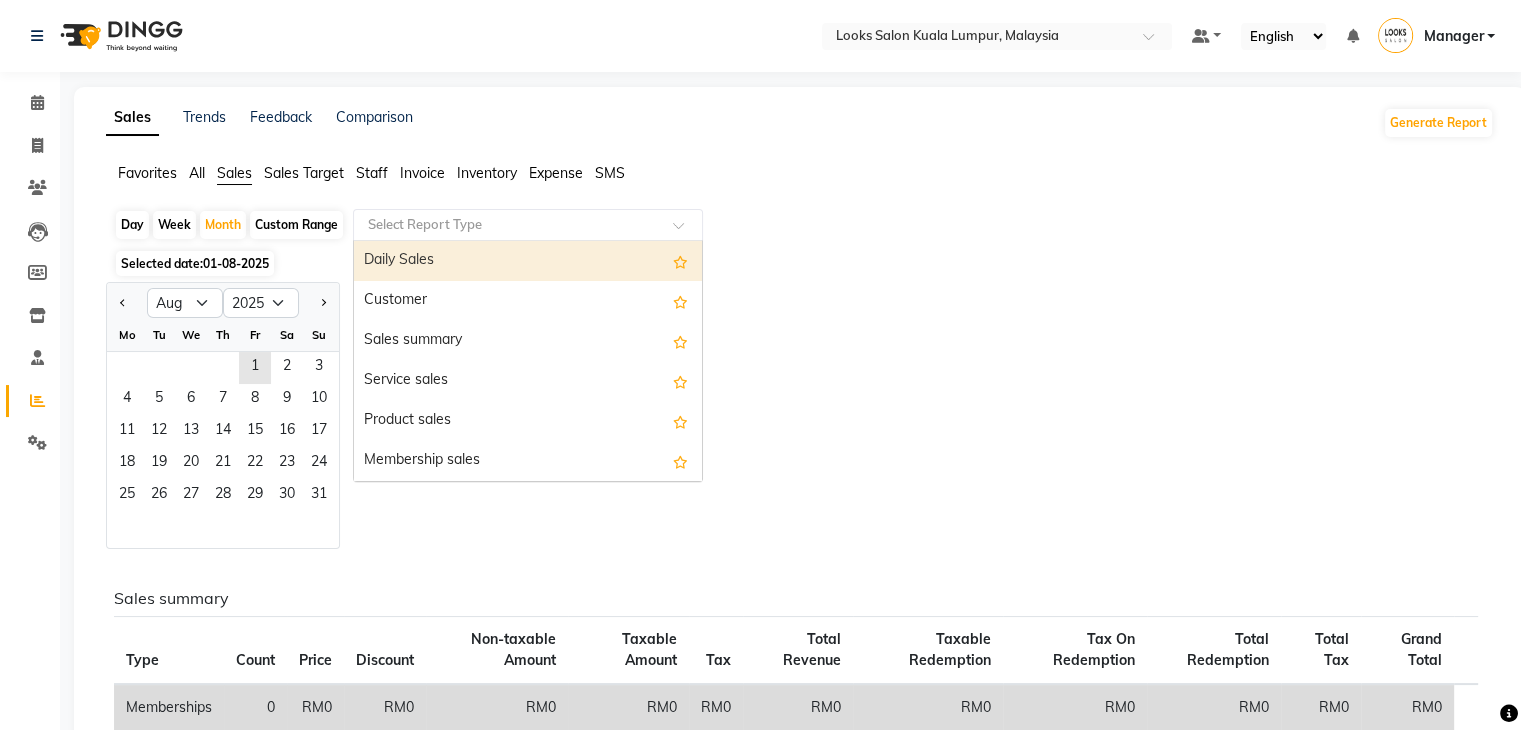 click 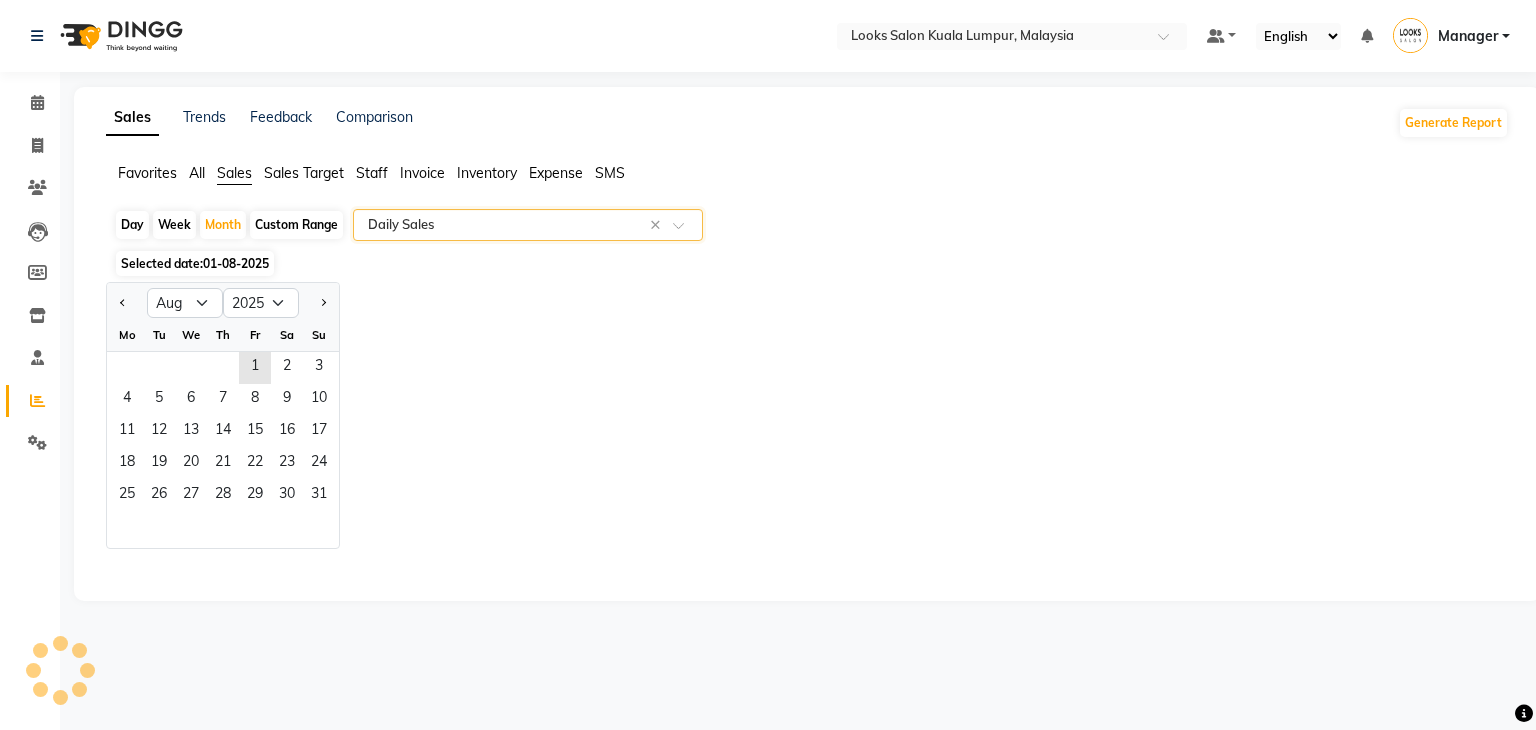 select on "full_report" 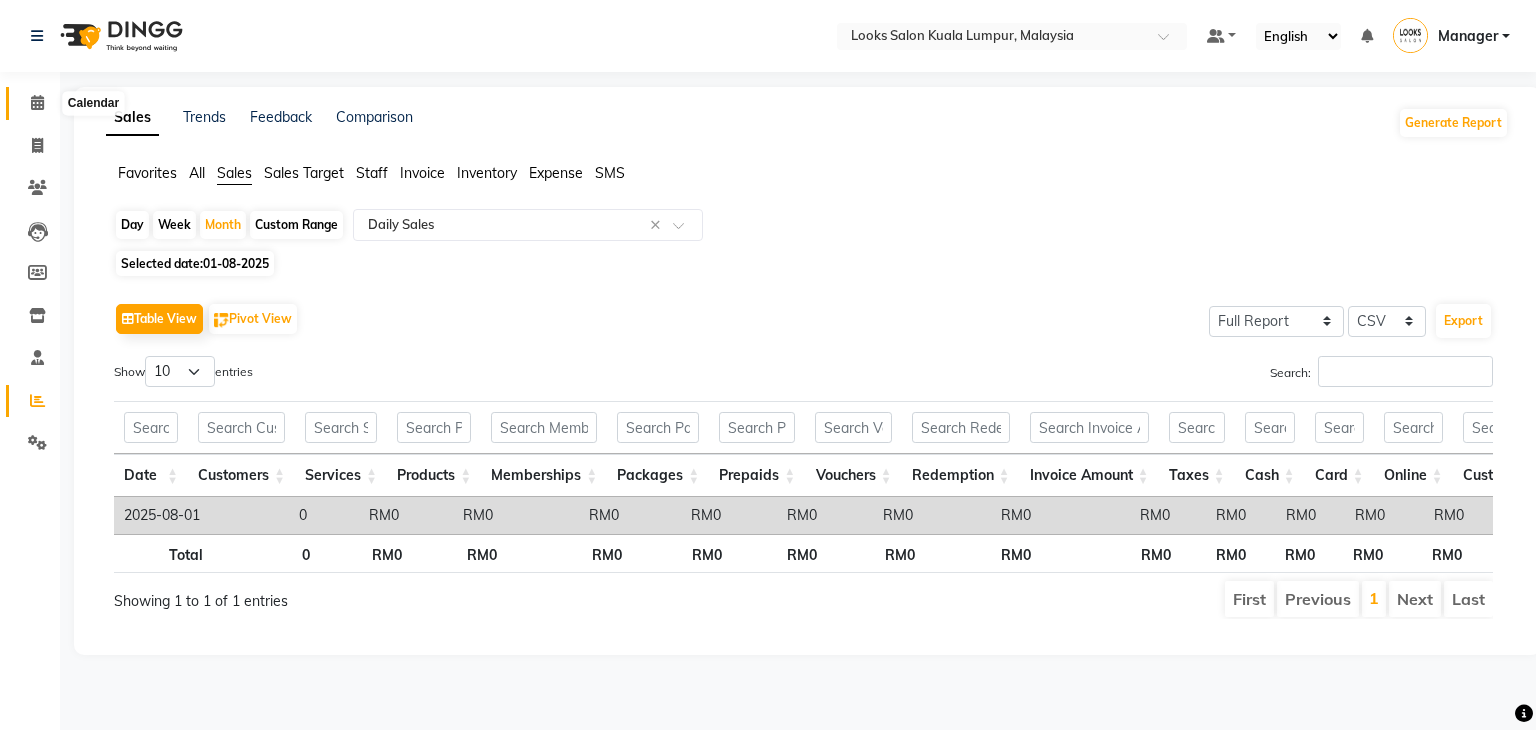 click 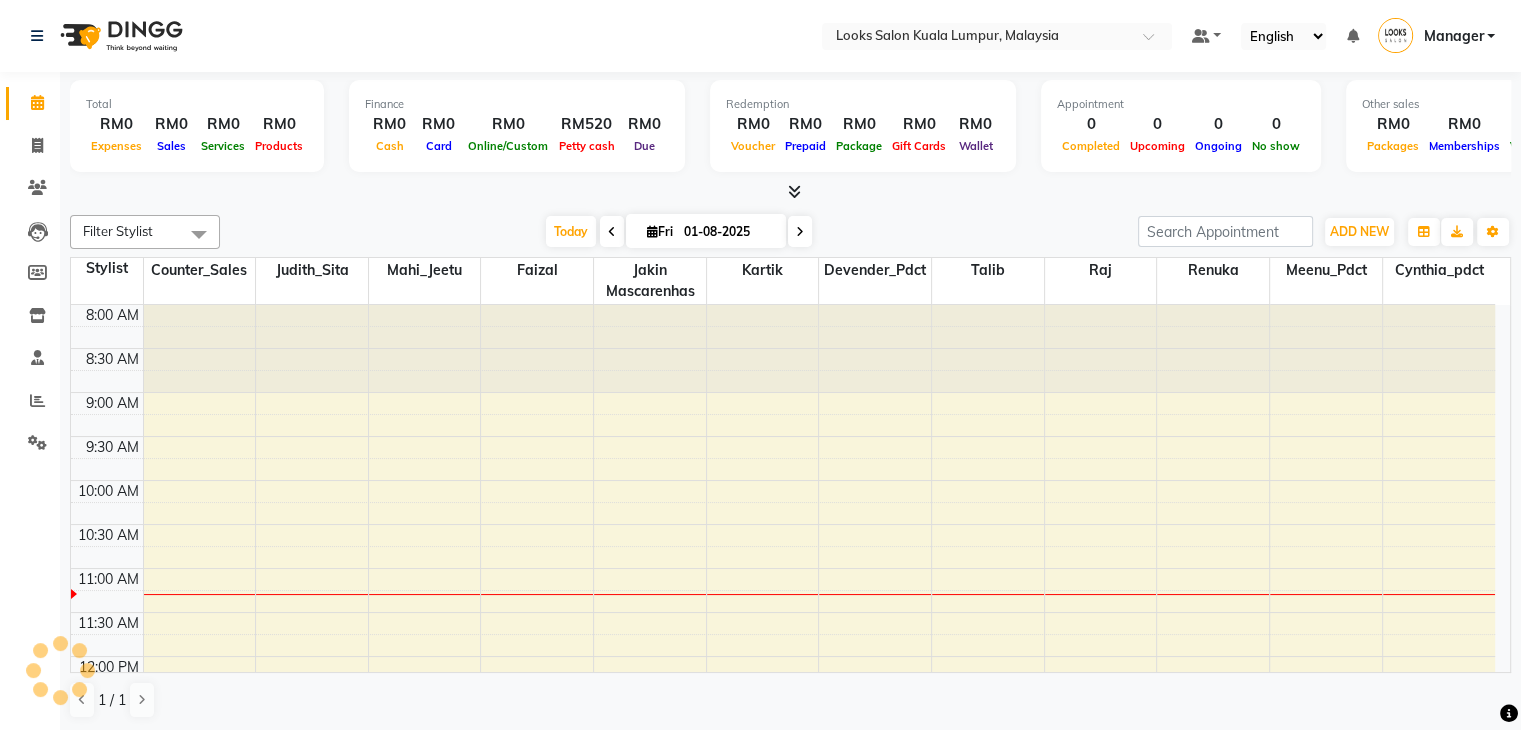 scroll, scrollTop: 0, scrollLeft: 0, axis: both 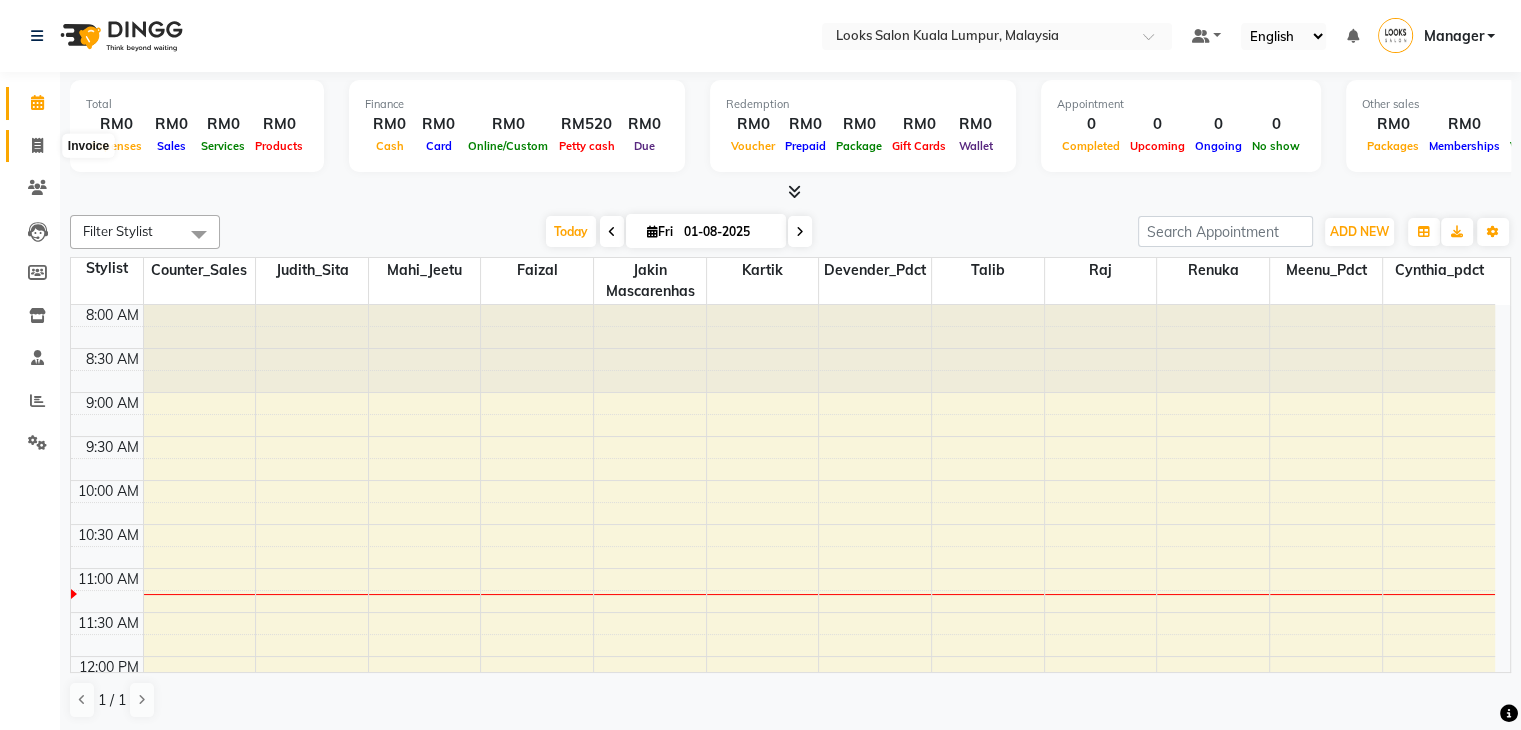 click 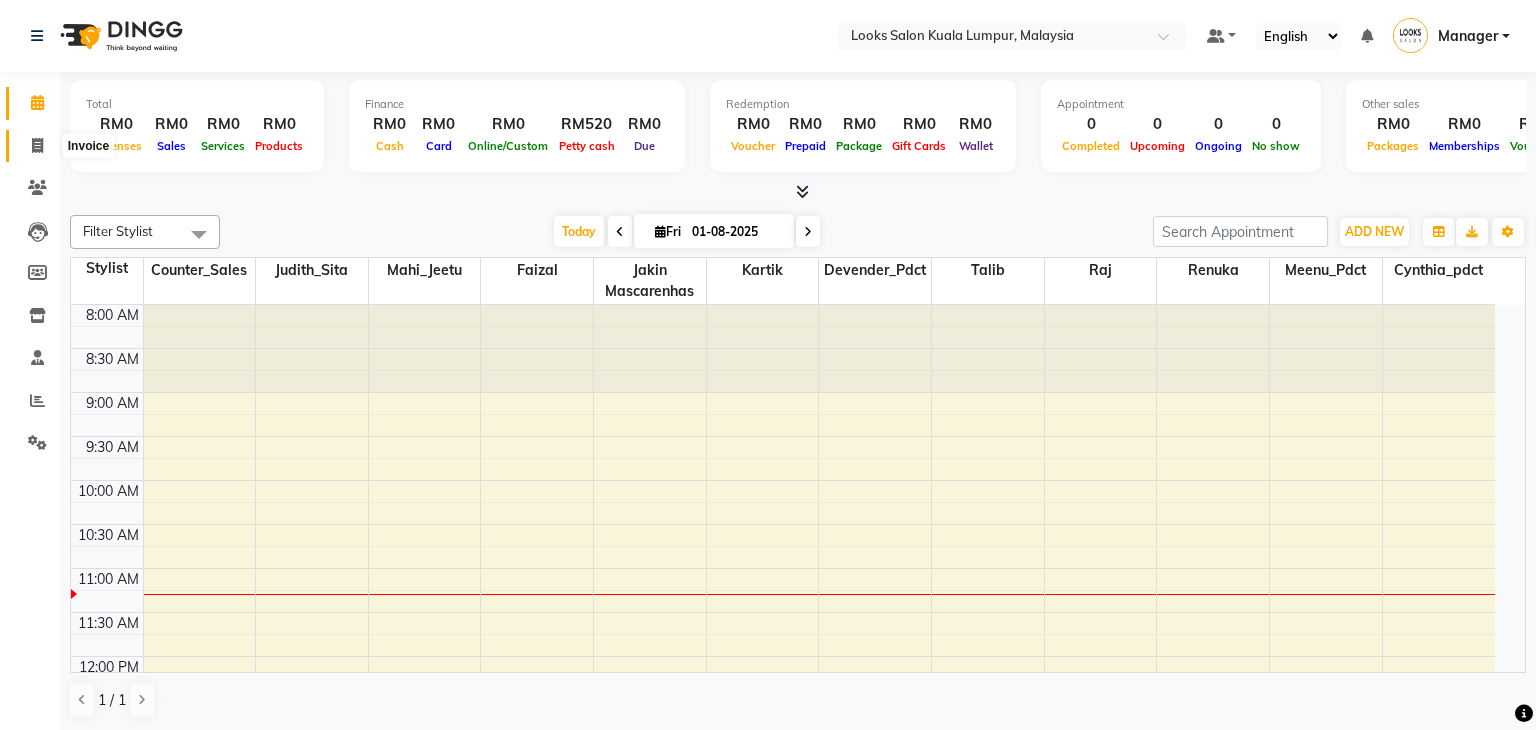 select on "8109" 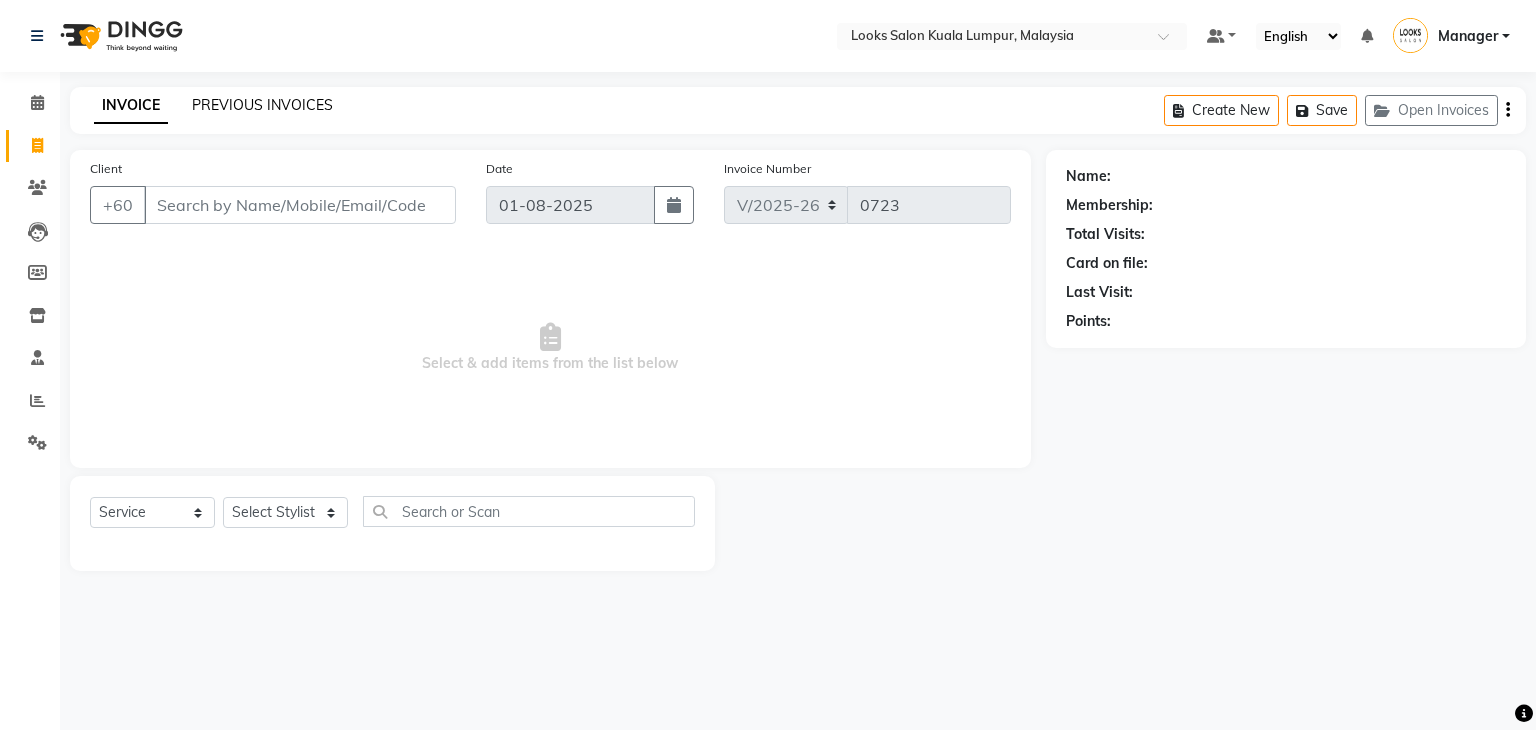 click on "PREVIOUS INVOICES" 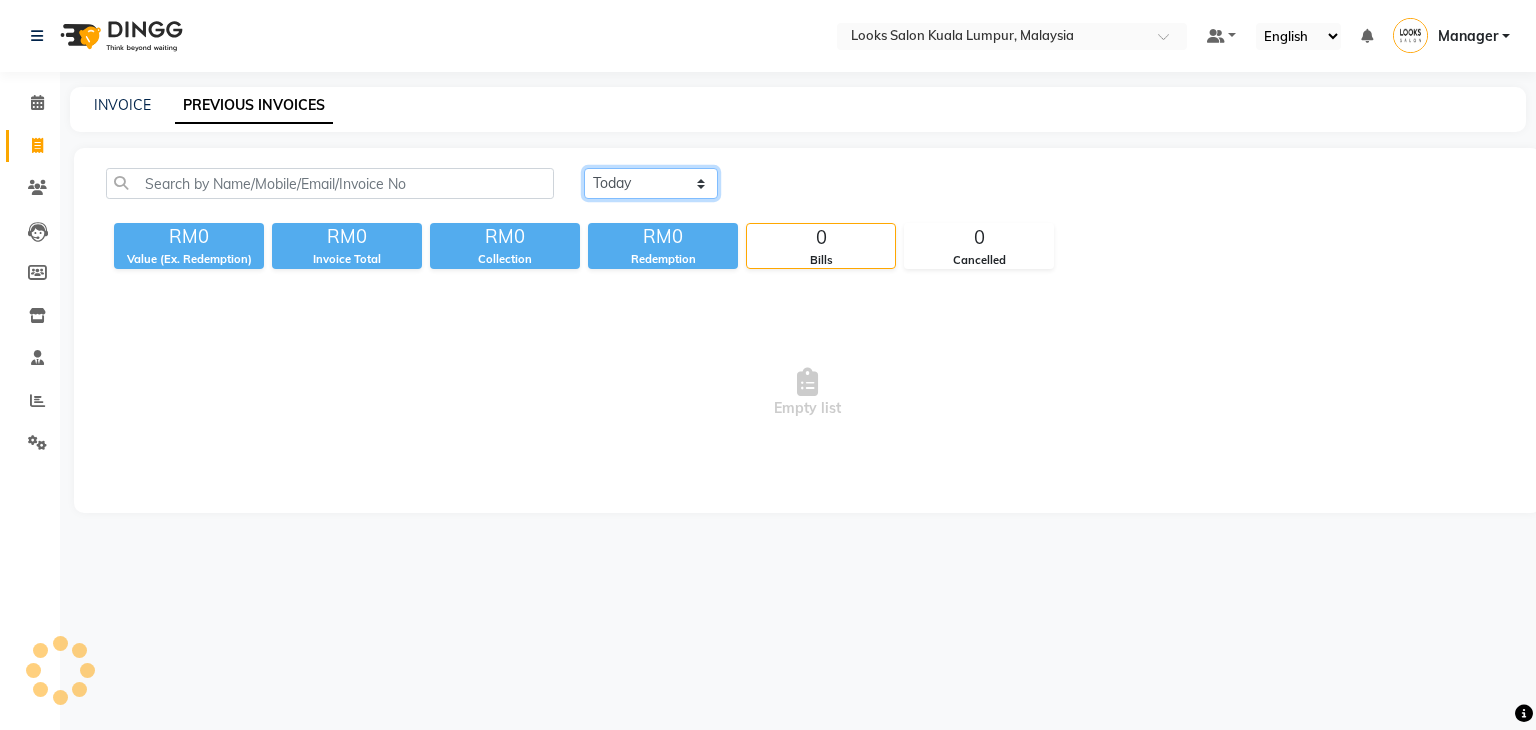 click on "Today Yesterday Custom Range" 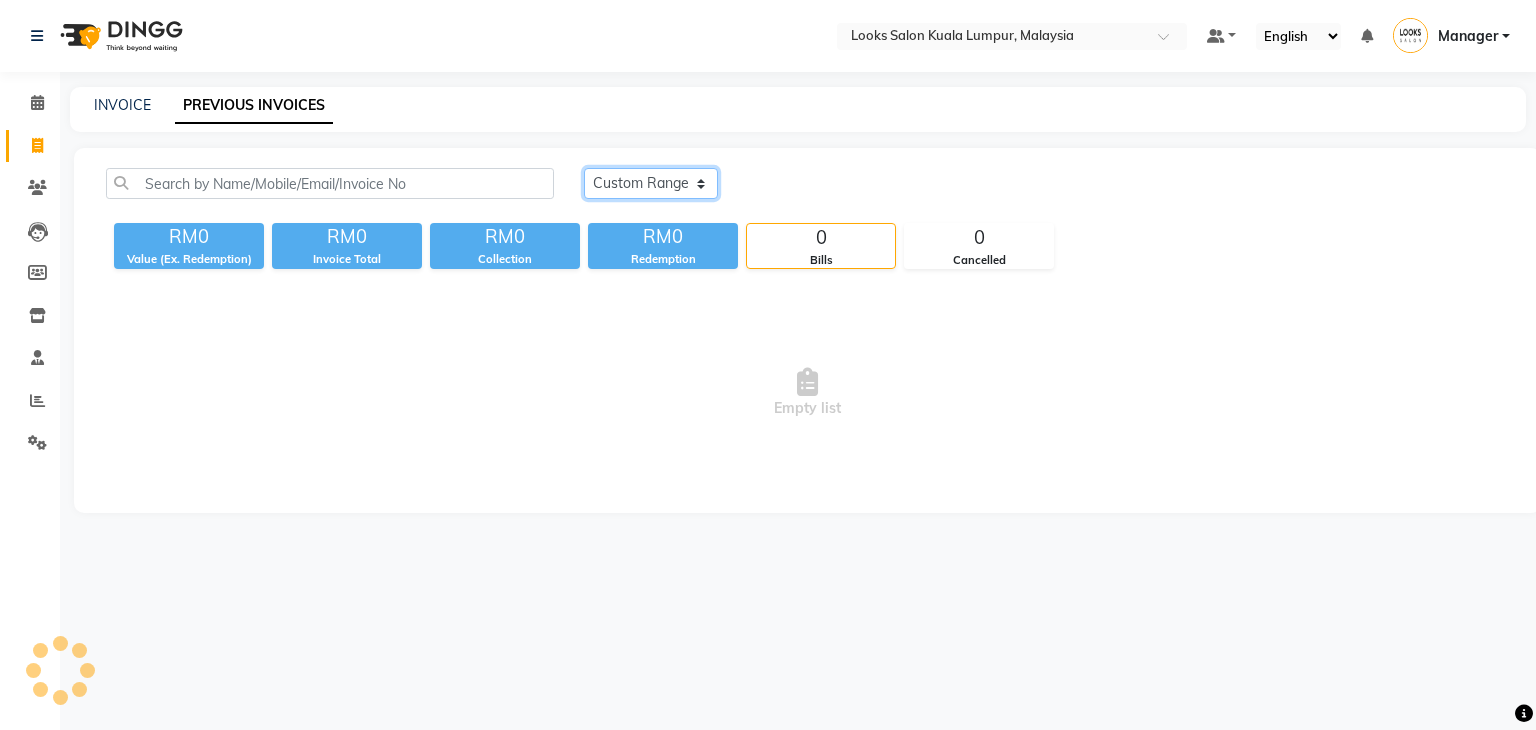 click on "Today Yesterday Custom Range" 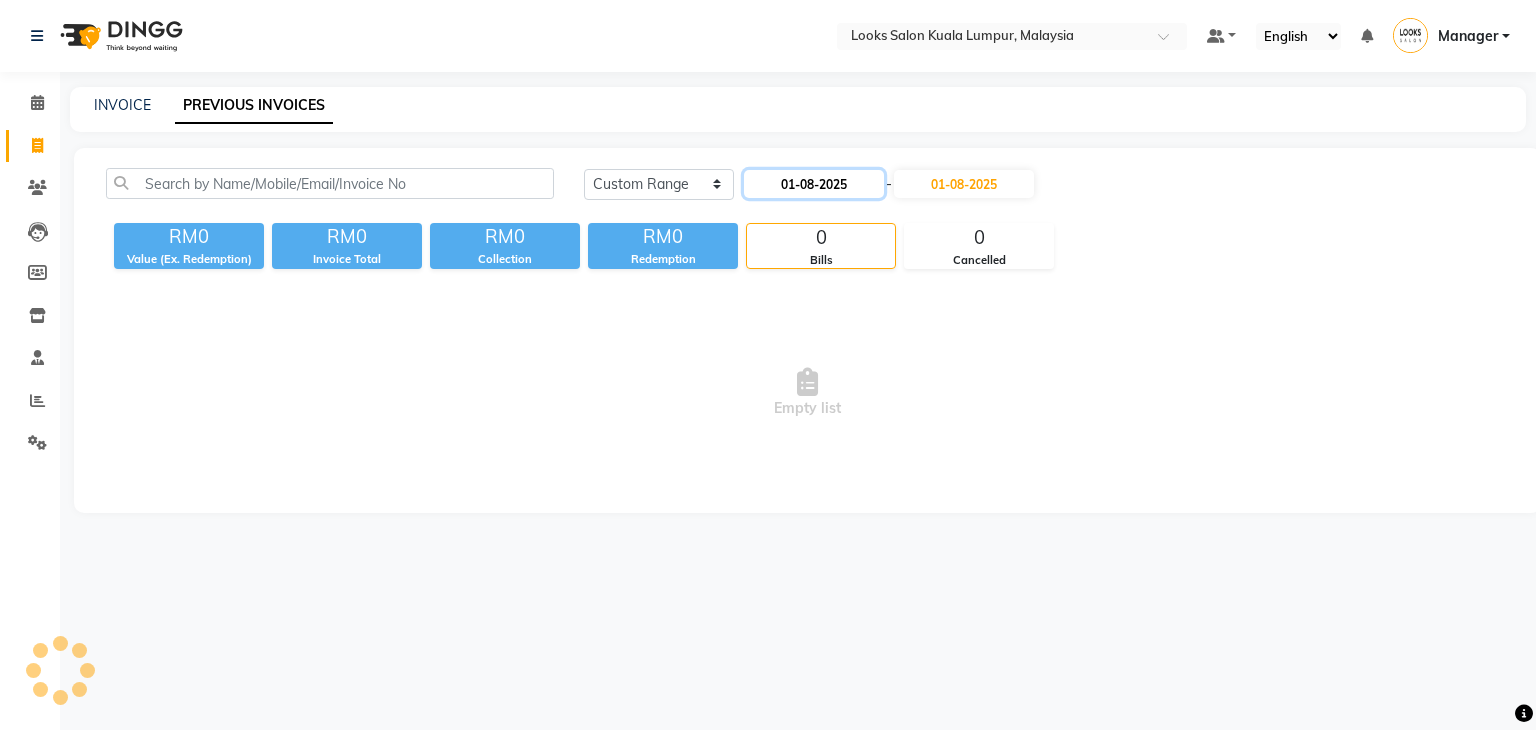 click on "01-08-2025" 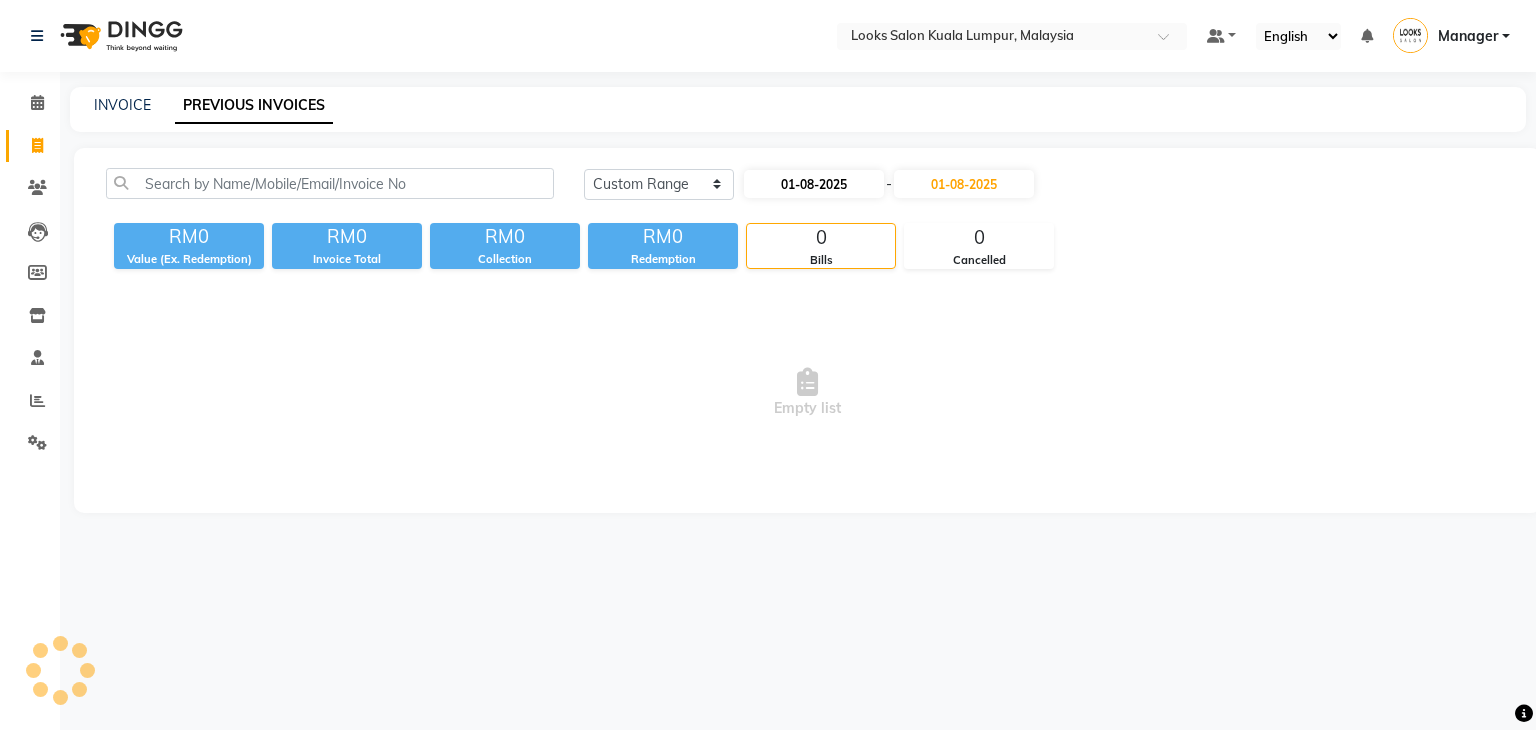 select on "8" 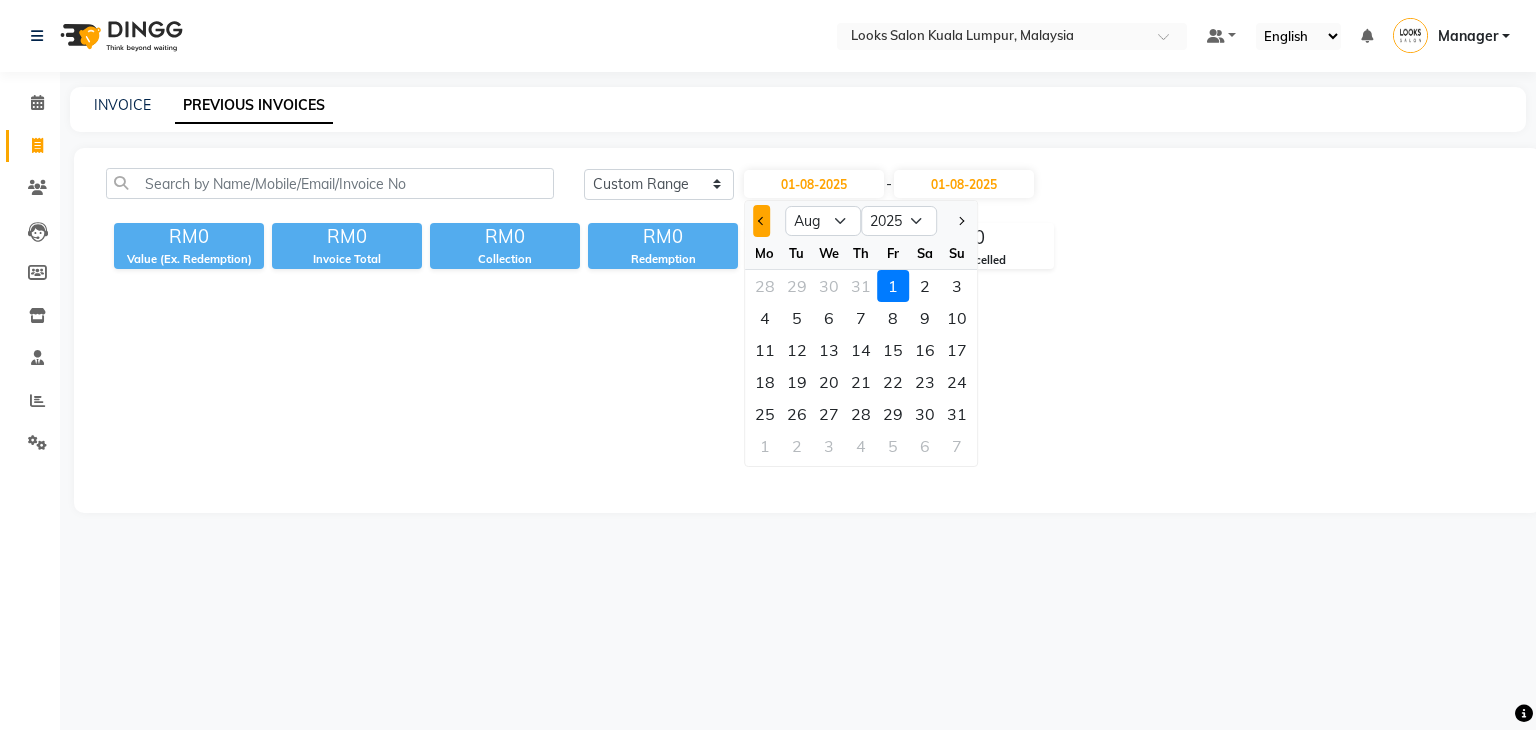 click 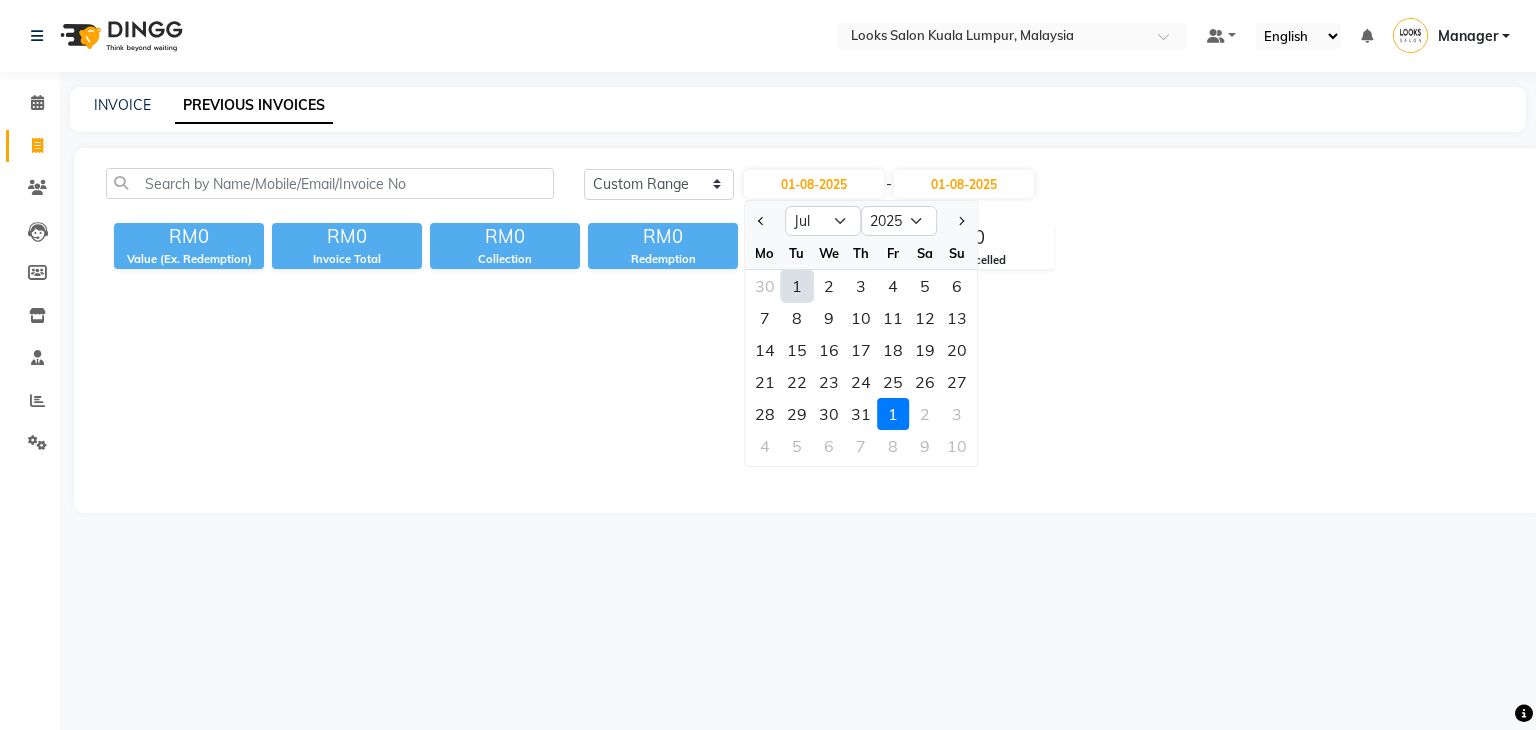 click on "1" 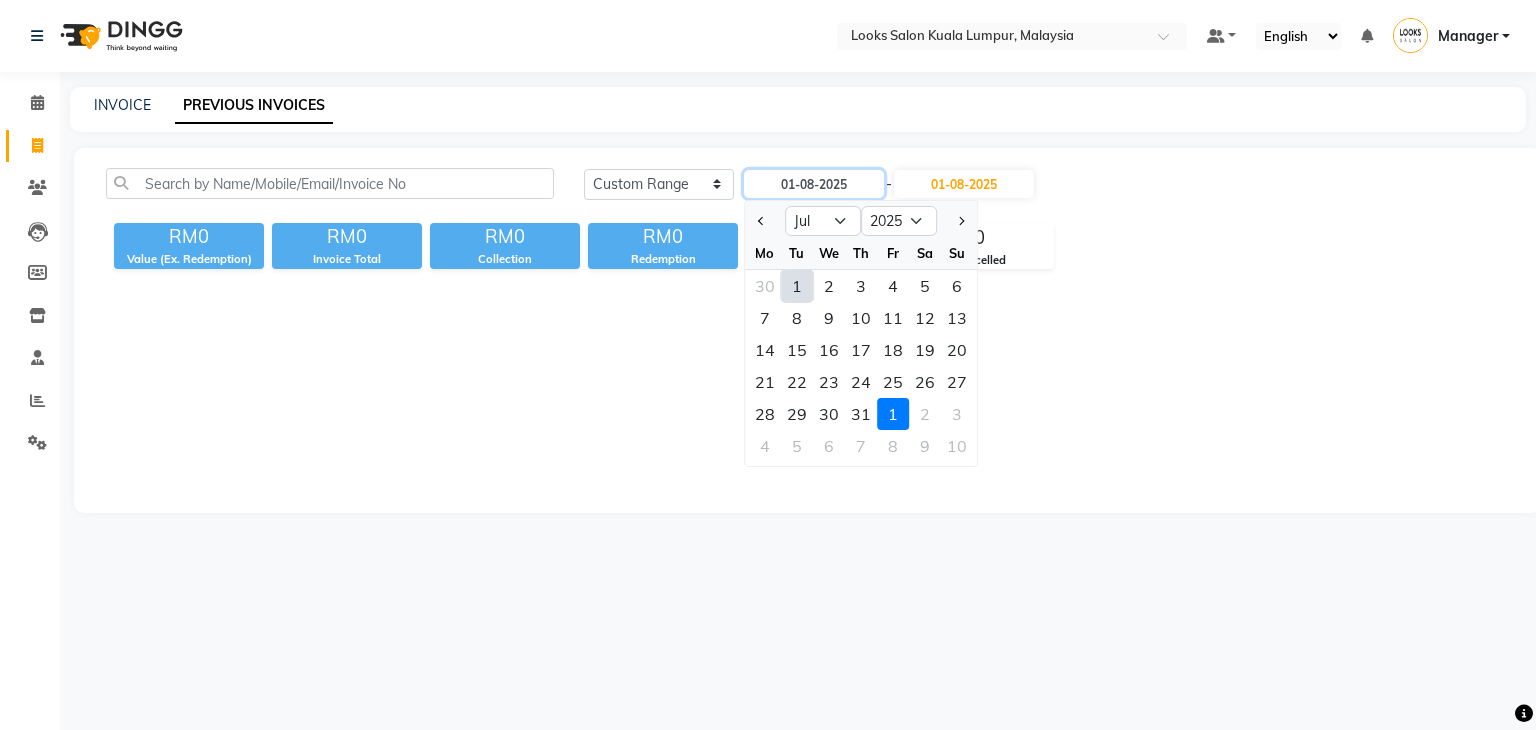 type on "01-07-2025" 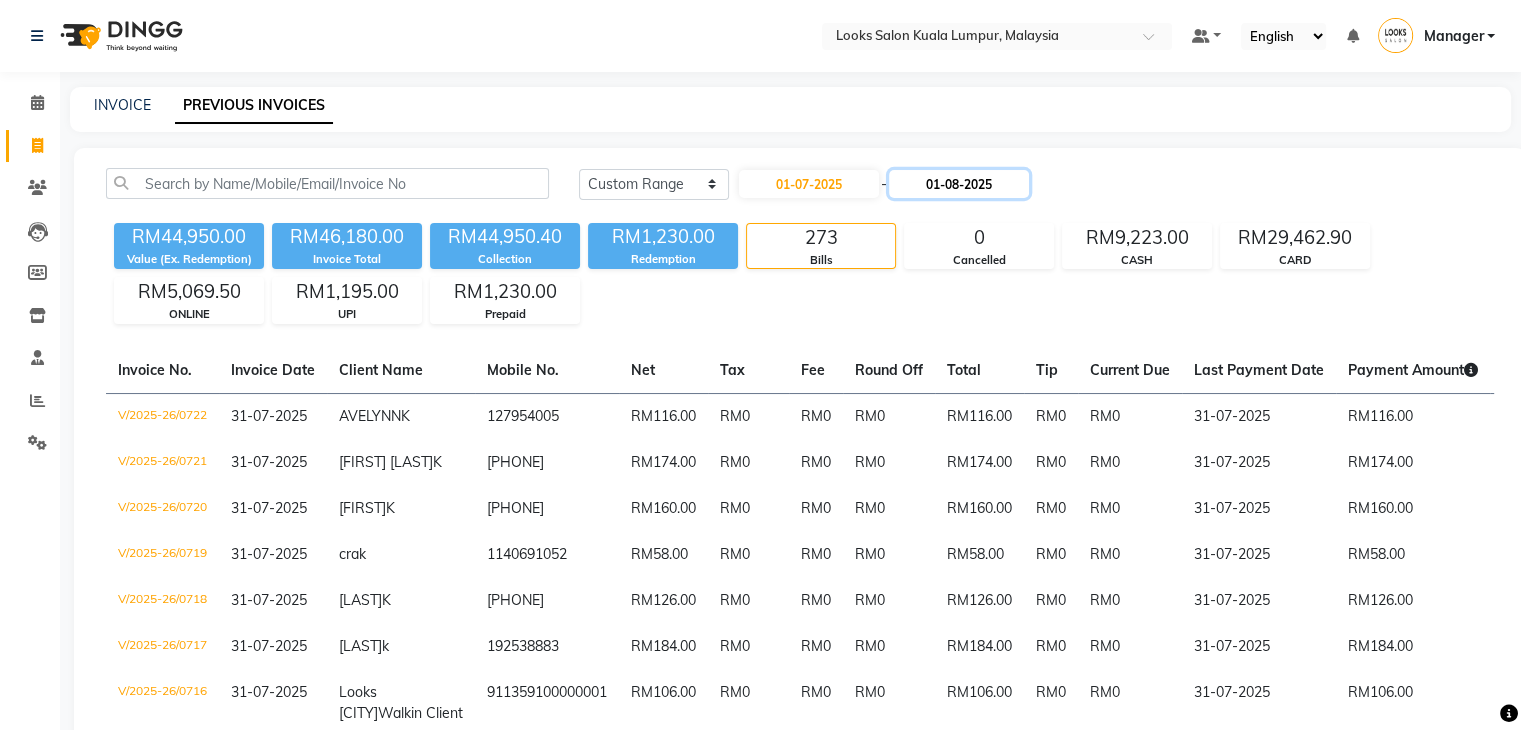 click on "01-08-2025" 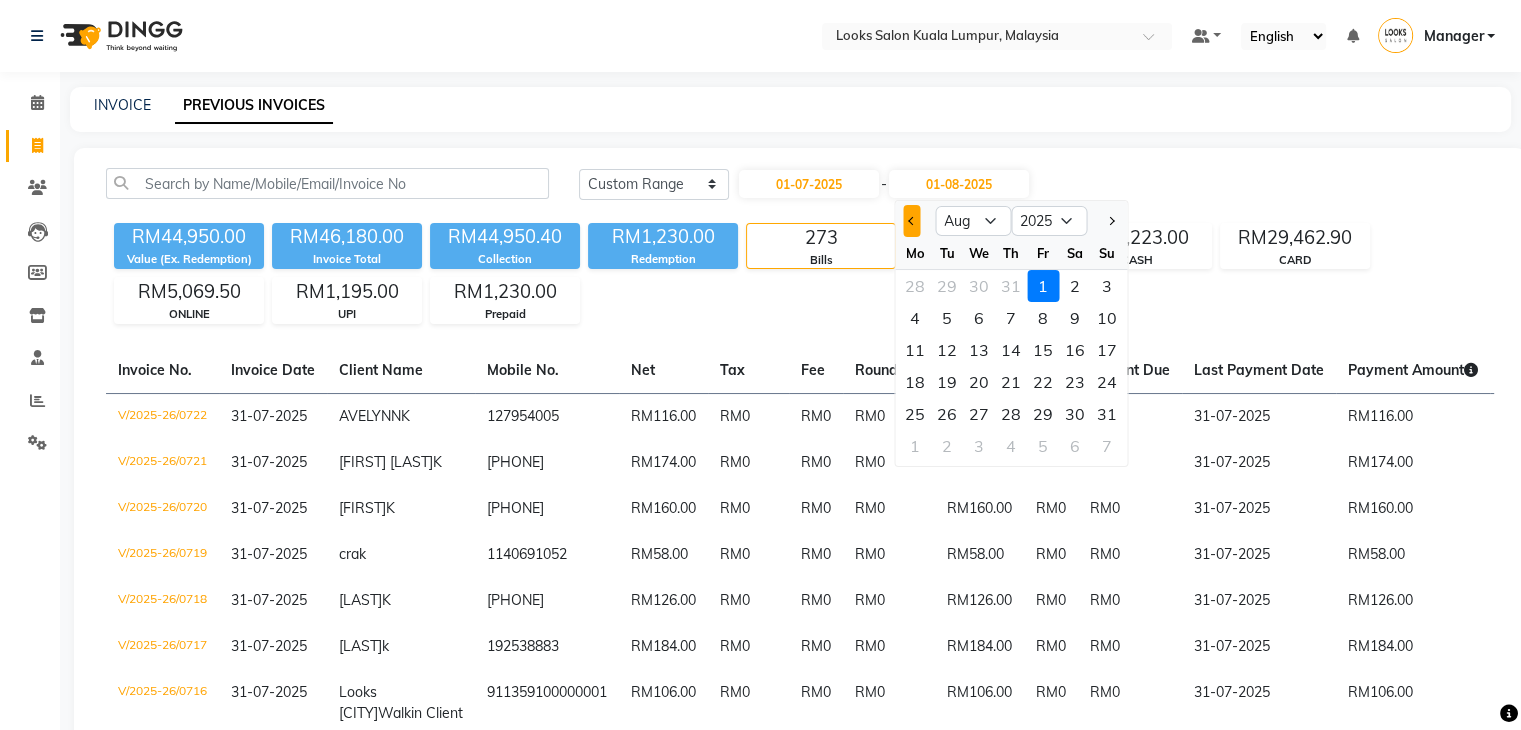 click 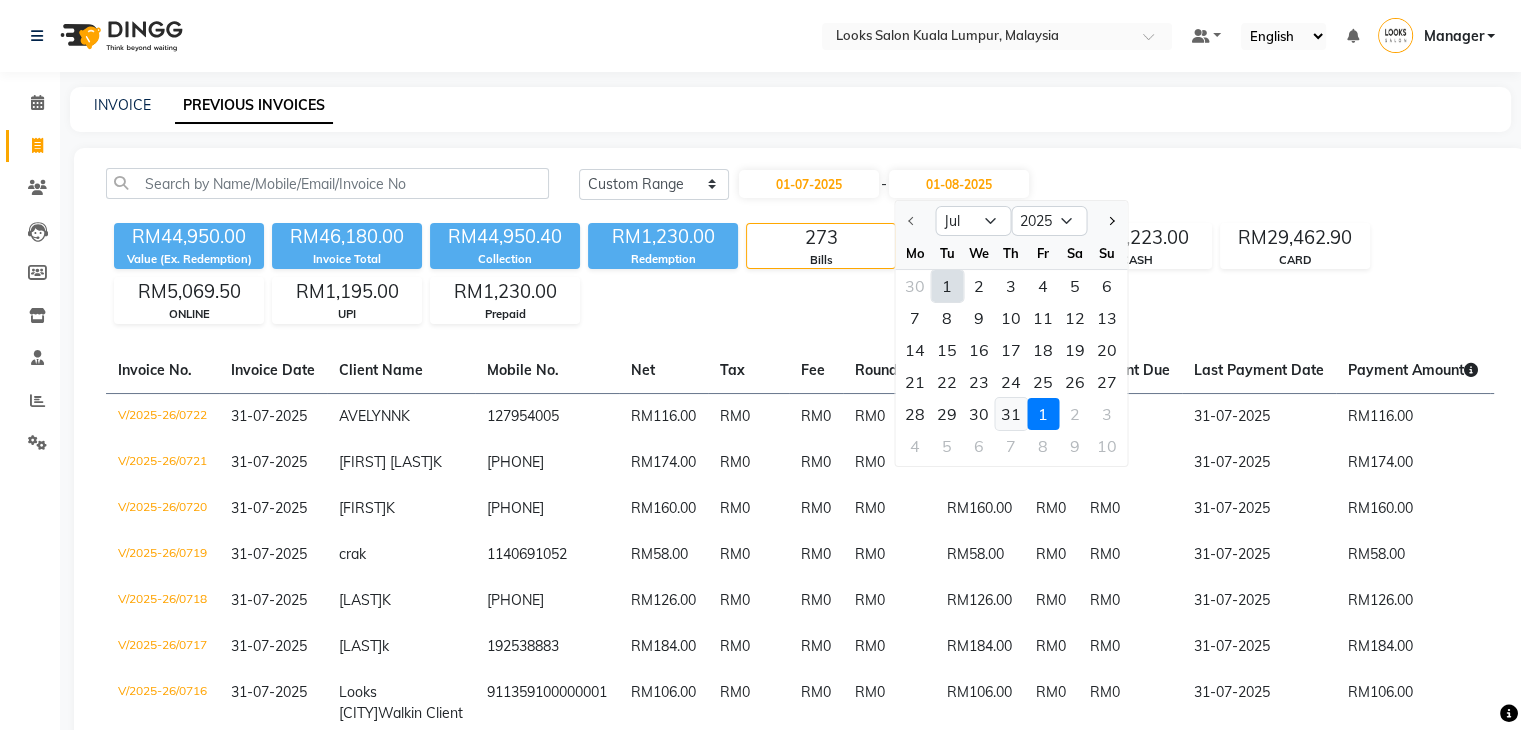 click on "31" 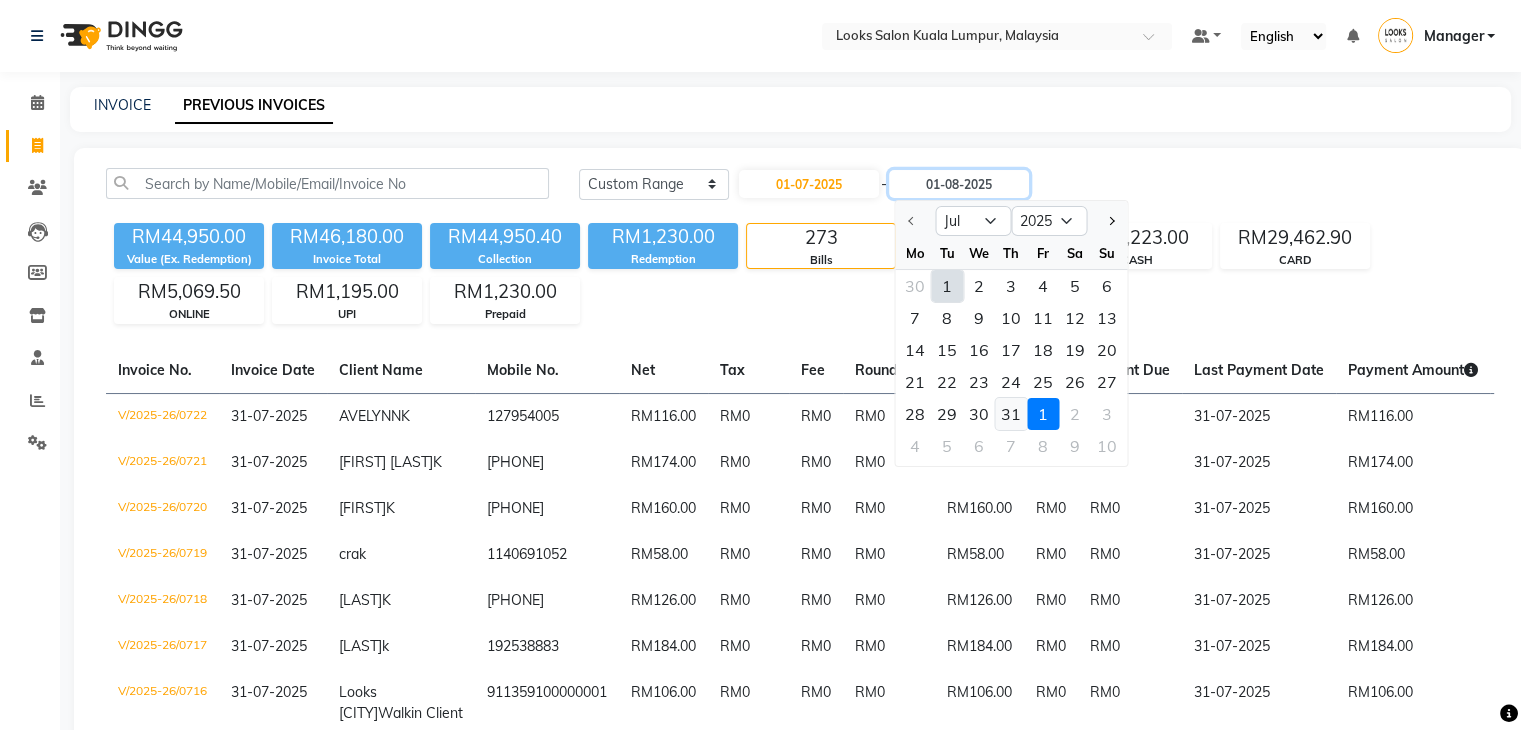 type on "31-07-2025" 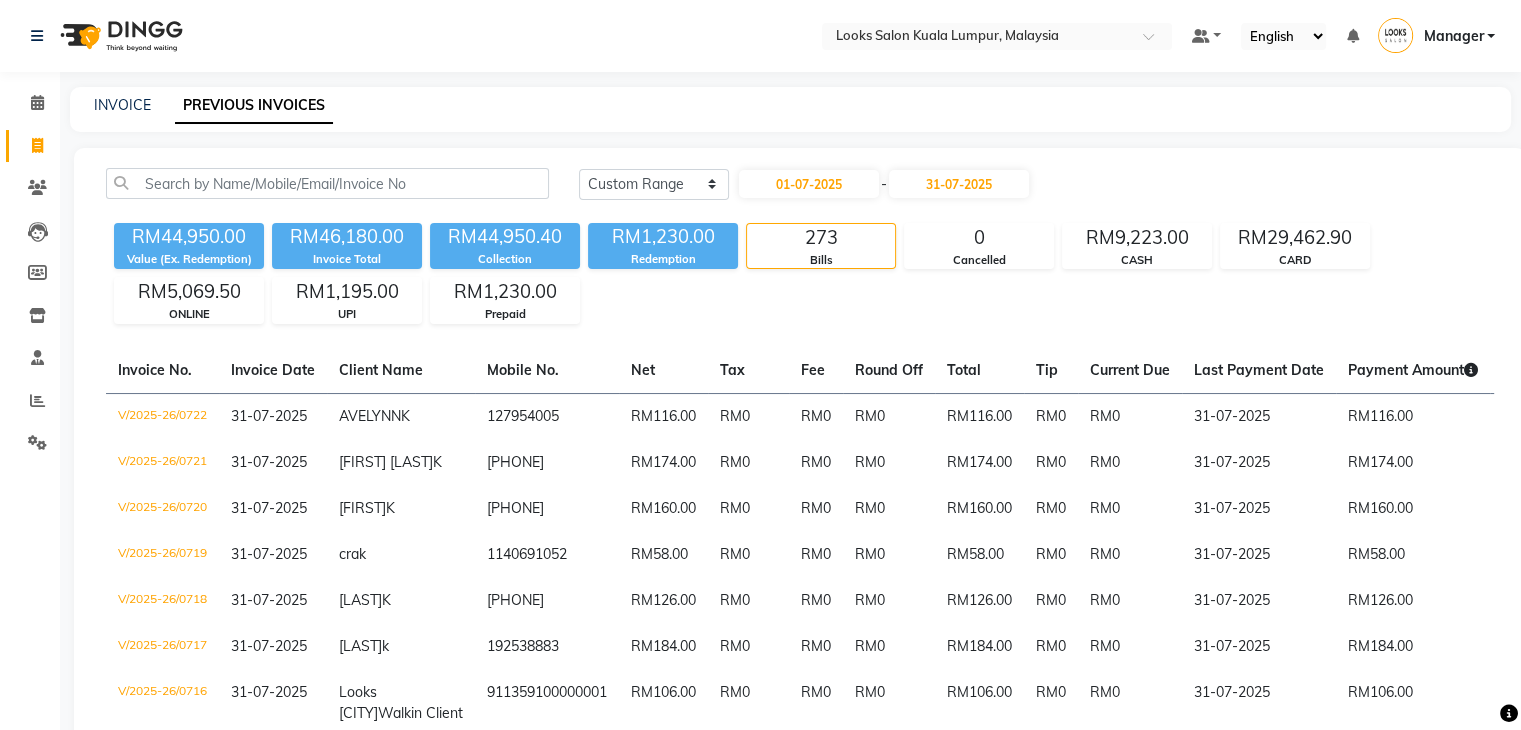 click on "Invoice No. Invoice Date Client Name Mobile No. Net Tax Fee Round Off Total Tip Current Due Last Payment Date Payment Amount Payment Methods Cancel Reason Status V/2025-26/0722 31-07-2025 AVELYNN K [PHONE] RM116.00 RM0 RM0 RM0 RM116.00 RM0 RM0 31-07-2025 RM116.00 CARD - PAID V/2025-26/0721 31-07-2025 Lin yiyan K [PHONE] RM174.00 RM0 RM0 RM0 RM174.00 RM0 RM0 31-07-2025 RM174.00 CASH - PAID V/2025-26/0720 31-07-2025 MOUNMI K [PHONE] RM160.00 RM0 RM0 RM0 RM160.00 RM0 RM0 31-07-2025 RM160.00 UPI - PAID V/2025-26/0719 31-07-2025 cra k [PHONE] RM58.00 RM0 RM0 RM0 RM58.00 RM0 RM0 31-07-2025 RM58.00 CARD - PAID V/2025-26/0718 31-07-2025 Nadarasa K [PHONE] RM126.00 RM0 RM0 RM0 RM0 RM0" 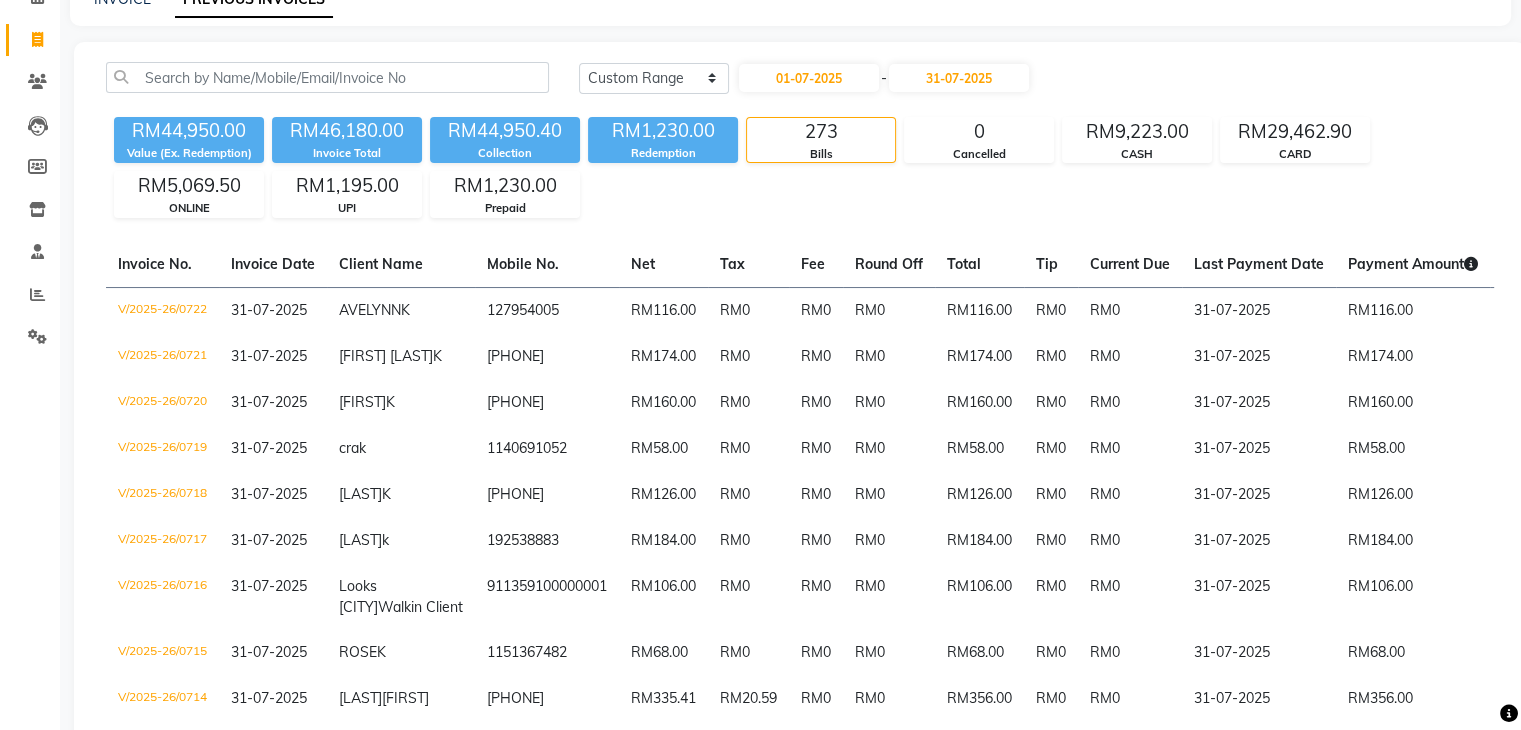 scroll, scrollTop: 112, scrollLeft: 0, axis: vertical 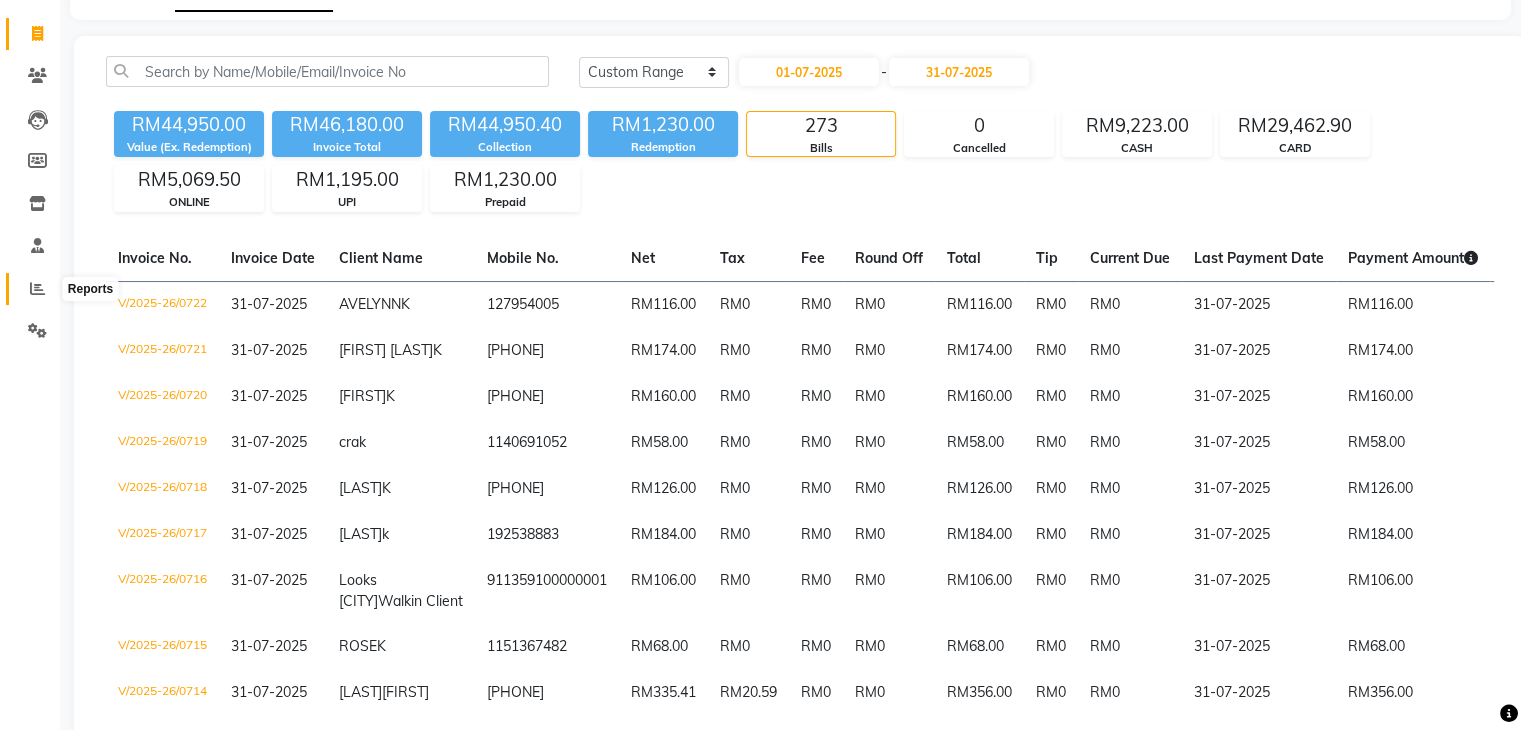 click 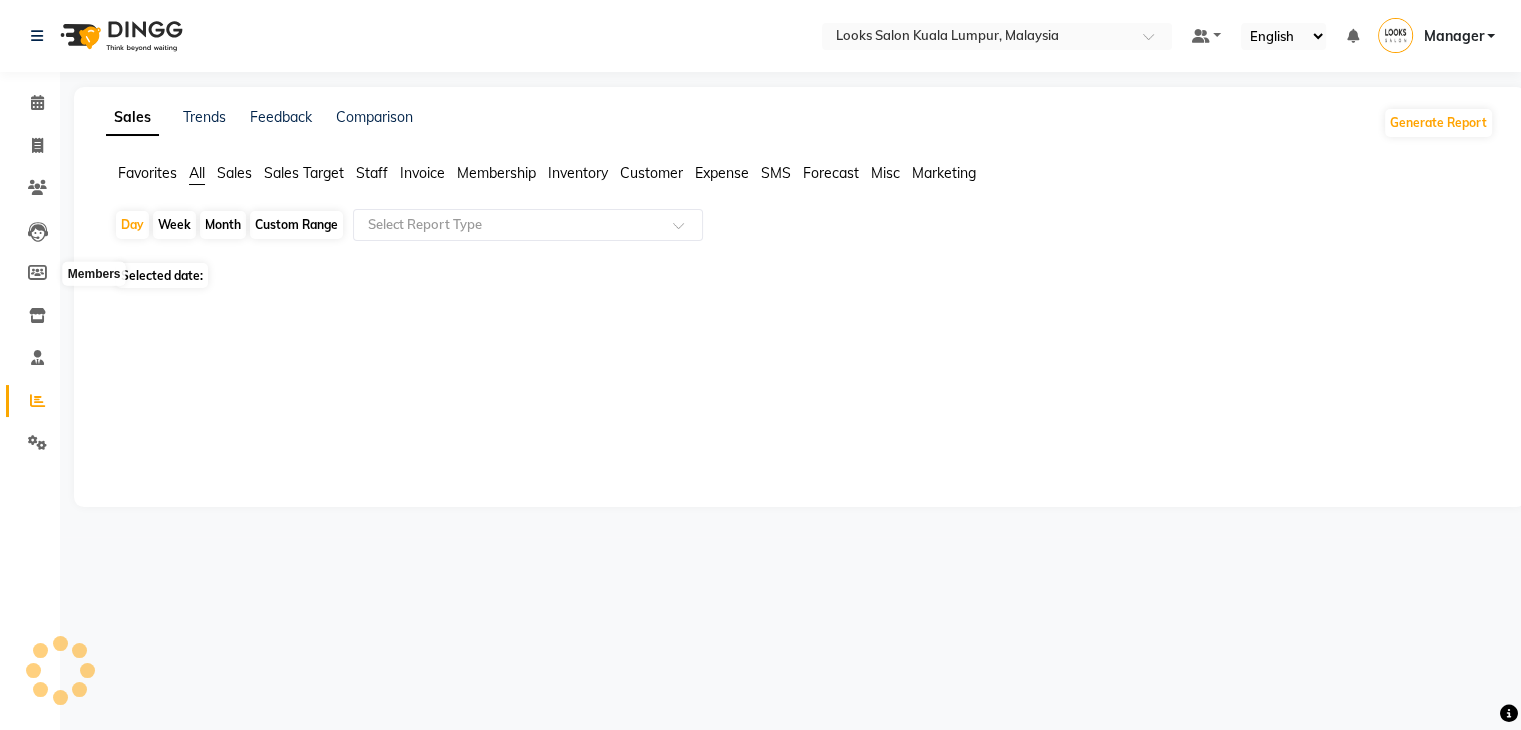 scroll, scrollTop: 0, scrollLeft: 0, axis: both 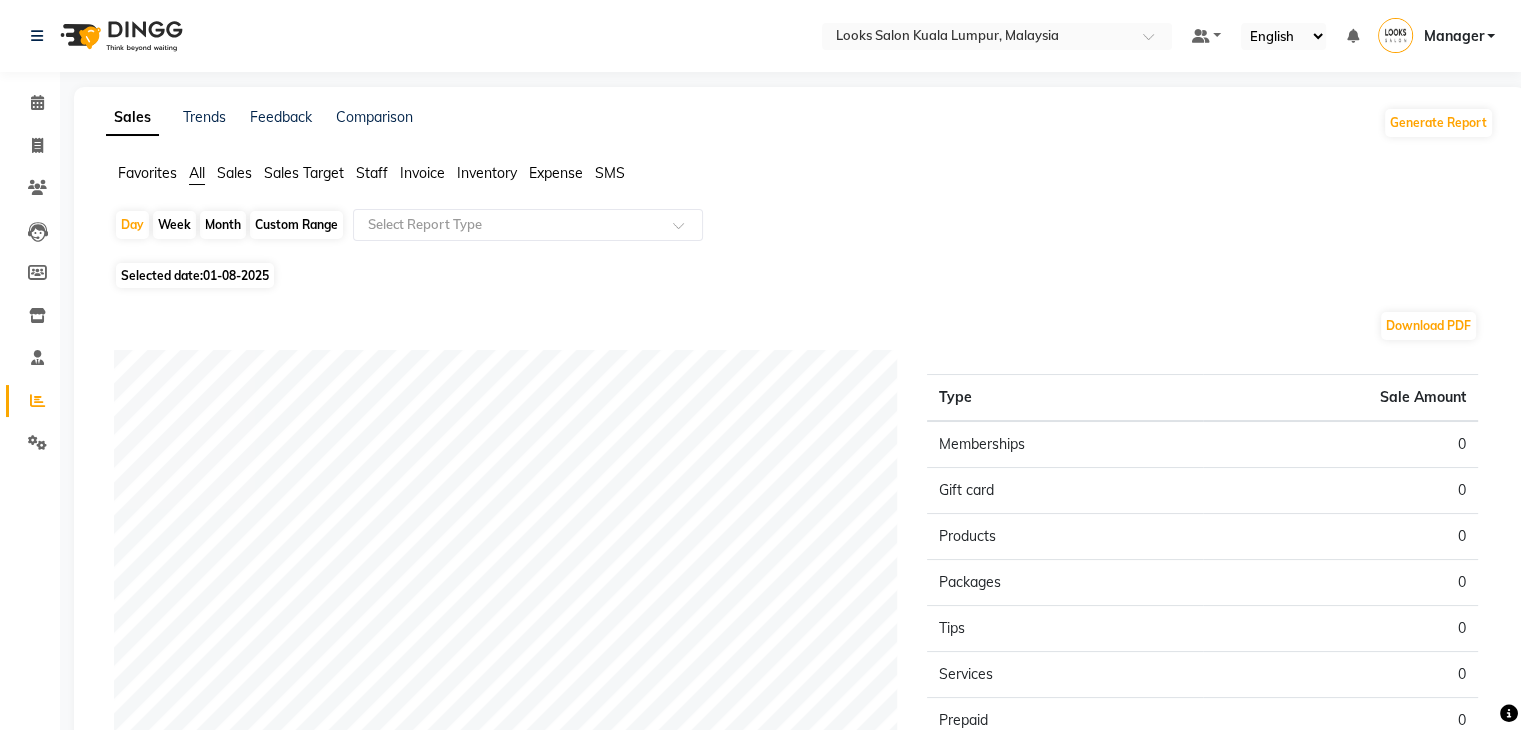 click on "Sales Target" 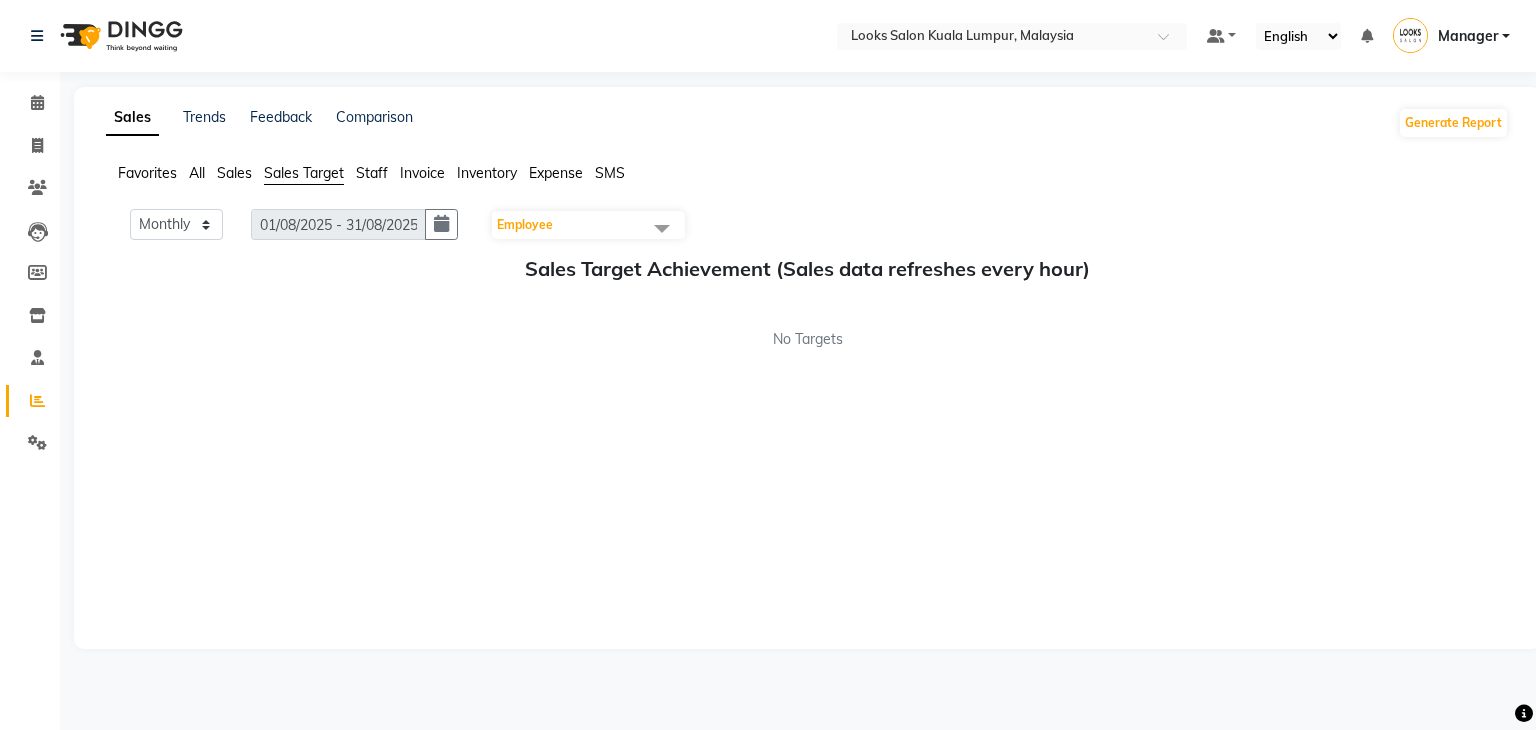 click on "Employee" 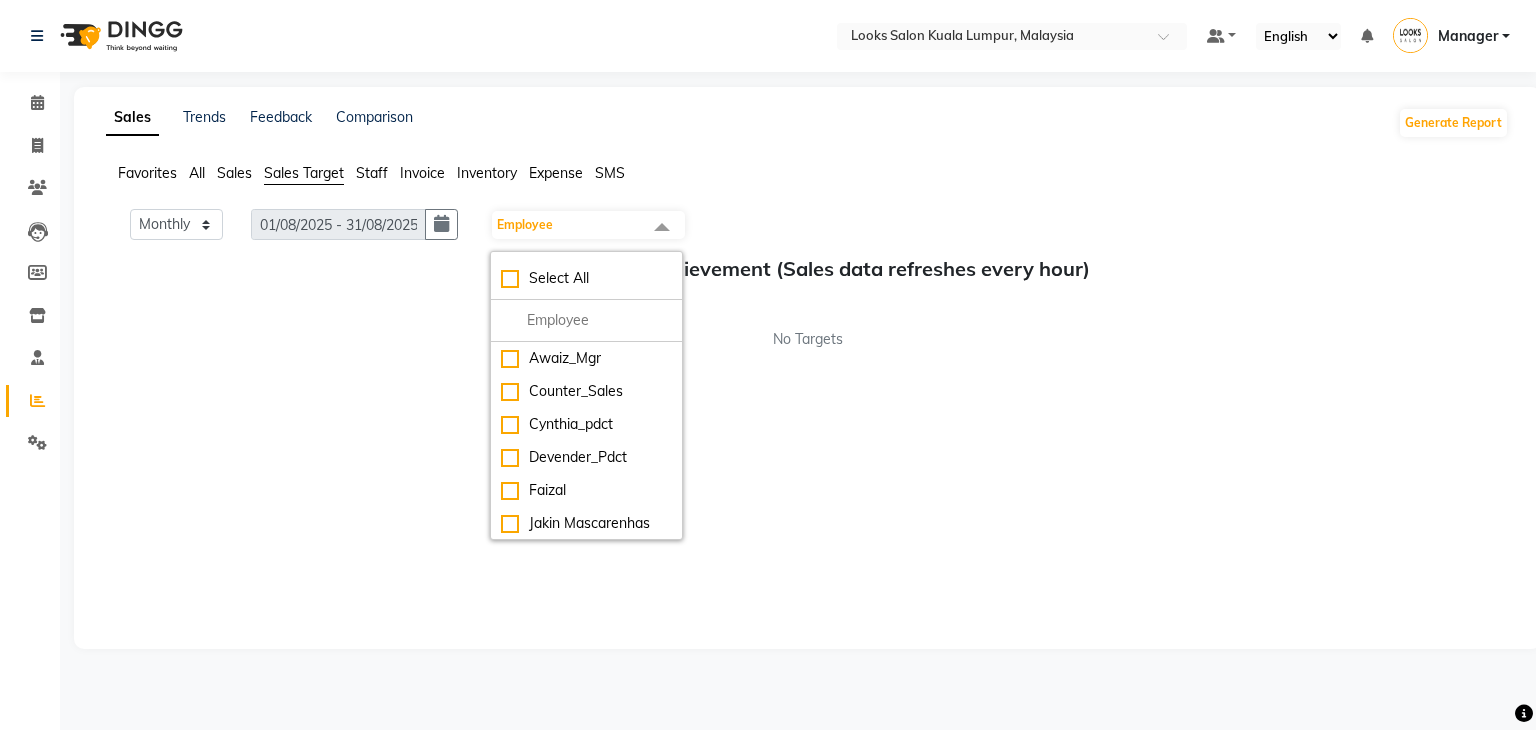 click on "Monthly Weekly 01/08/2025 - 31/08/2025 Employee Select All Awaiz_Mgr Counter_Sales Cynthia_pdct Devender_Pdct Faizal Jakin Mascarenhas Judith_Sita Kartik Mahi_Jeetu Manager Meenu_Pdct MG_Master Raj Renuka Talib" 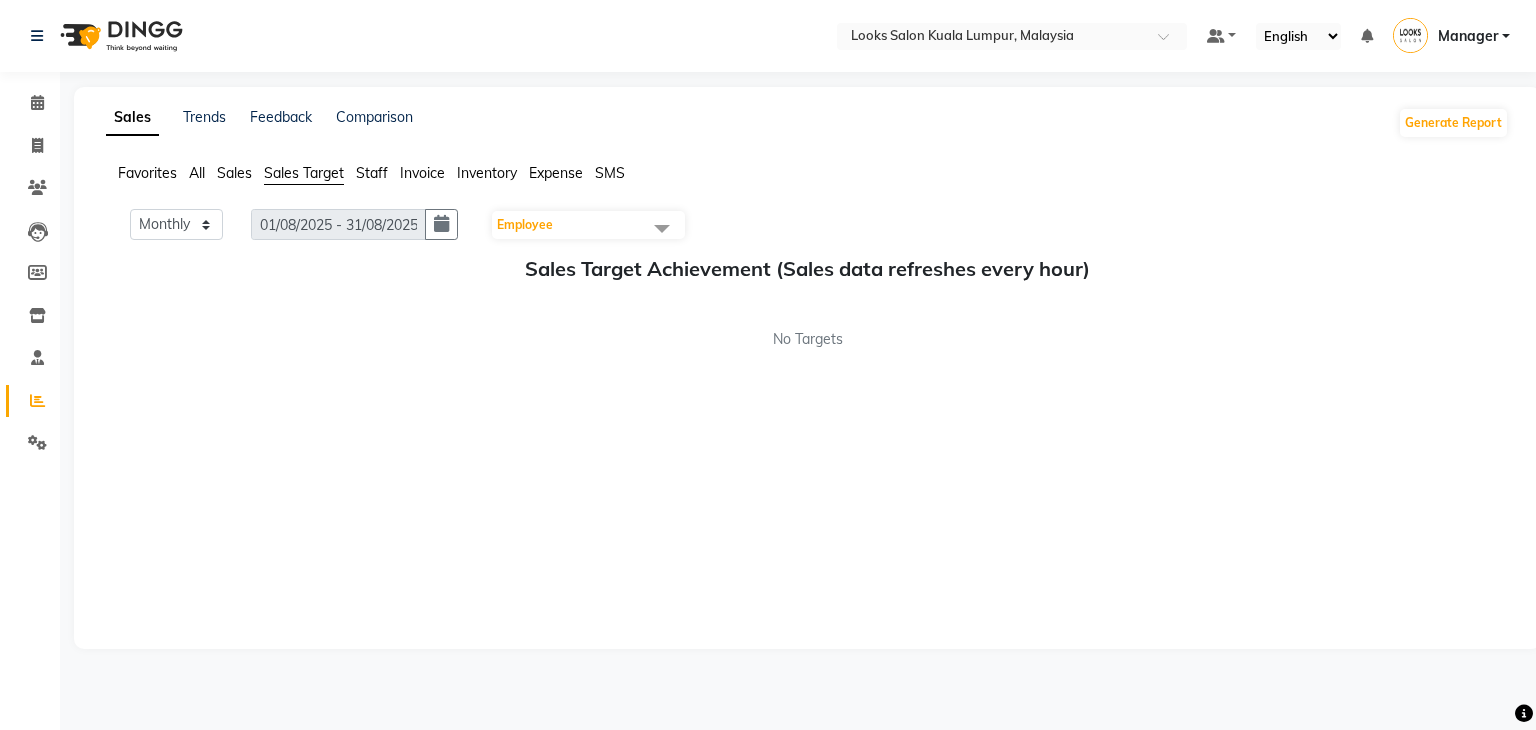 click 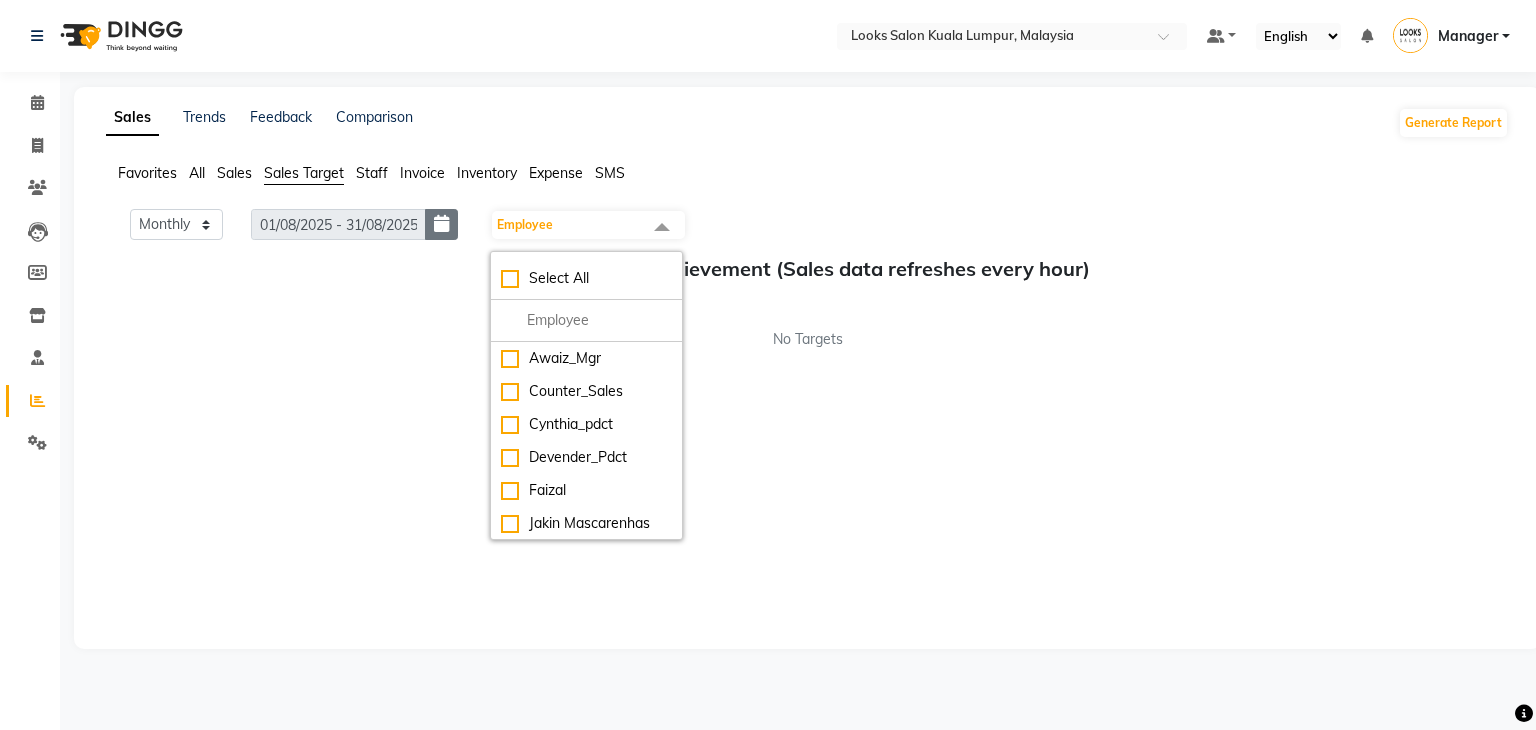 click 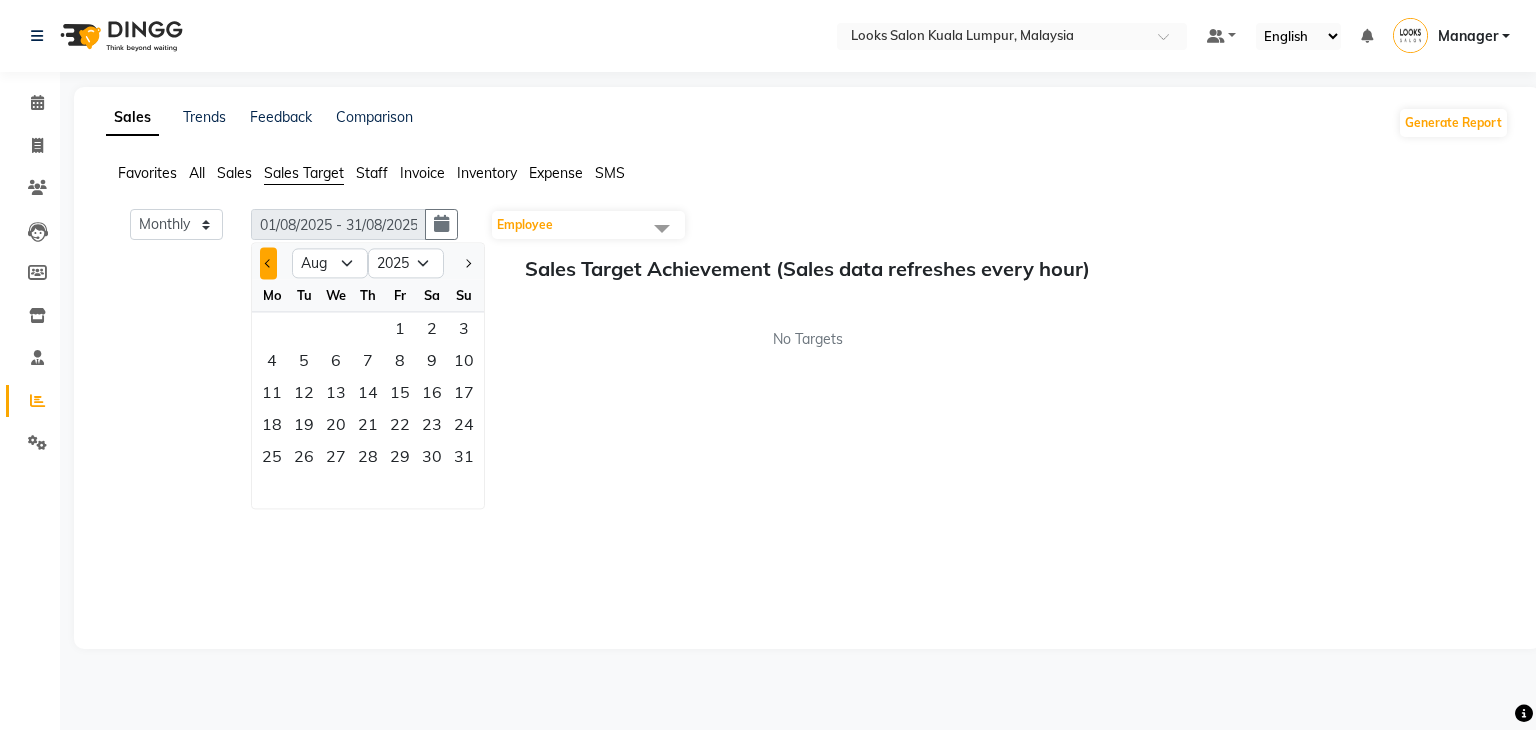click 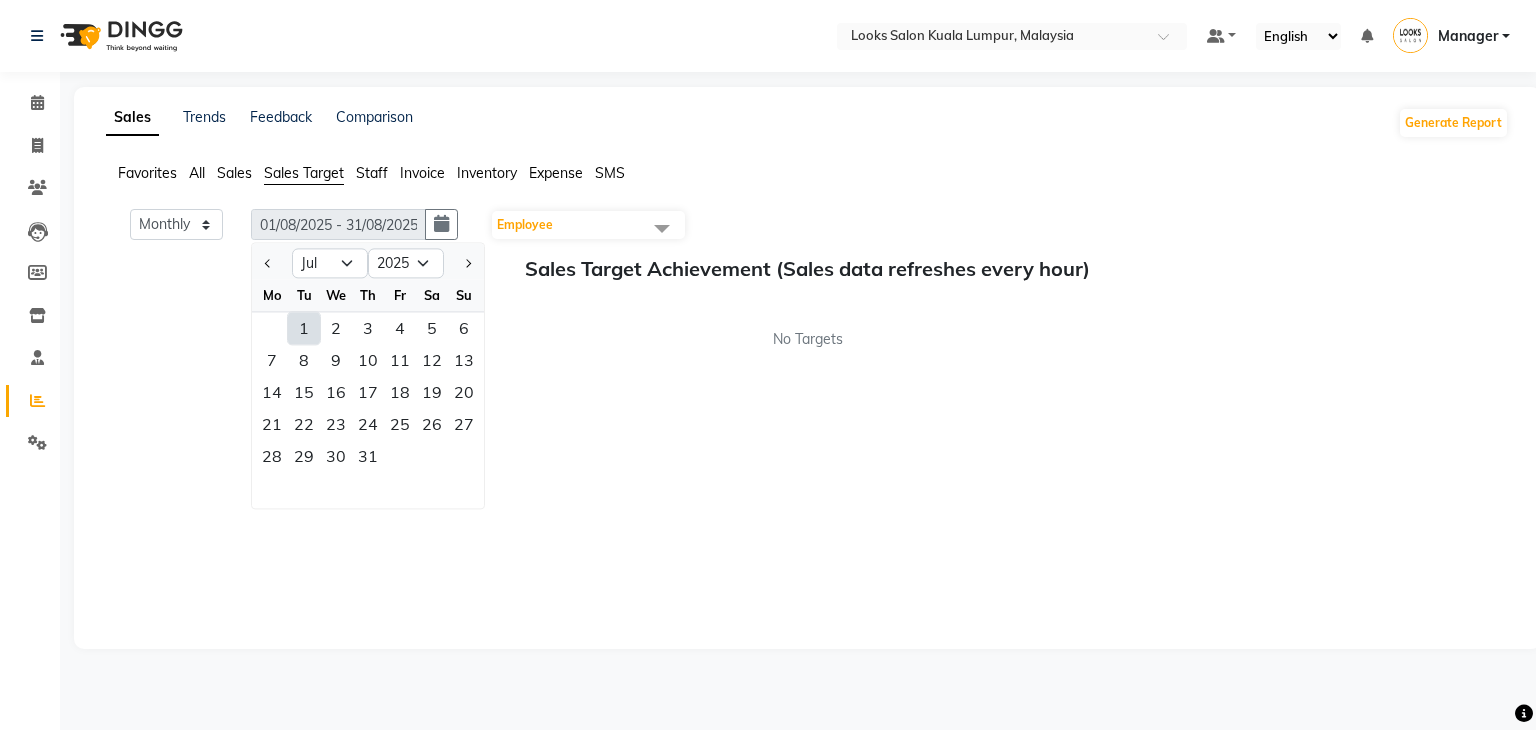 click on "1" 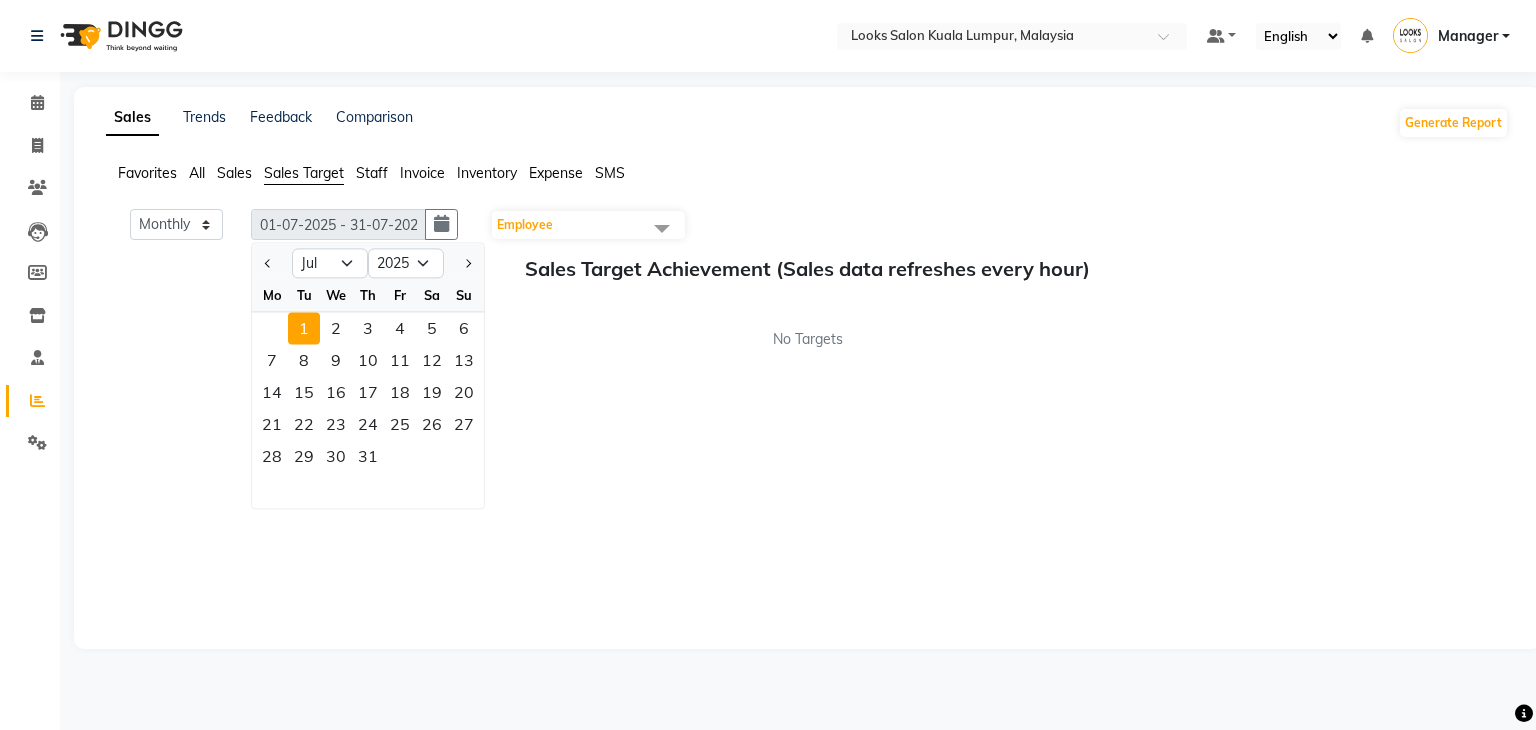 click on "Employee" 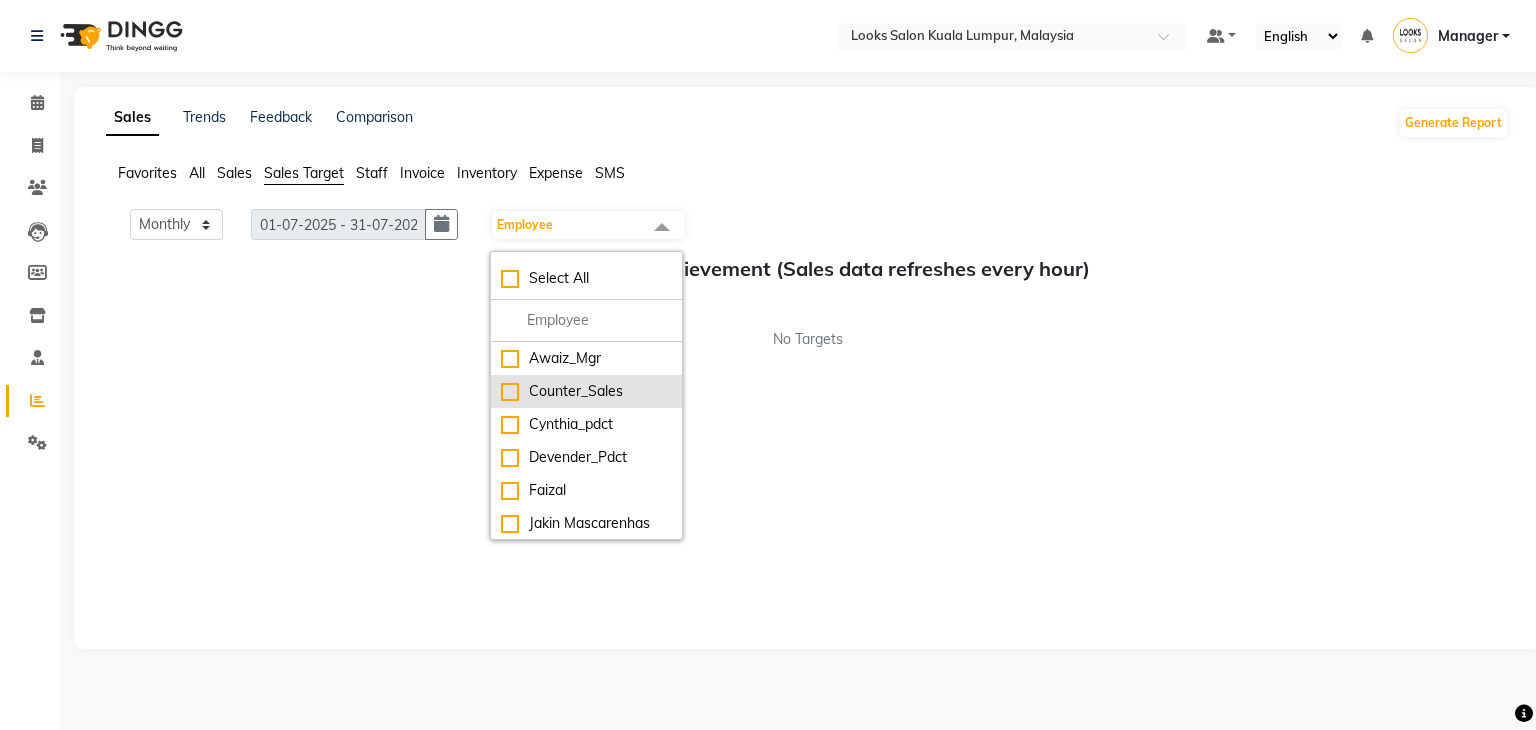 click on "Counter_Sales" 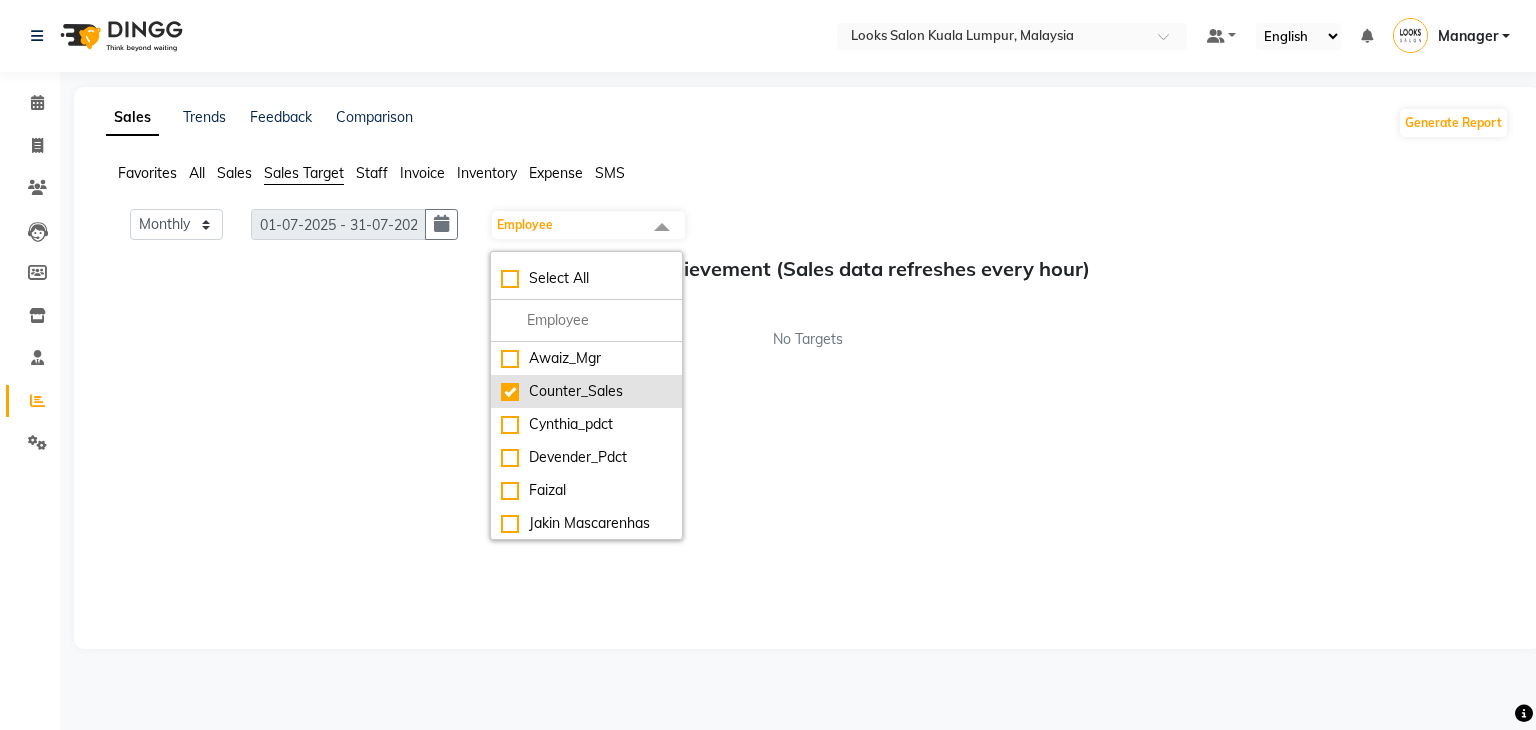 checkbox on "true" 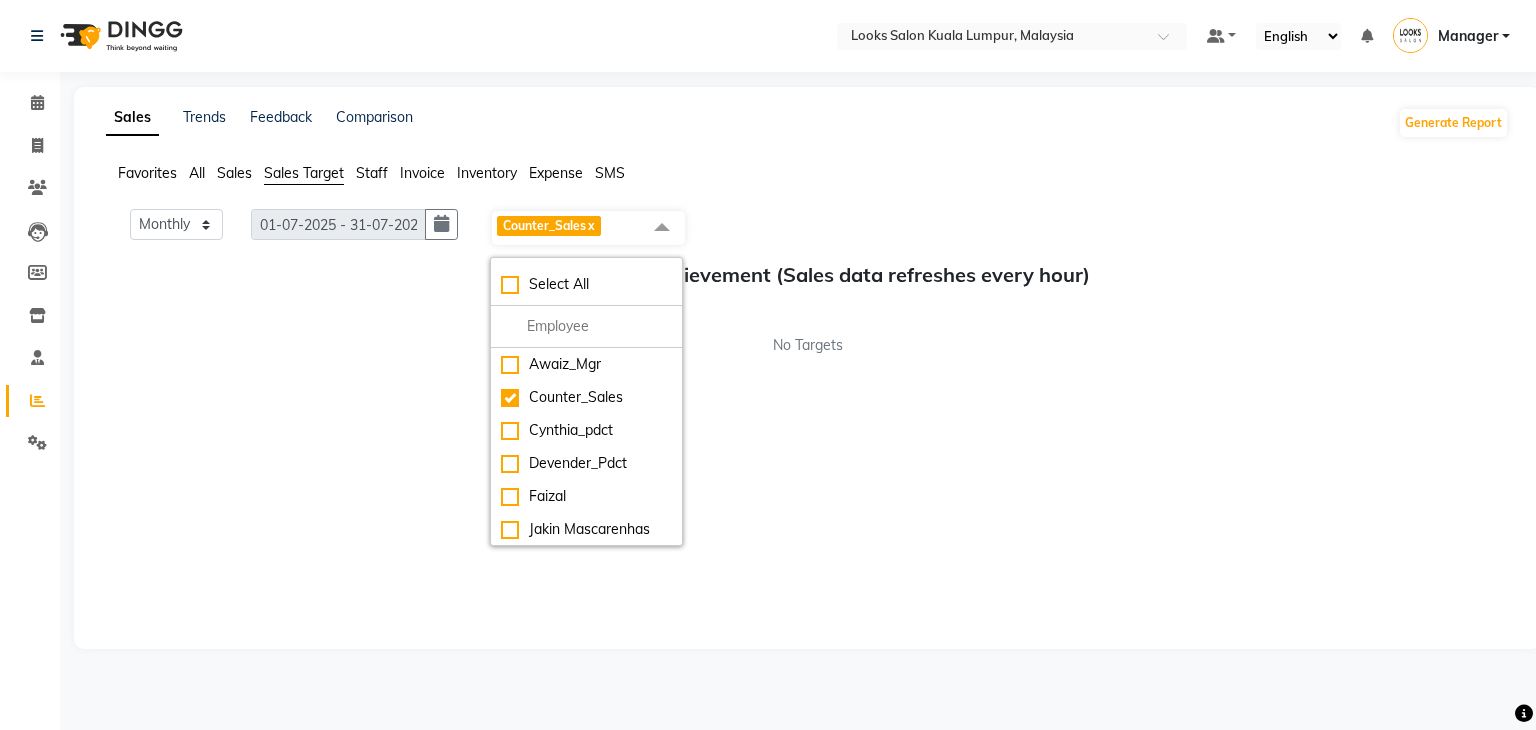 click on "x" 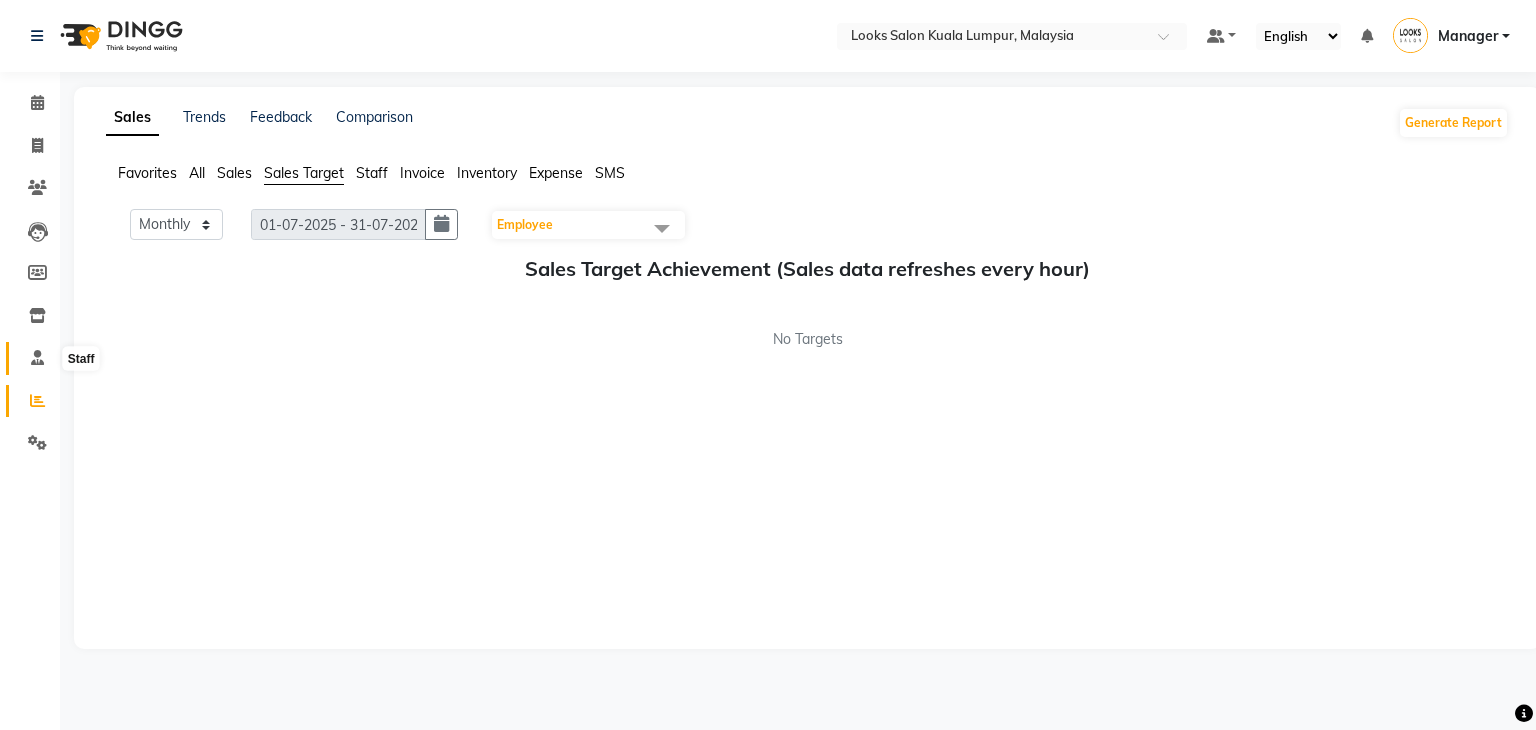 click 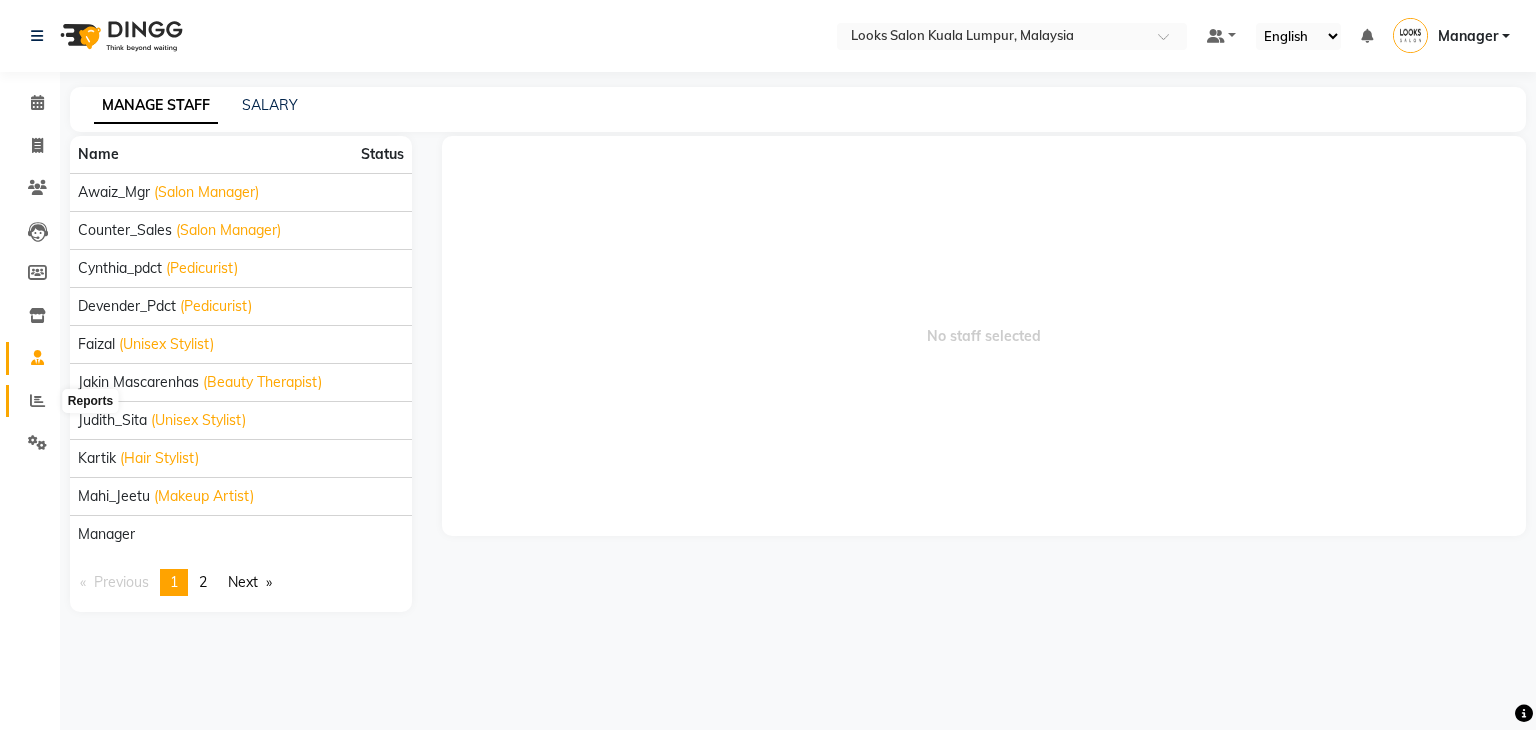 click 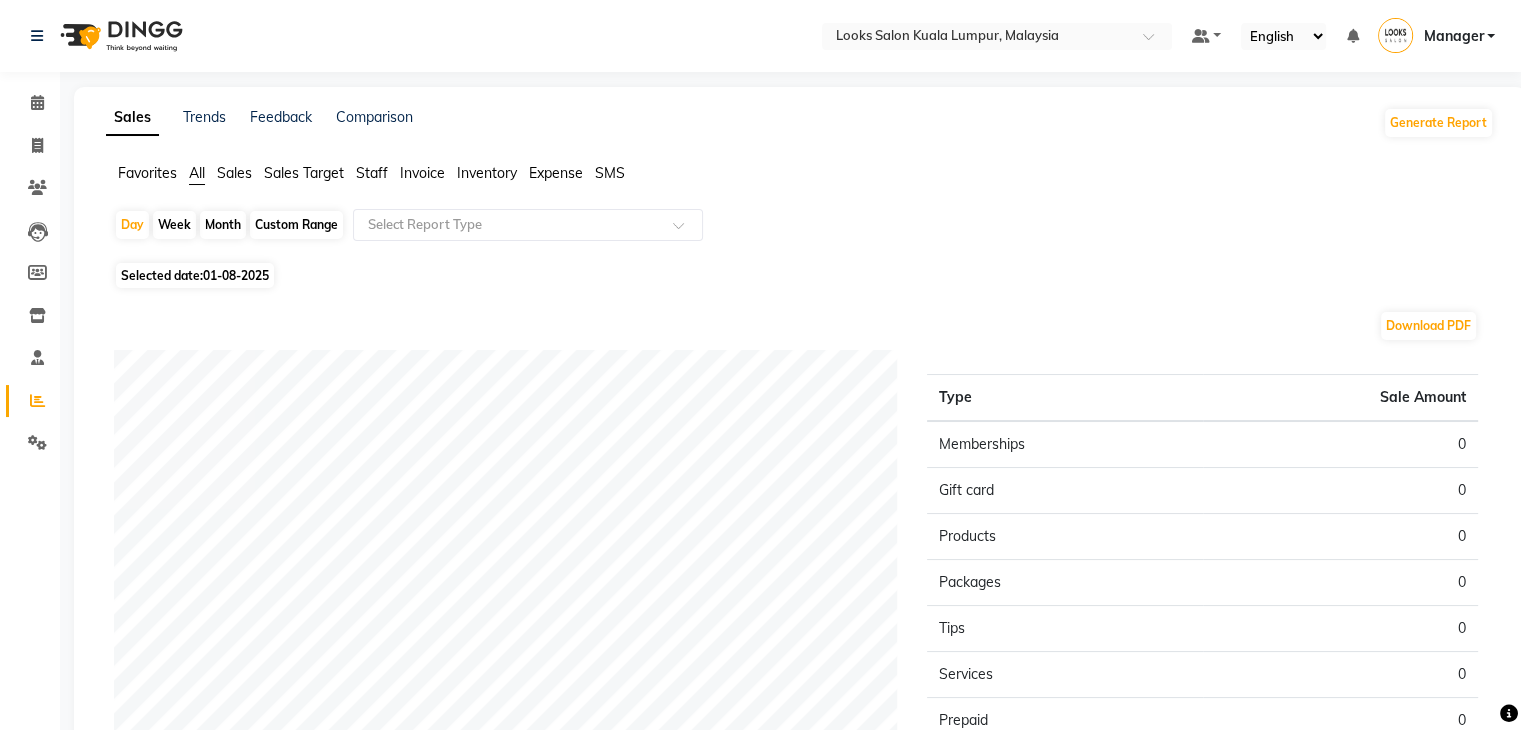 click on "Sales" 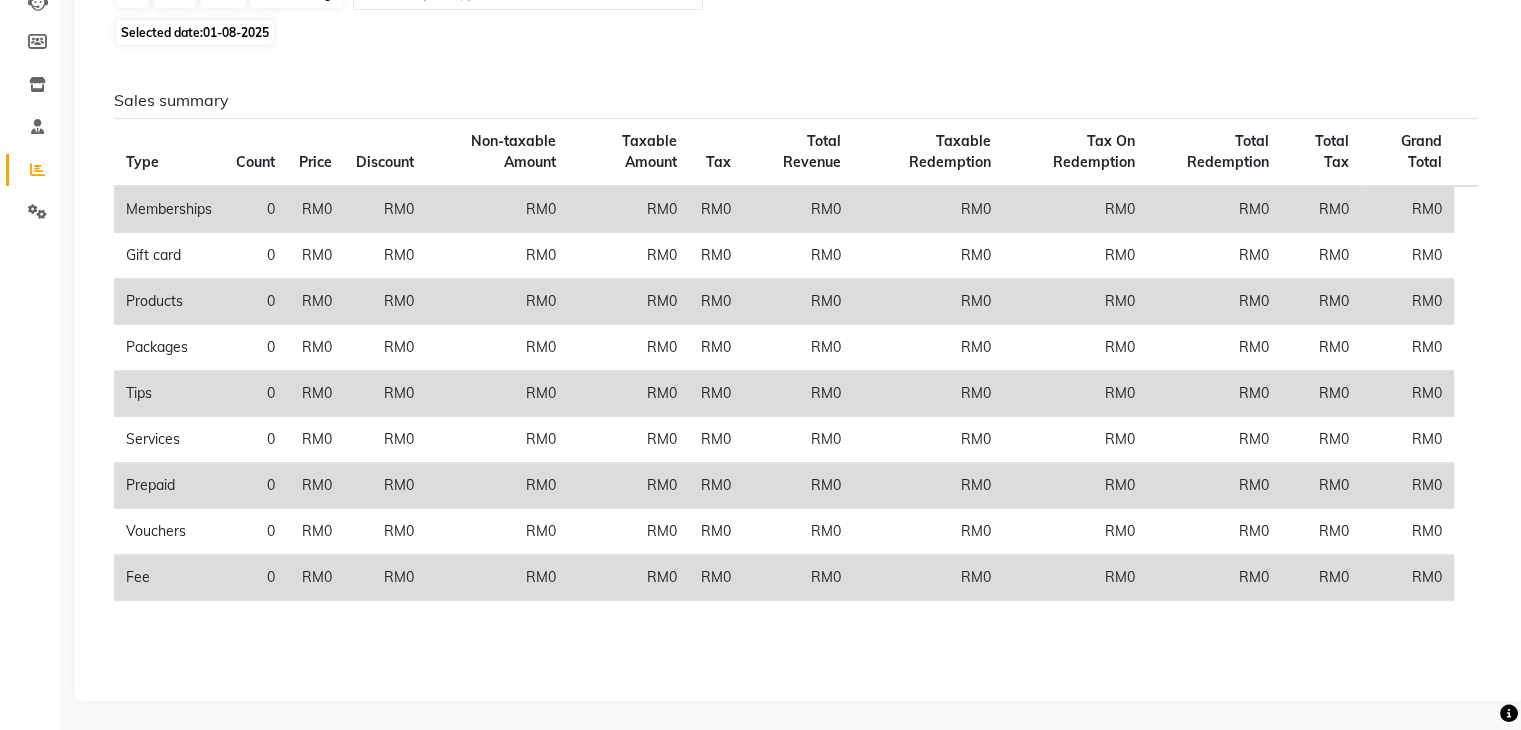 scroll, scrollTop: 0, scrollLeft: 0, axis: both 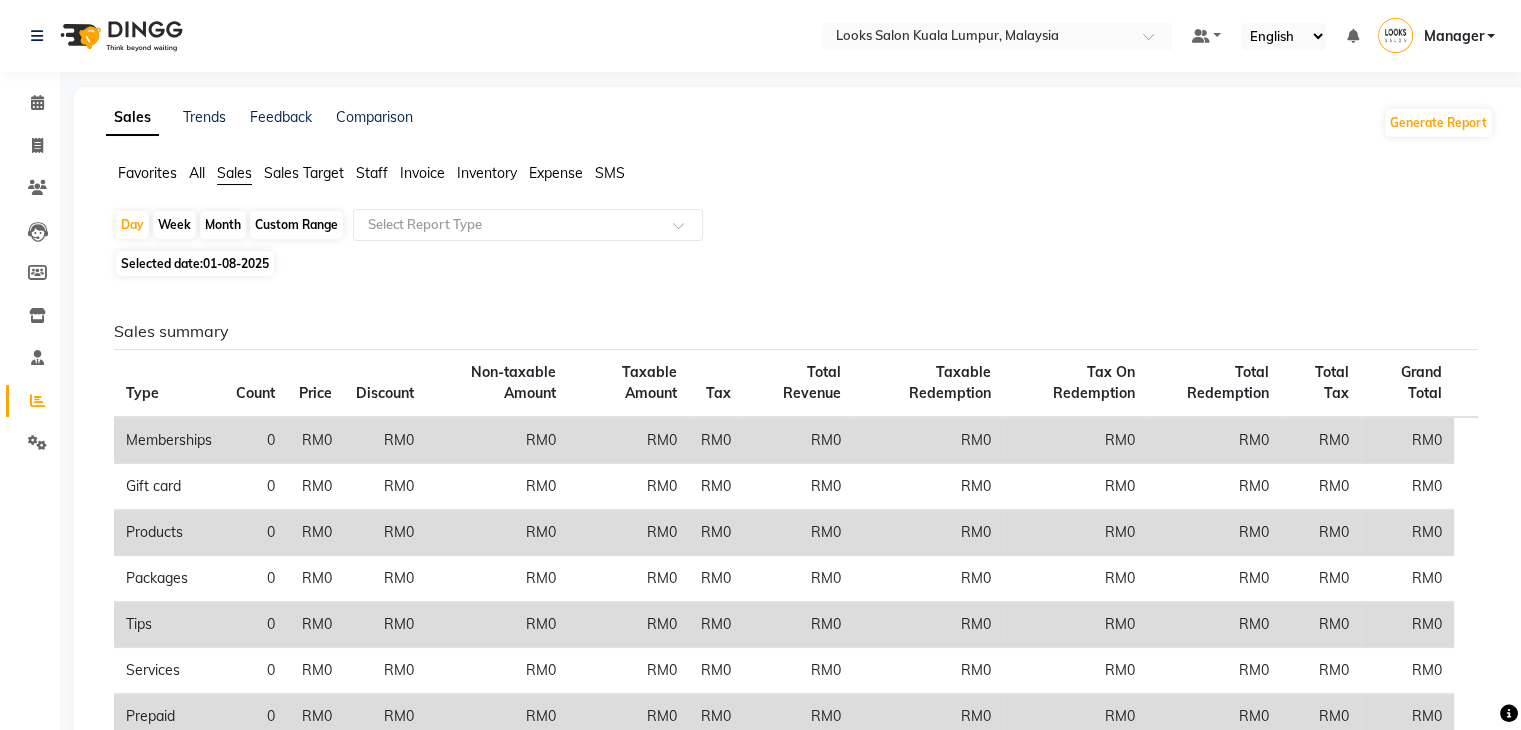click on "Month" 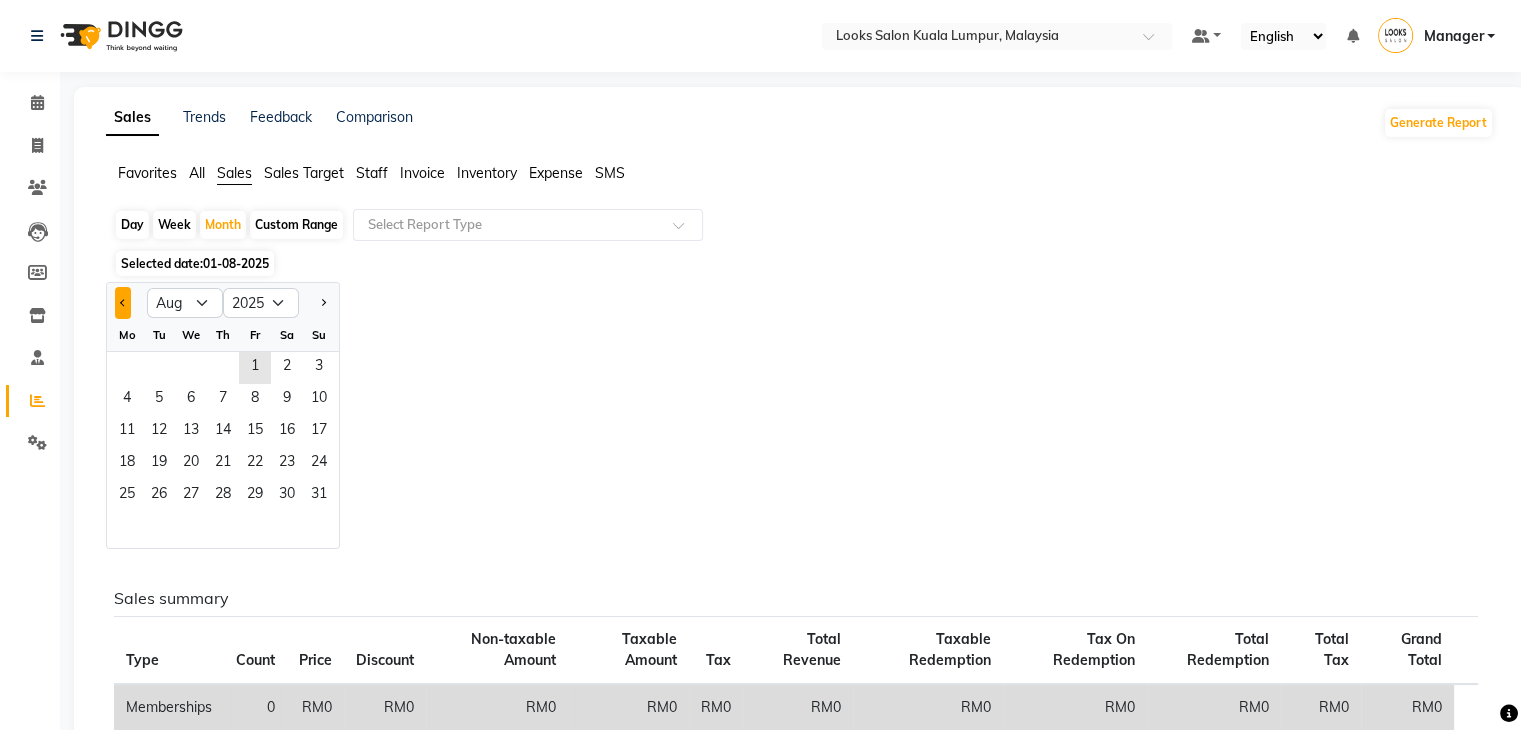 click 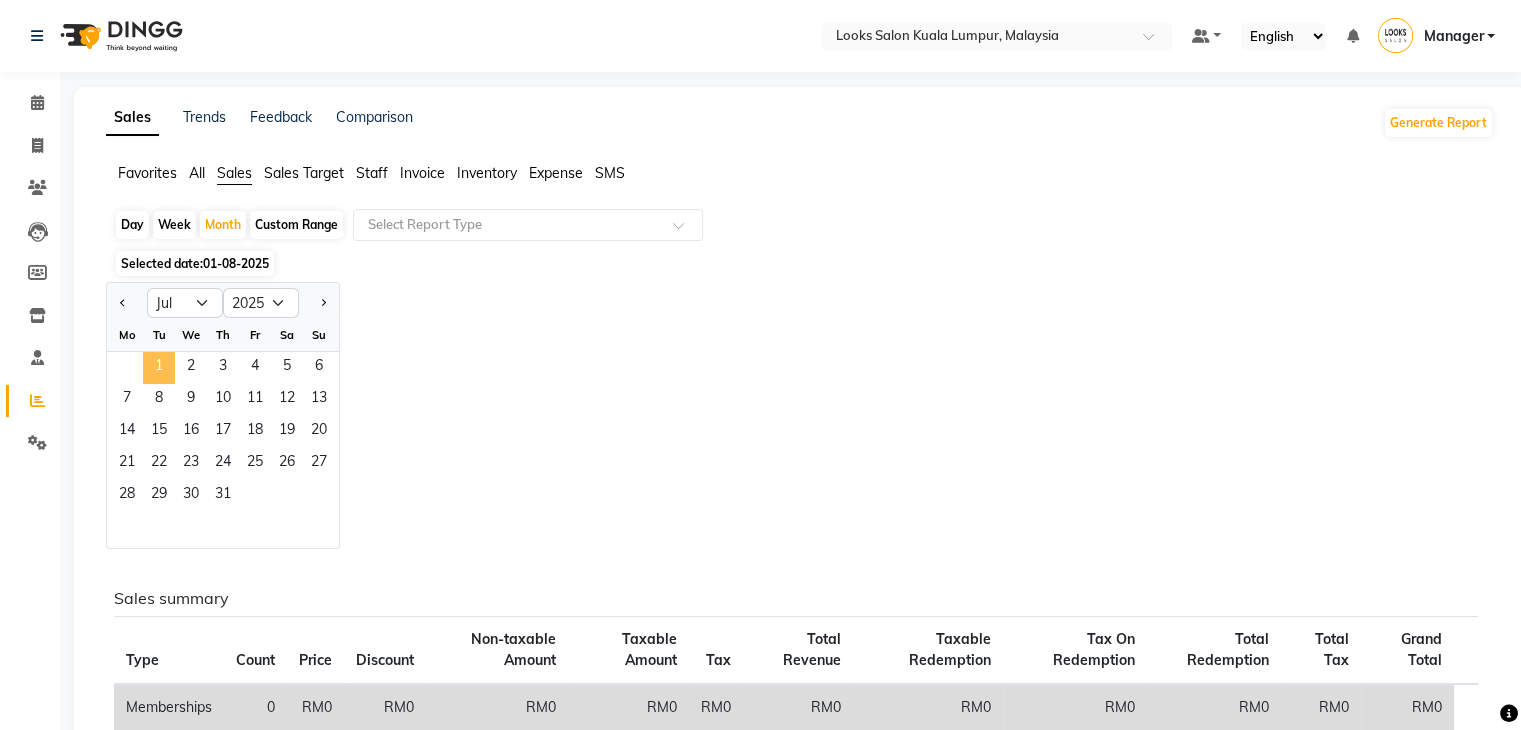 click on "1" 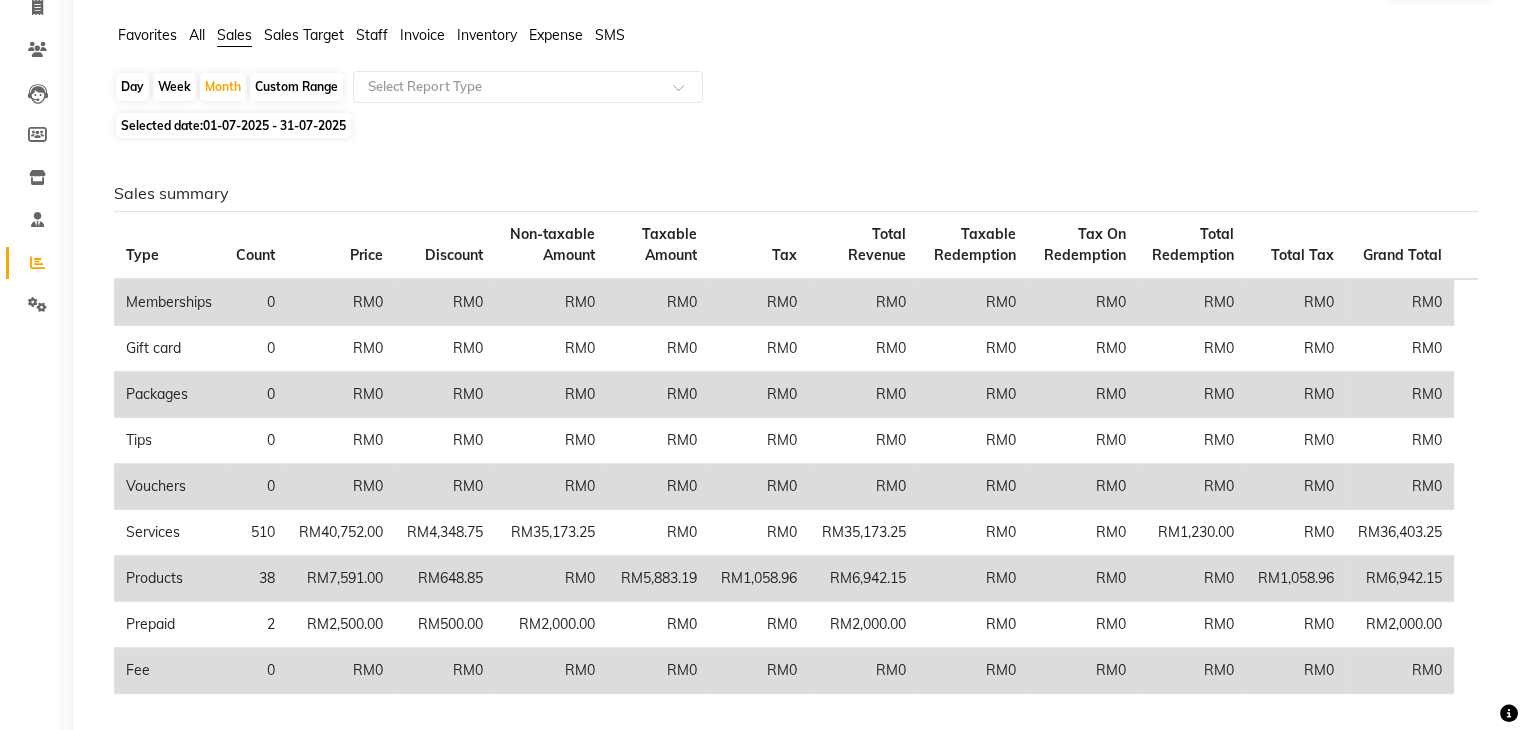 scroll, scrollTop: 0, scrollLeft: 0, axis: both 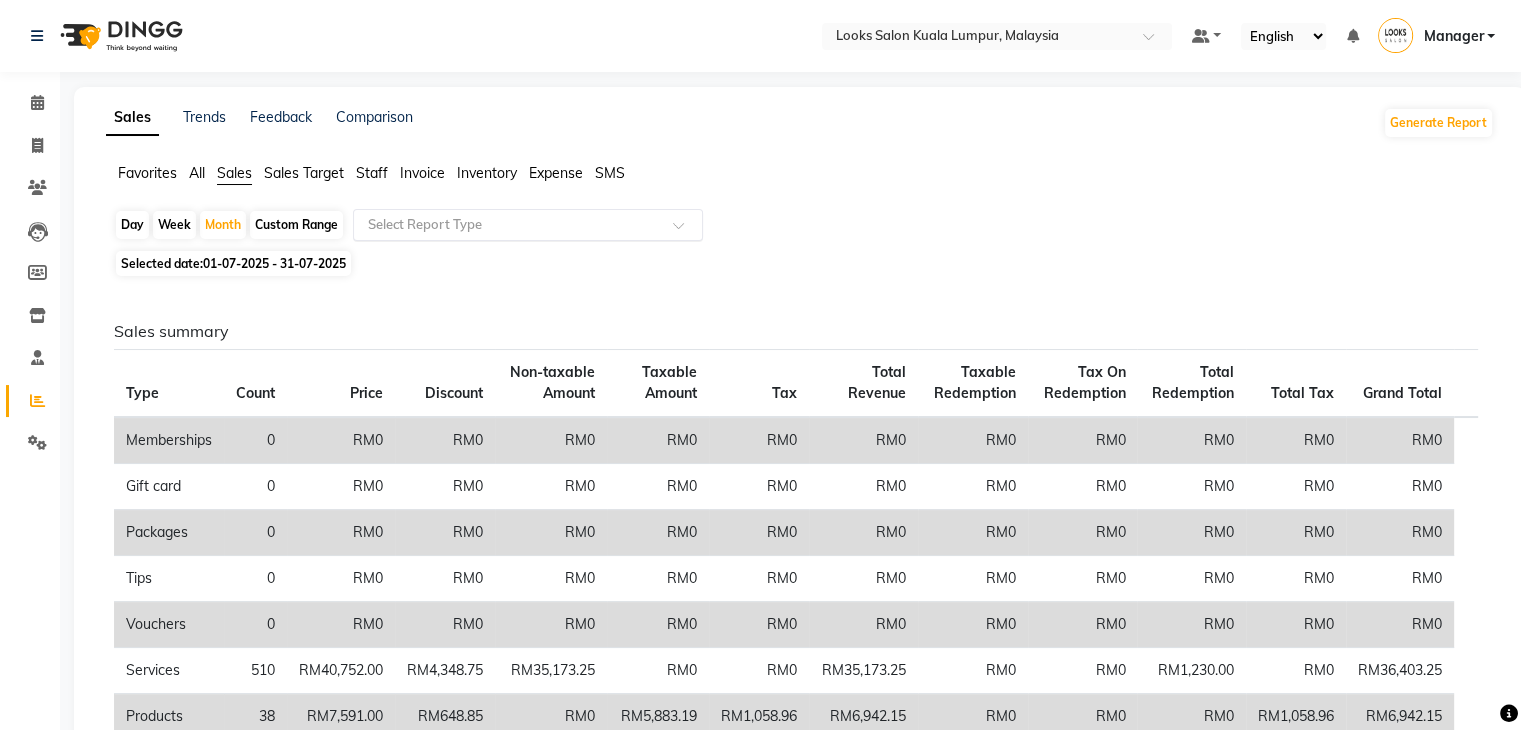 click 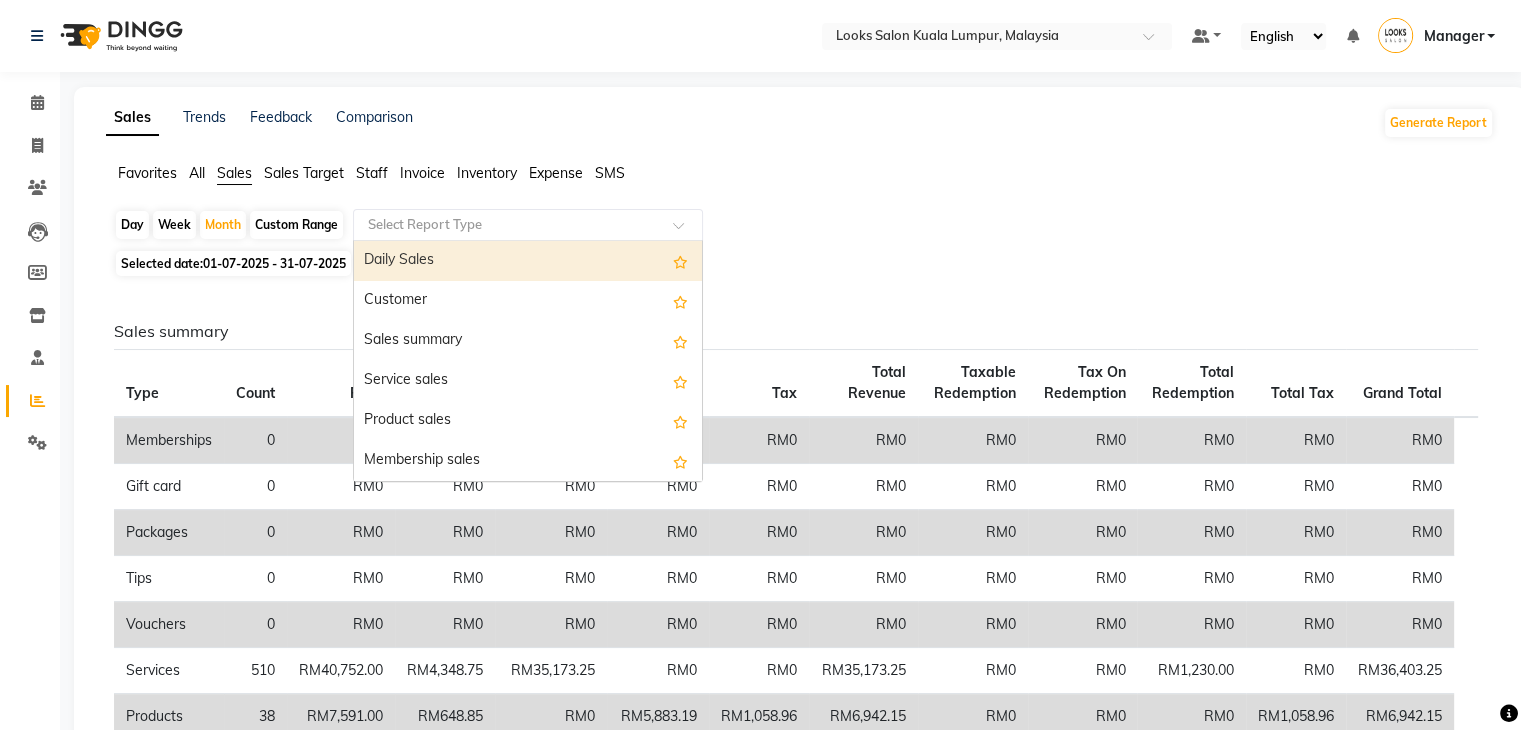 click on "Daily Sales" at bounding box center [528, 261] 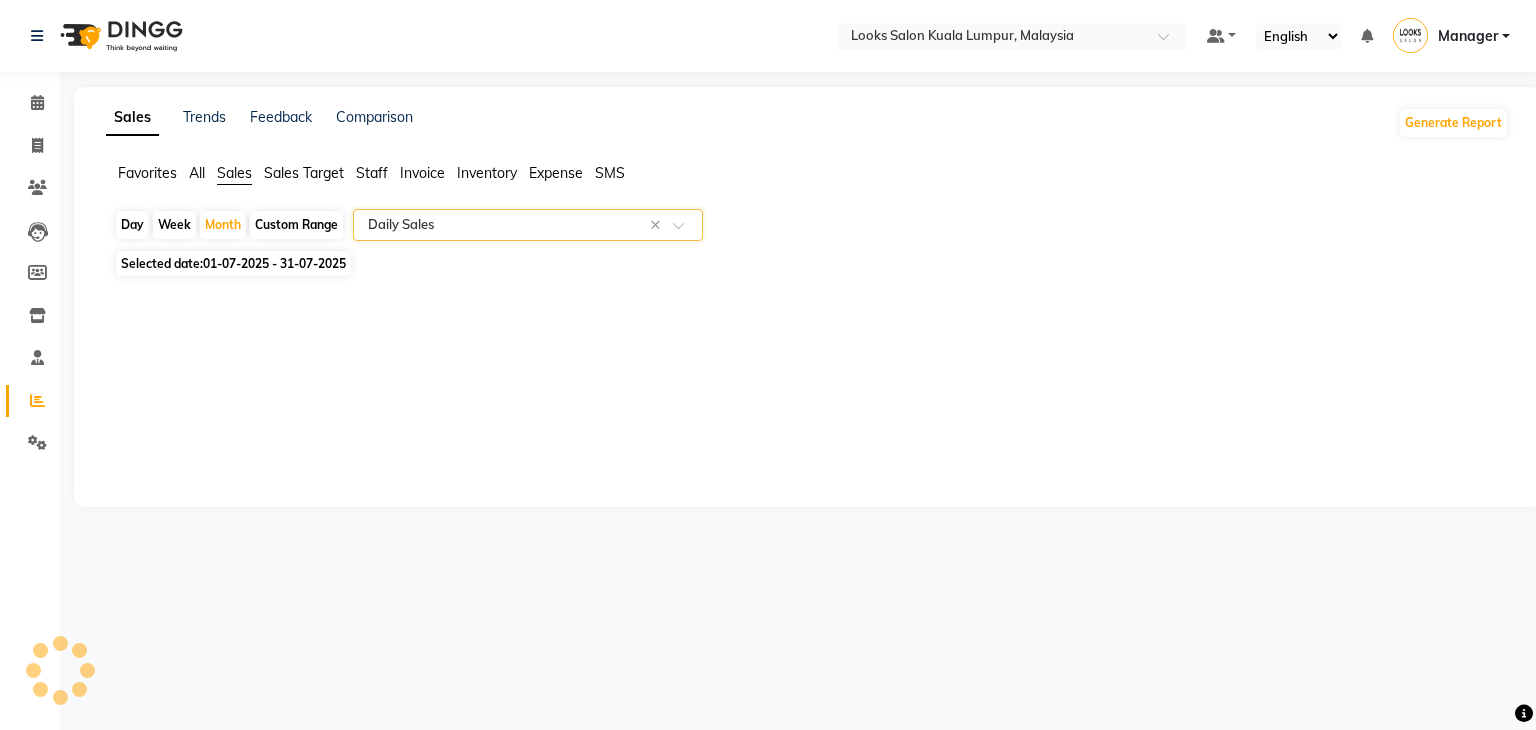 select on "full_report" 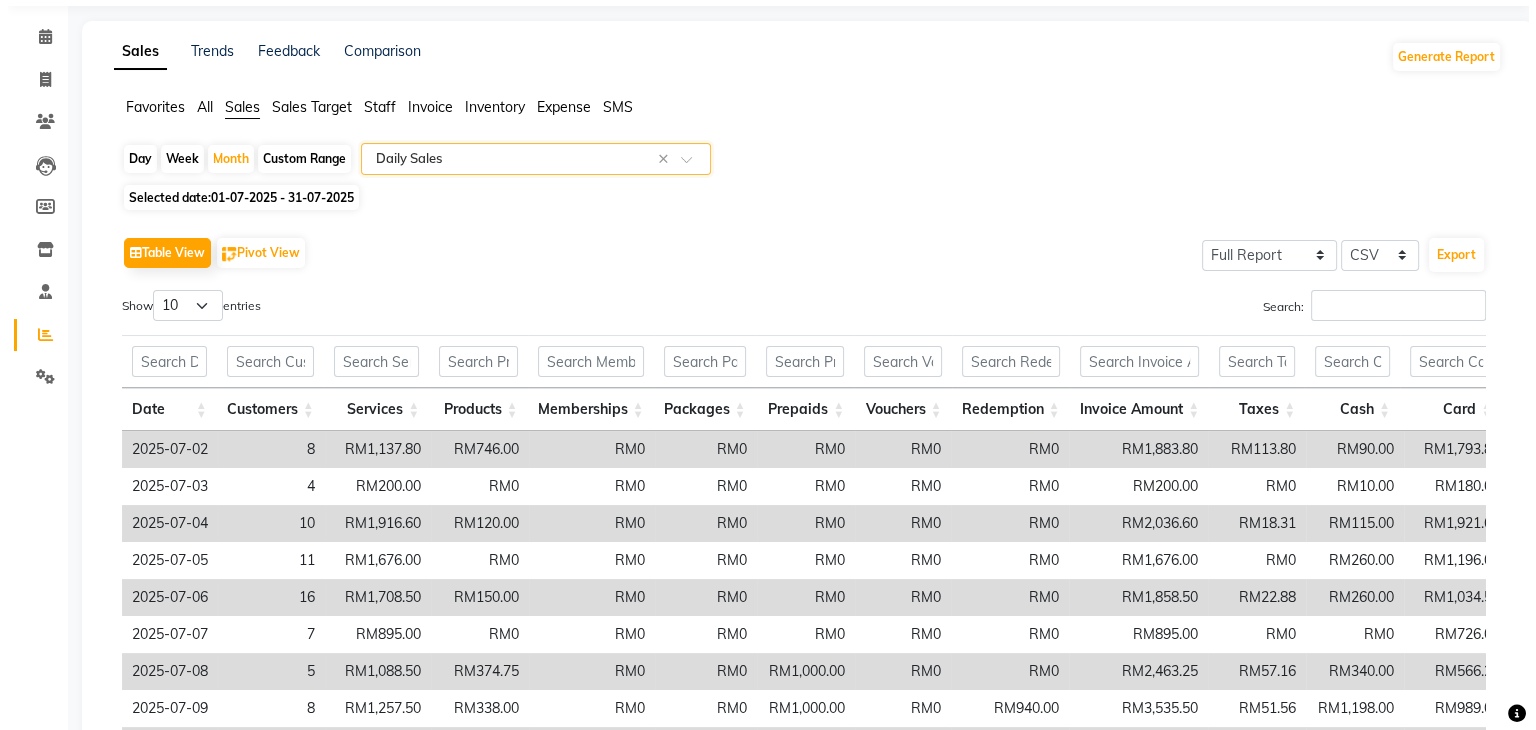 scroll, scrollTop: 0, scrollLeft: 0, axis: both 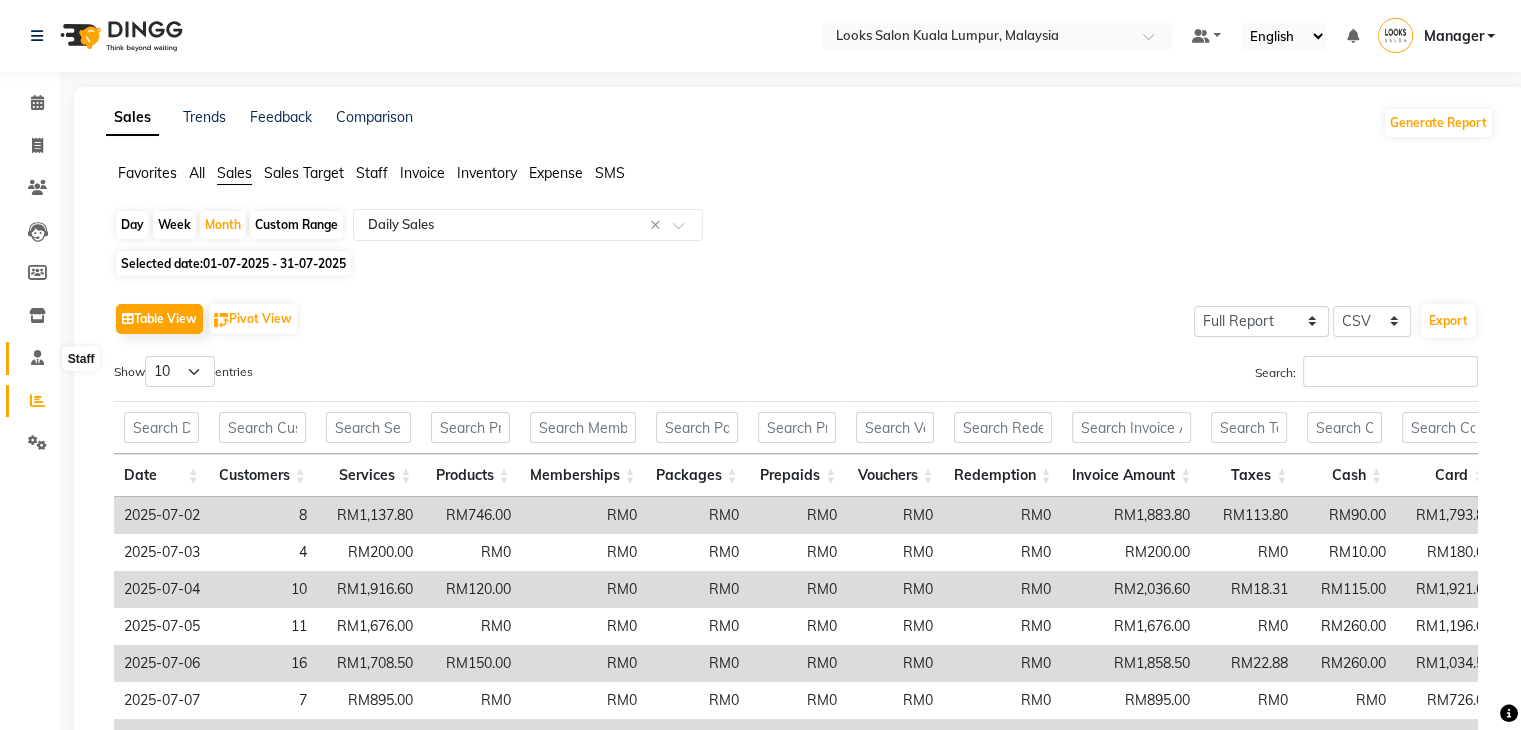 click 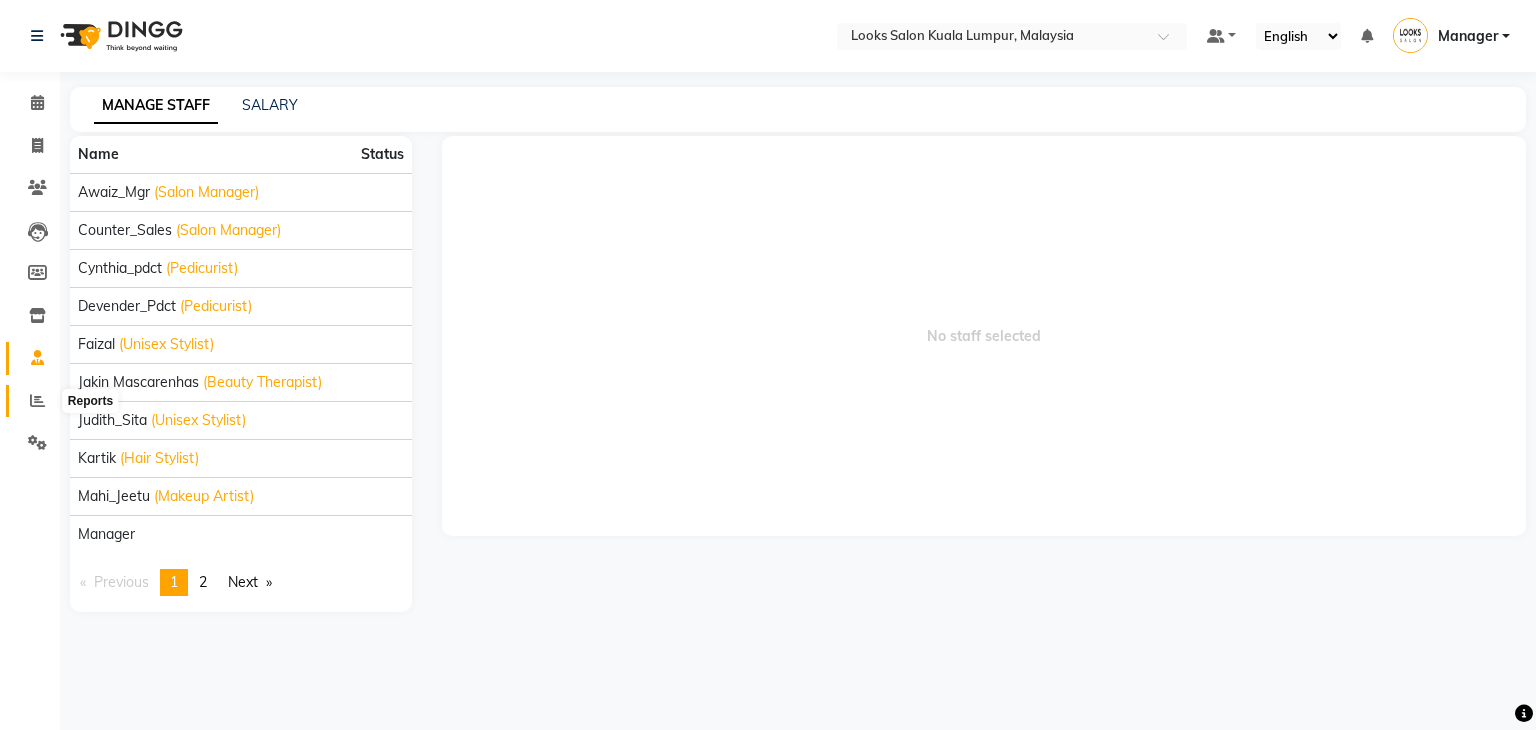 click 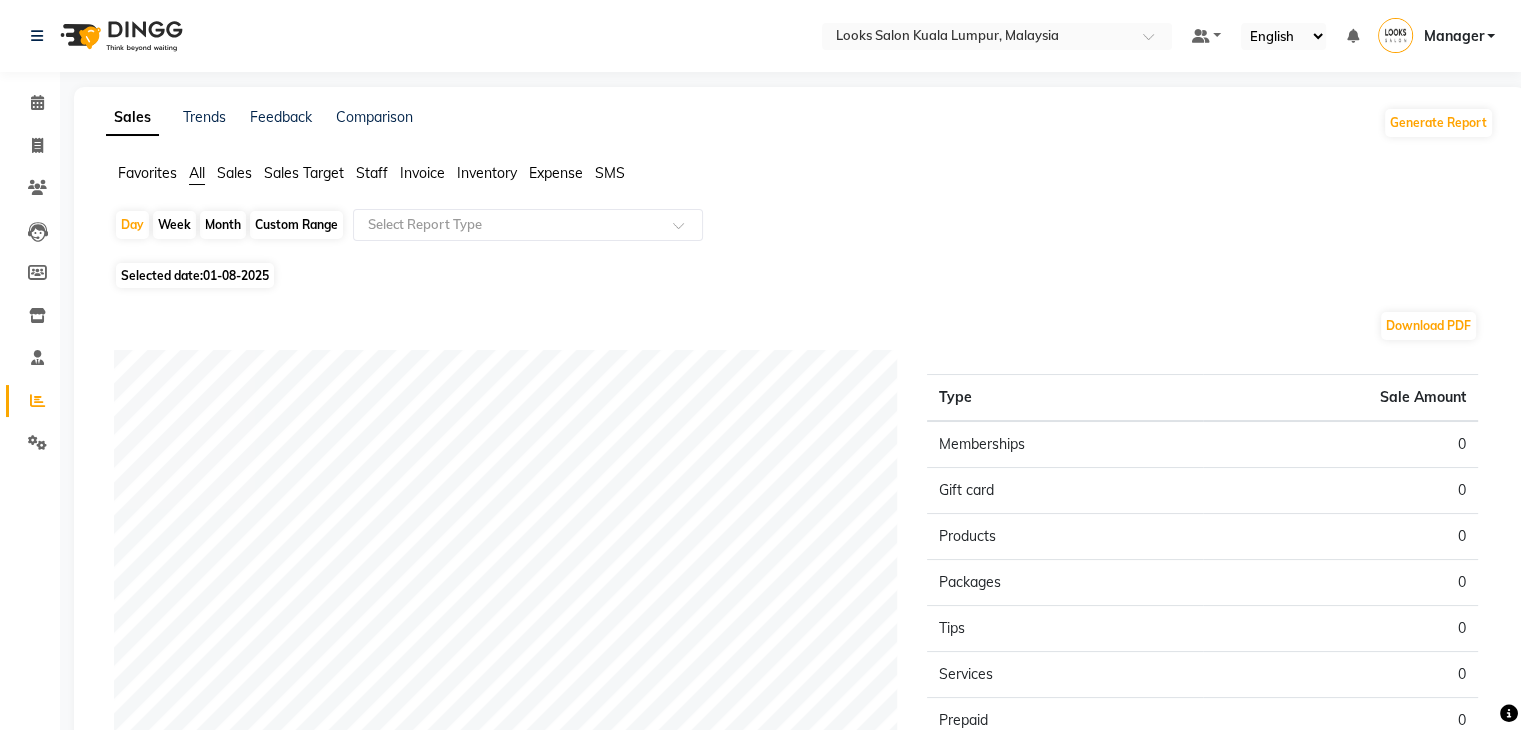 click on "Staff" 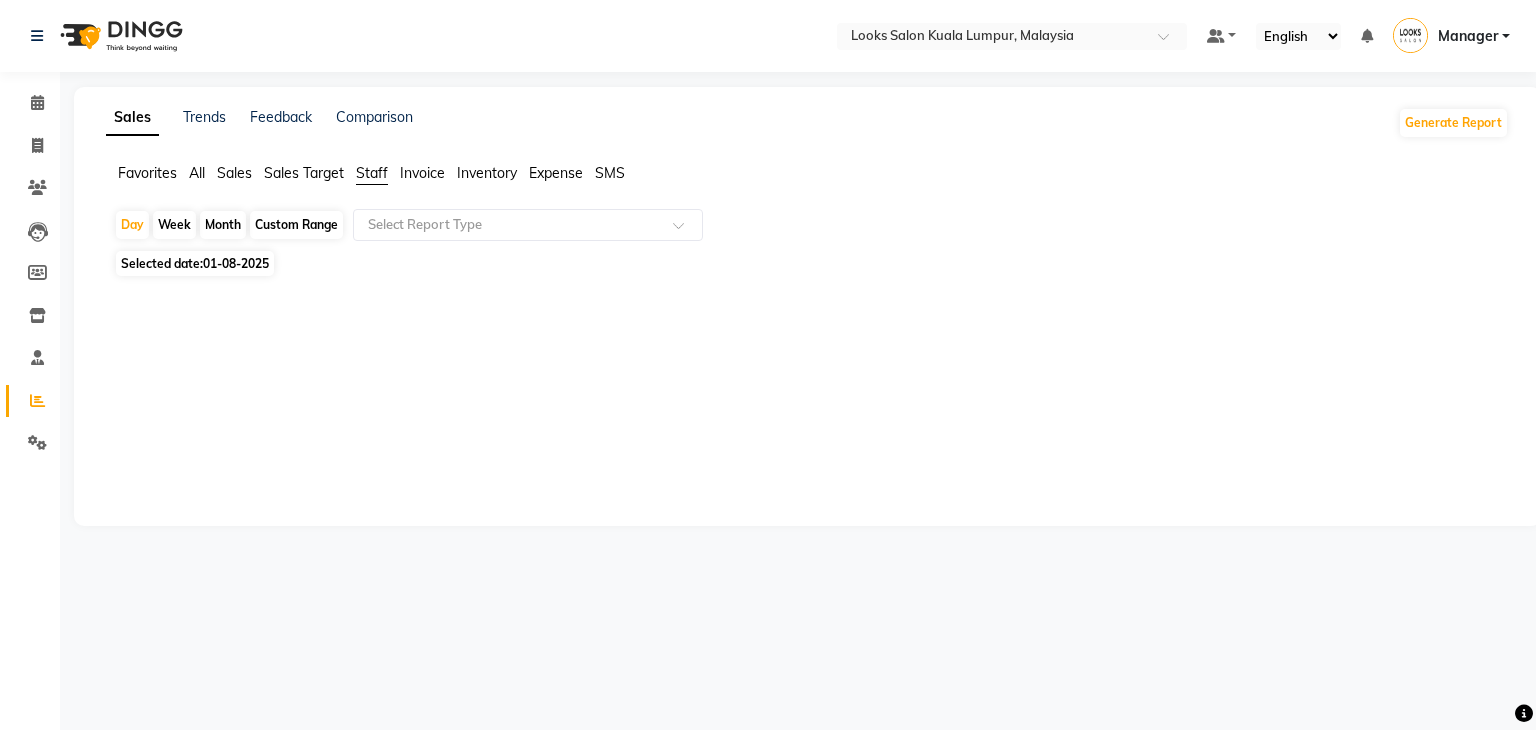click on "Month" 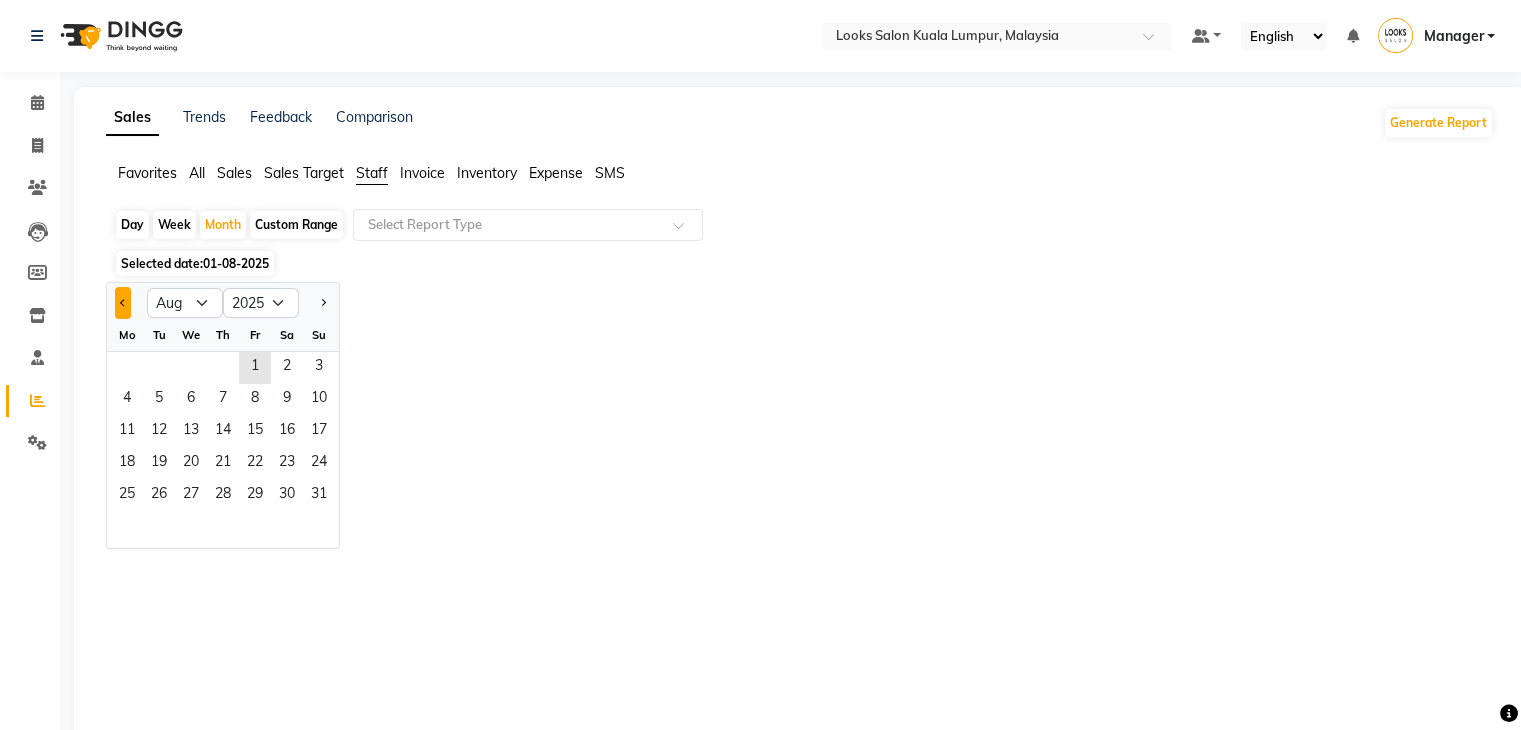 click 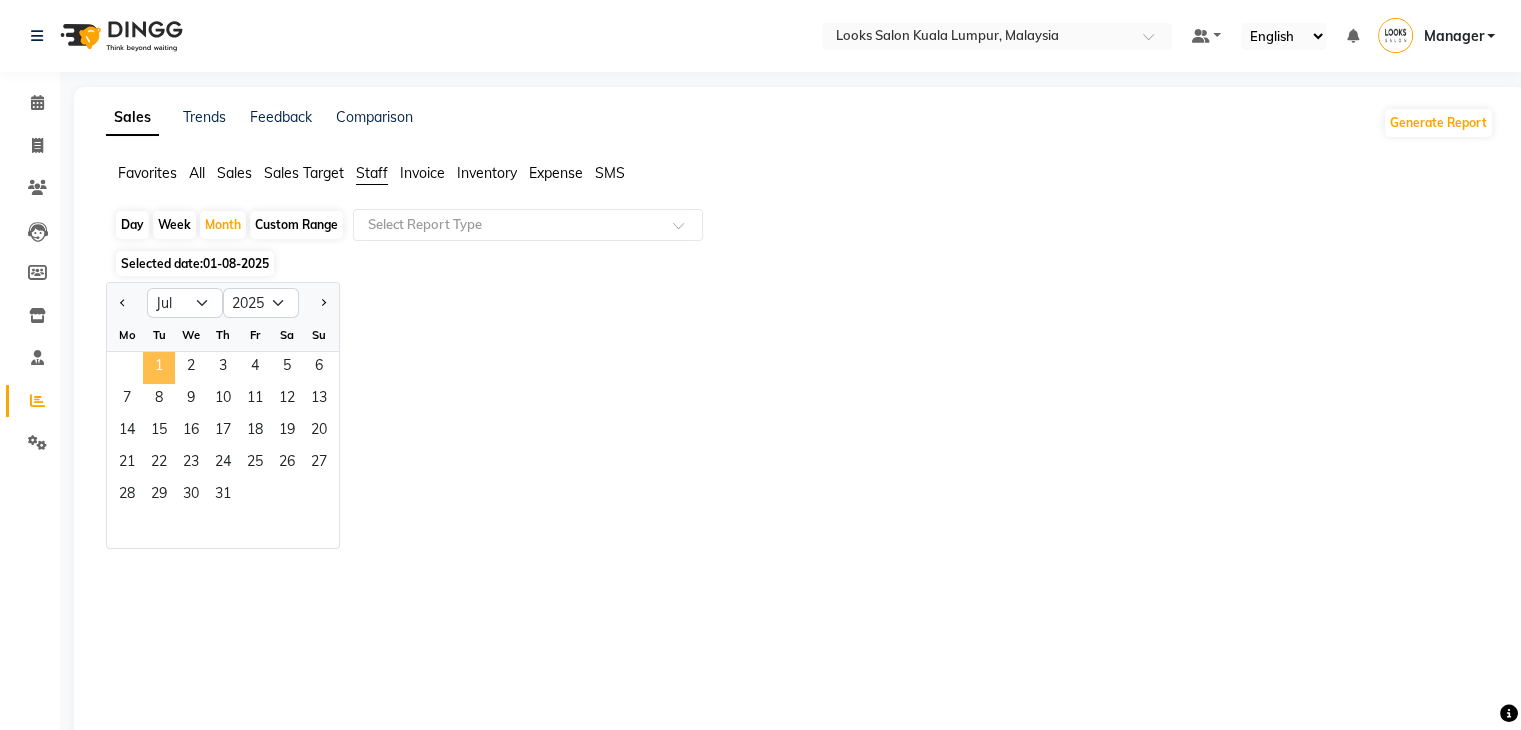 click on "1" 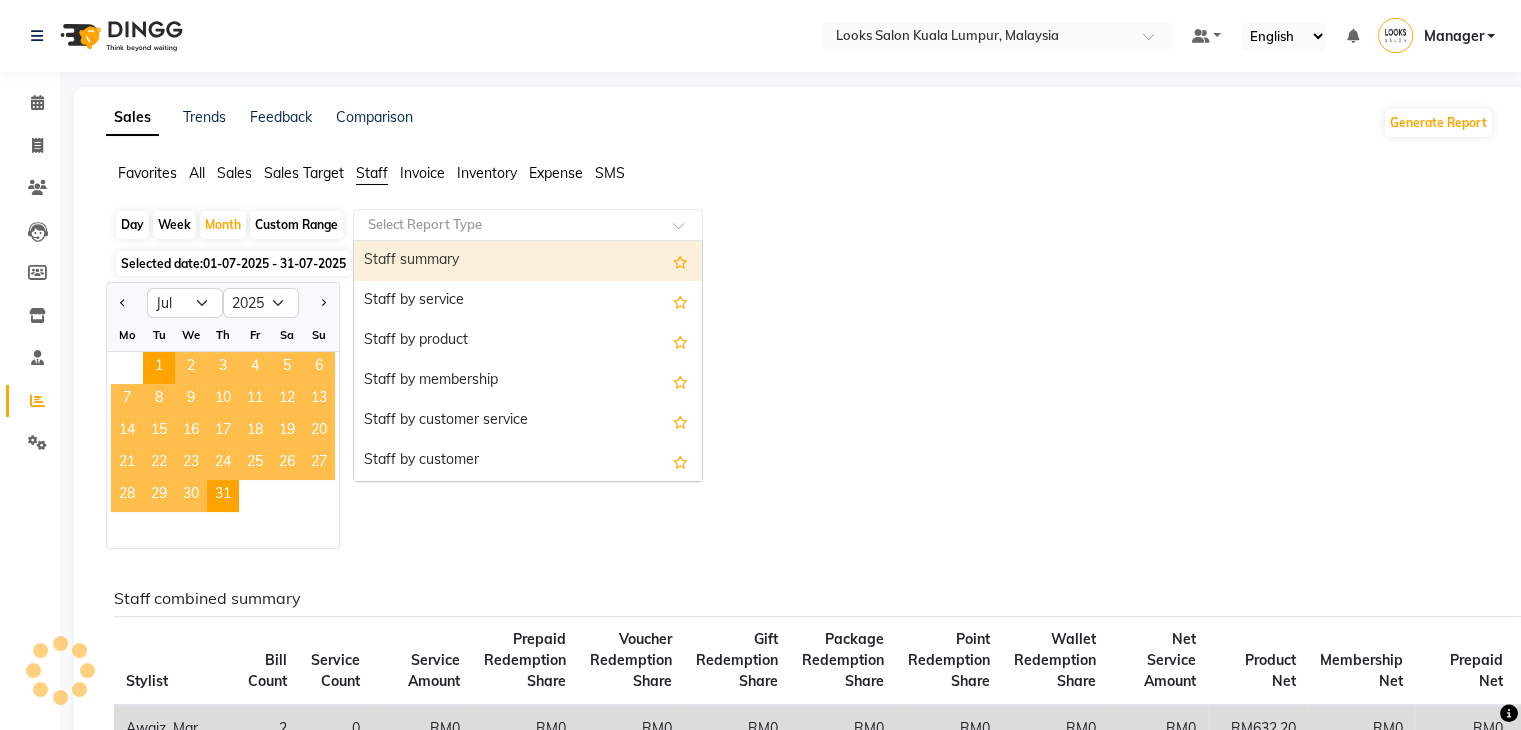 click 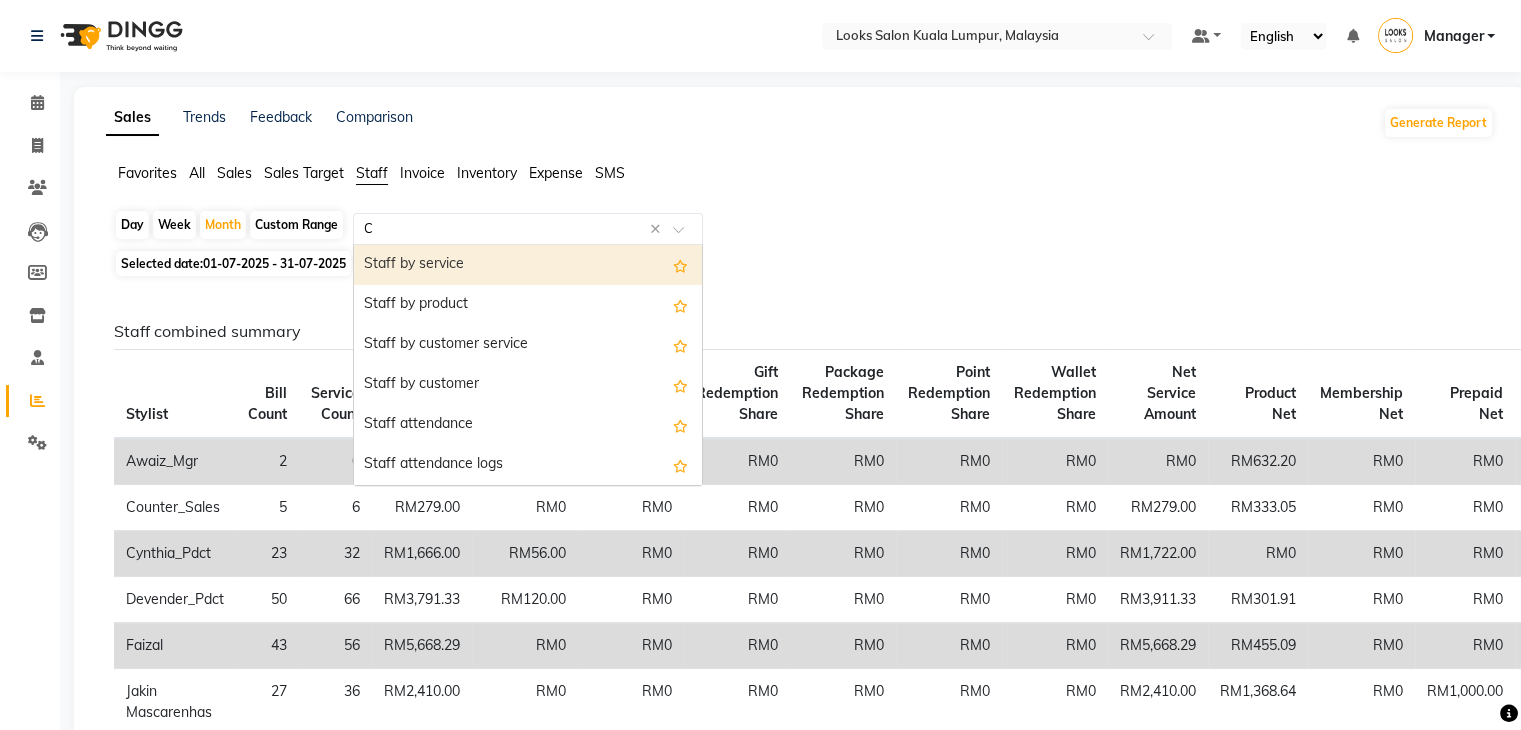 type on "CO" 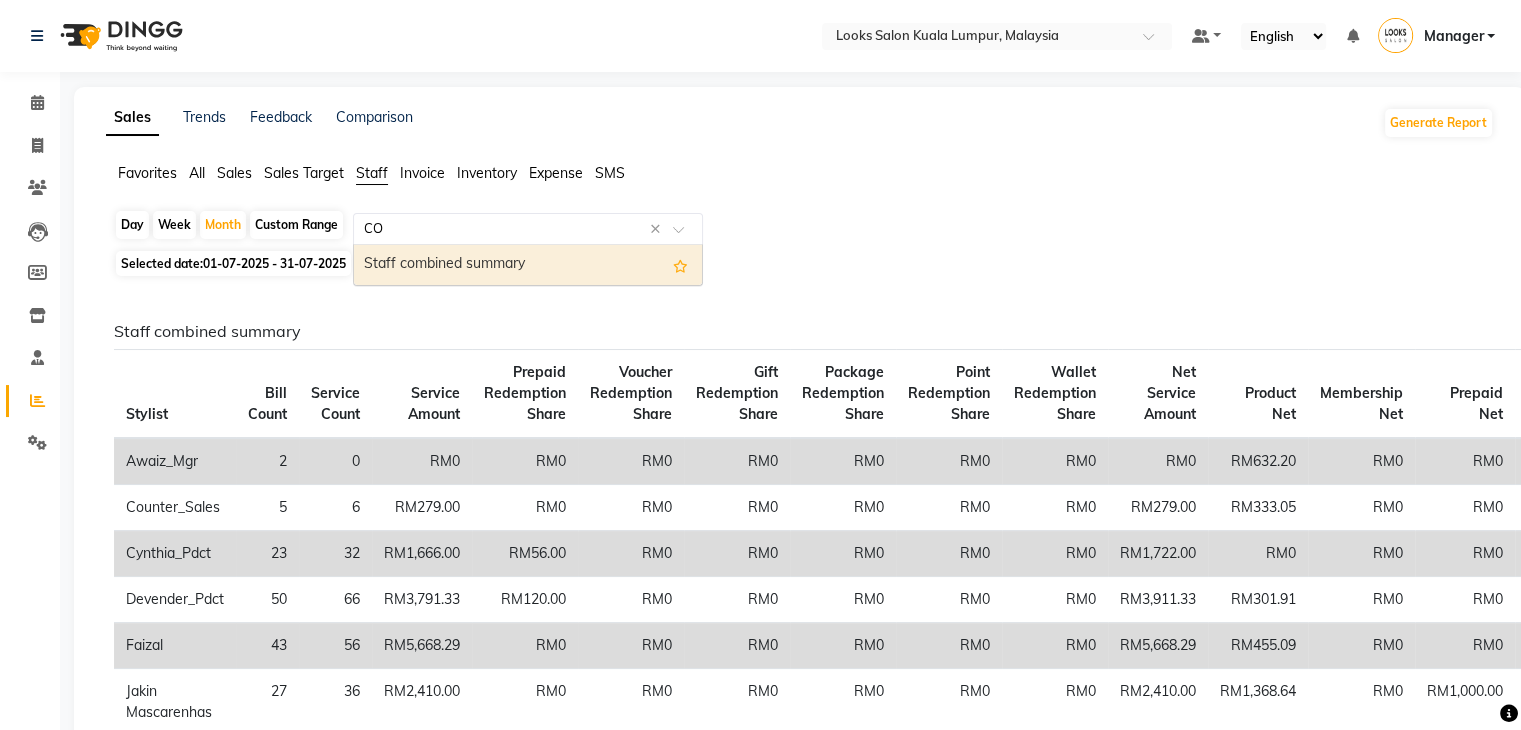 click on "Staff combined summary" at bounding box center (528, 265) 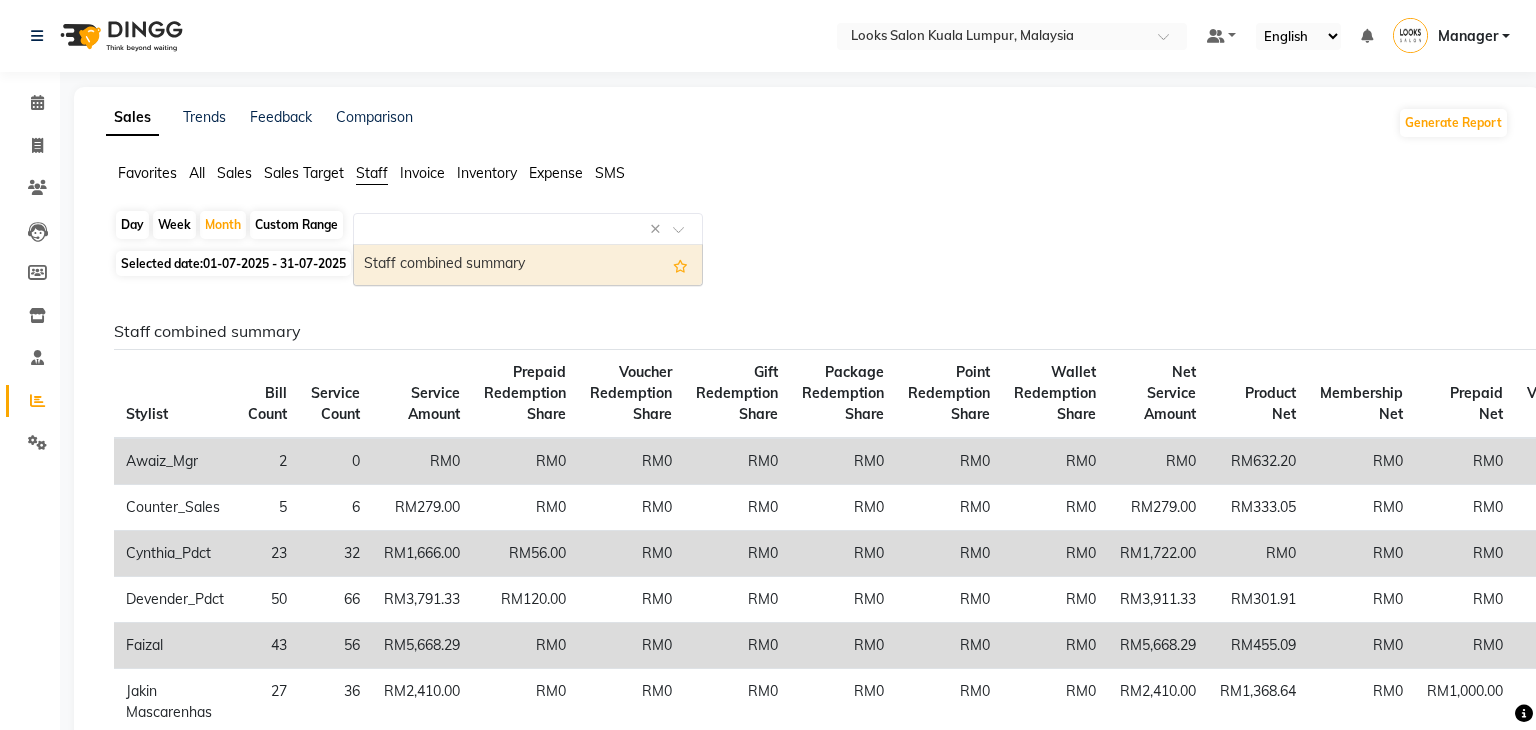 select on "full_report" 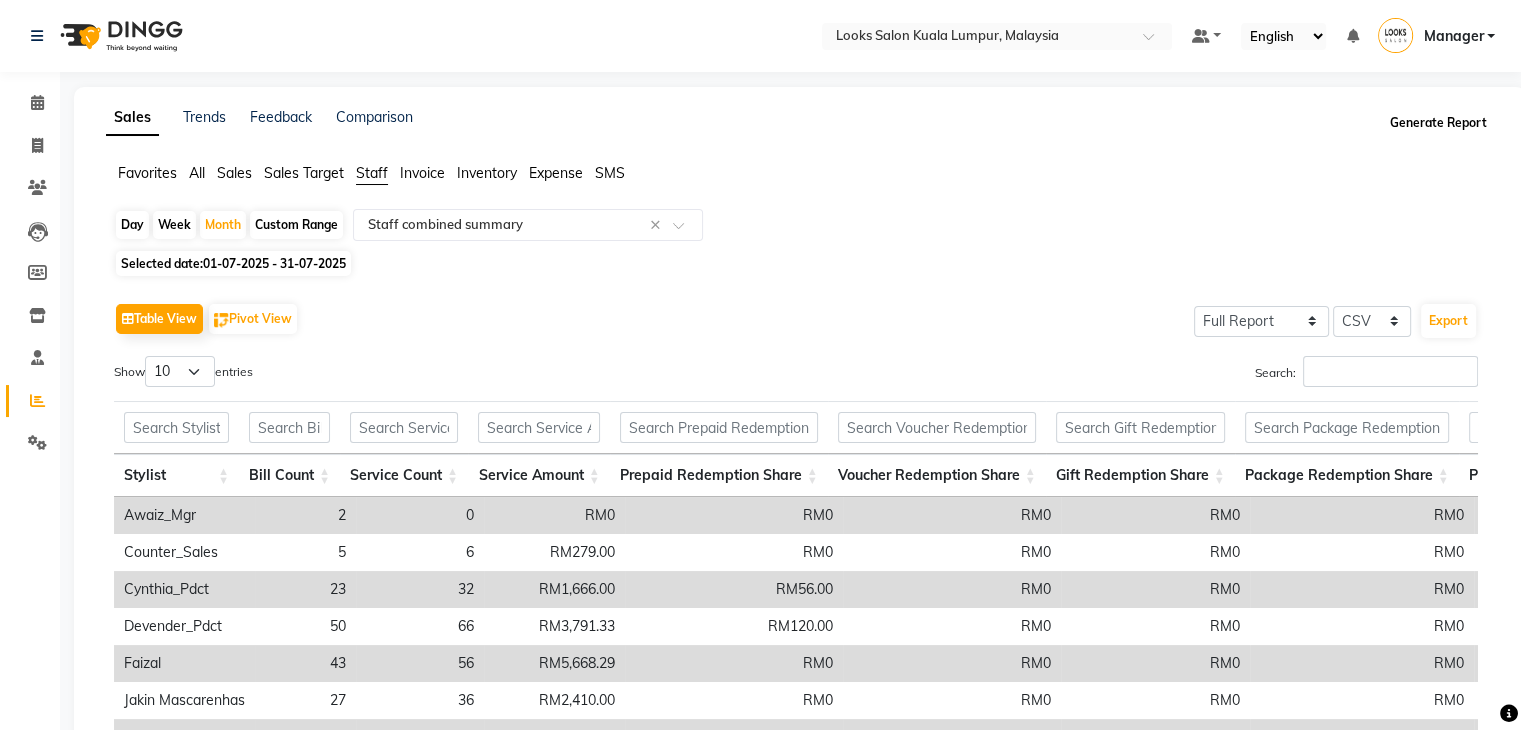 click on "Generate Report" 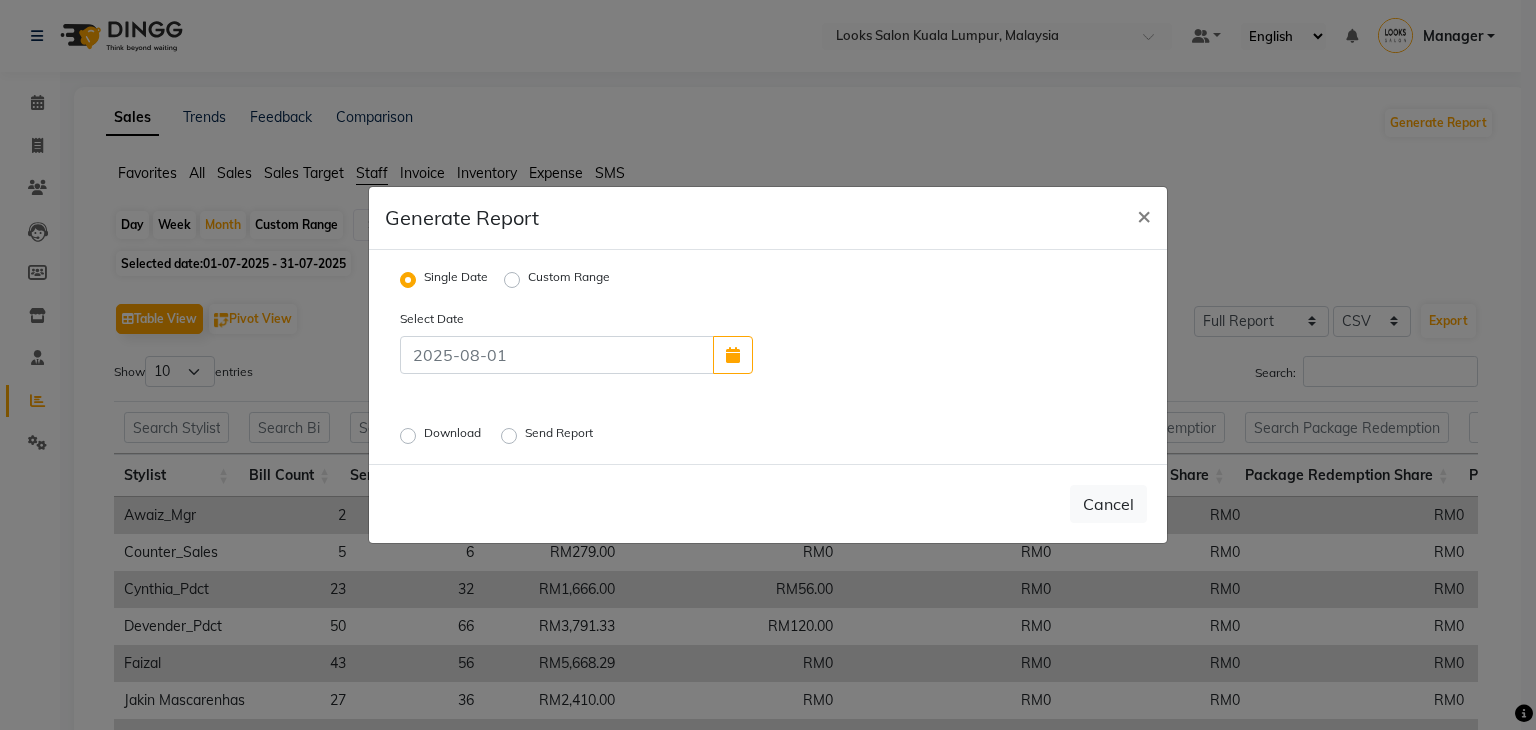 click on "Custom Range" 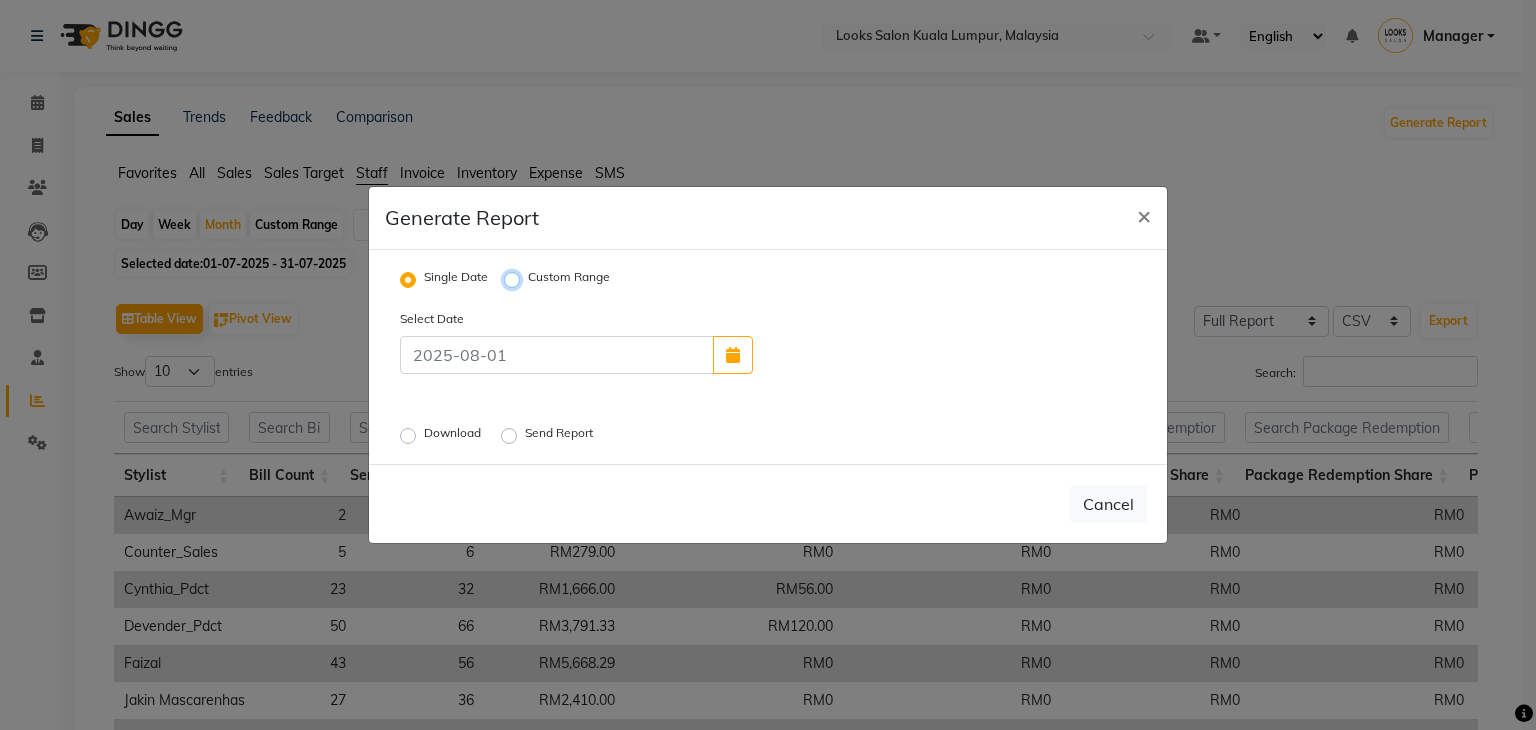 click on "Custom Range" at bounding box center [515, 280] 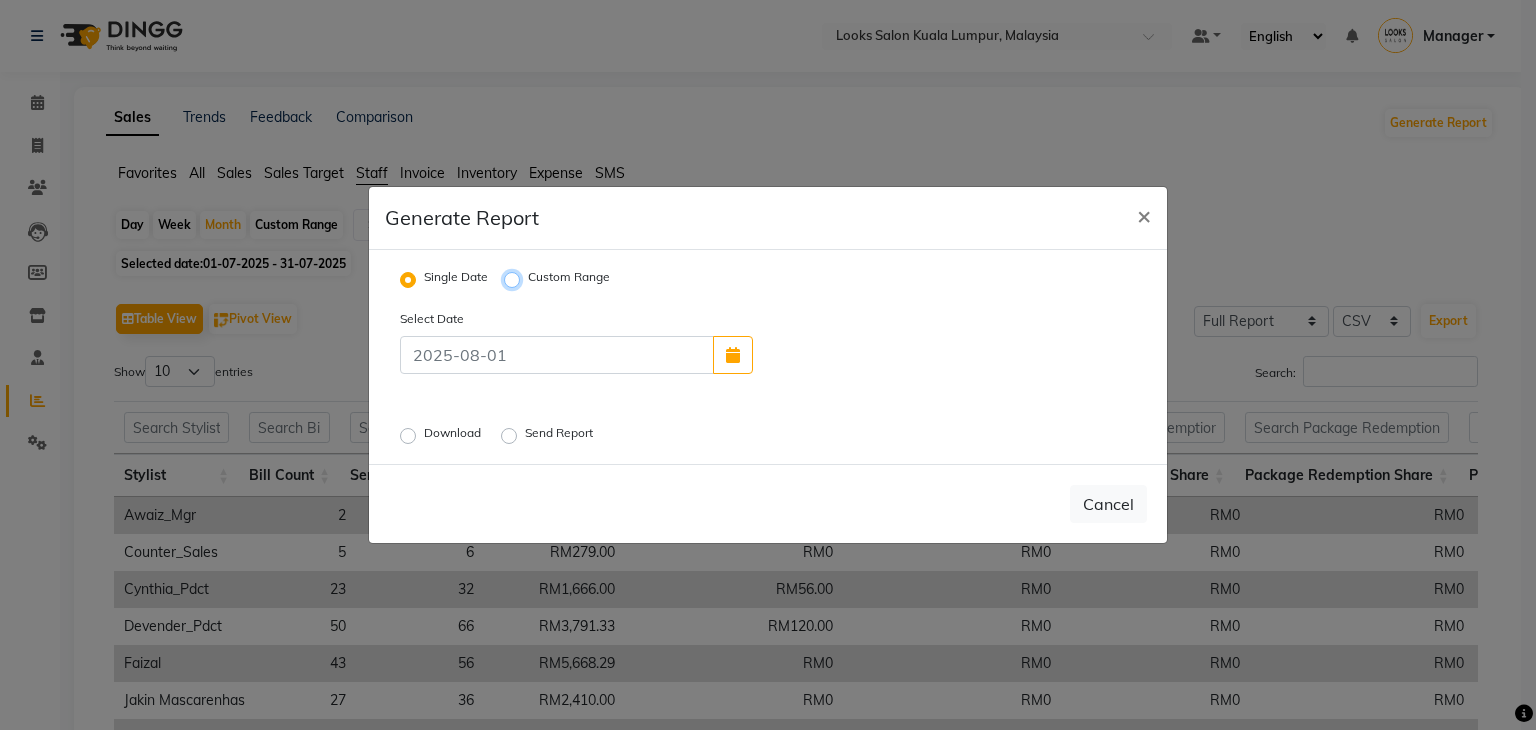 radio on "true" 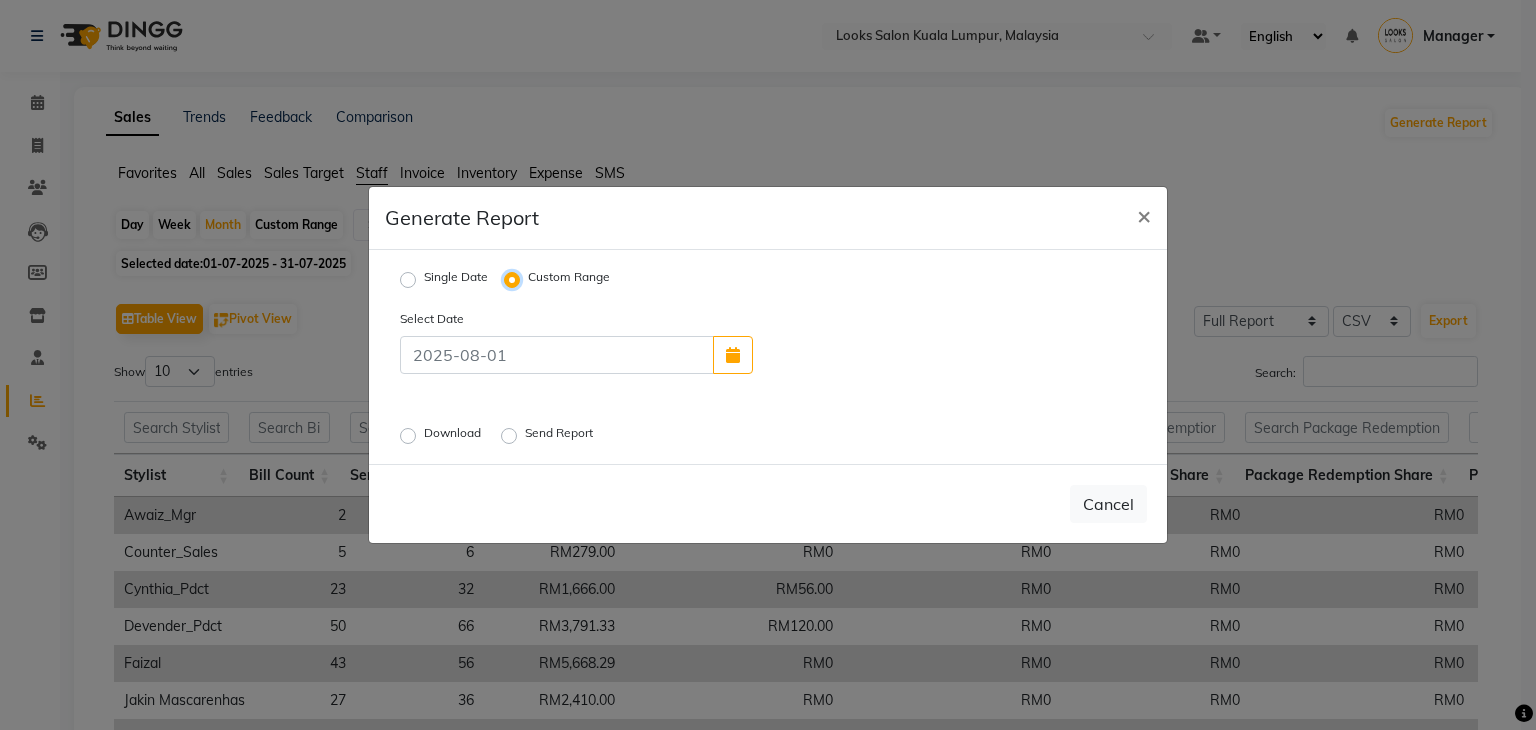 select on "8" 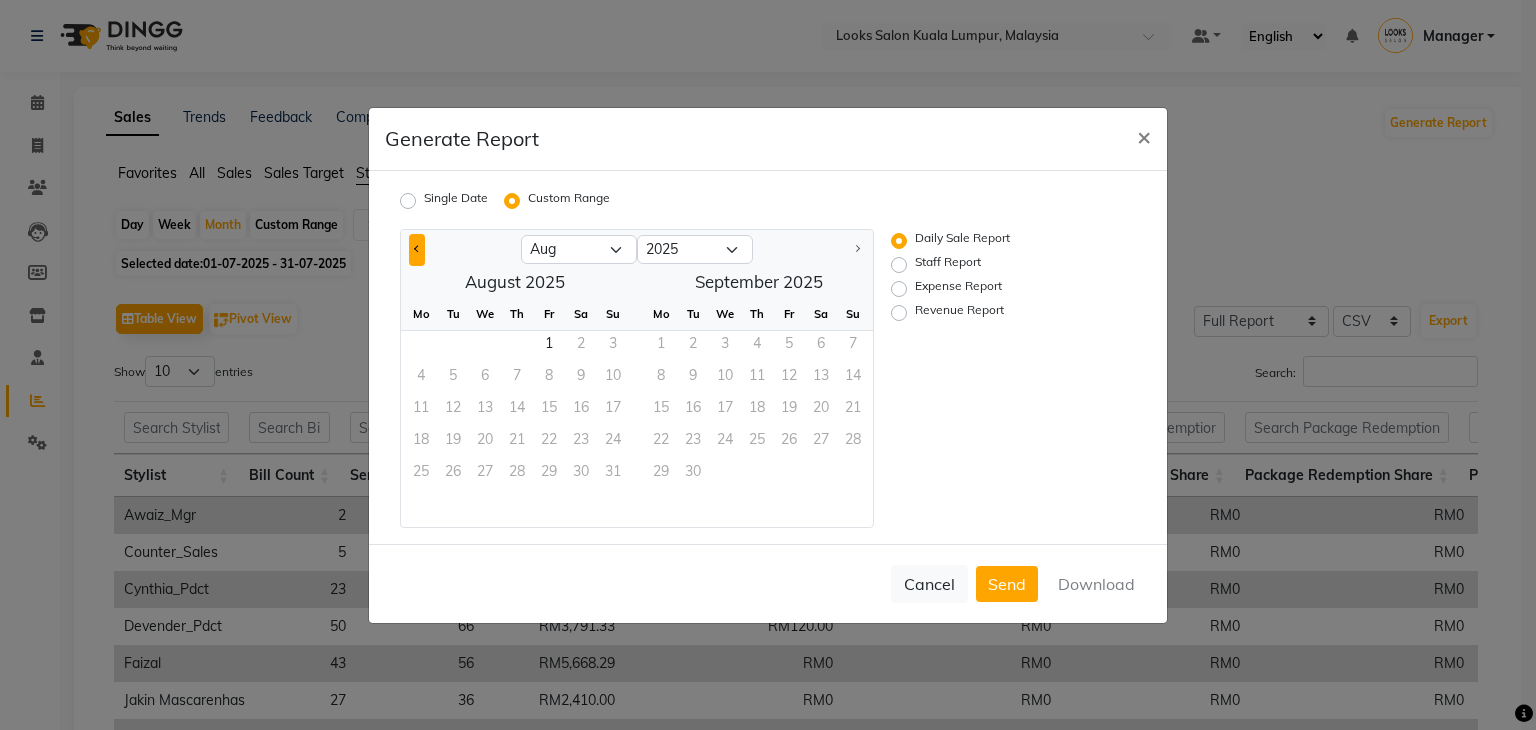 click 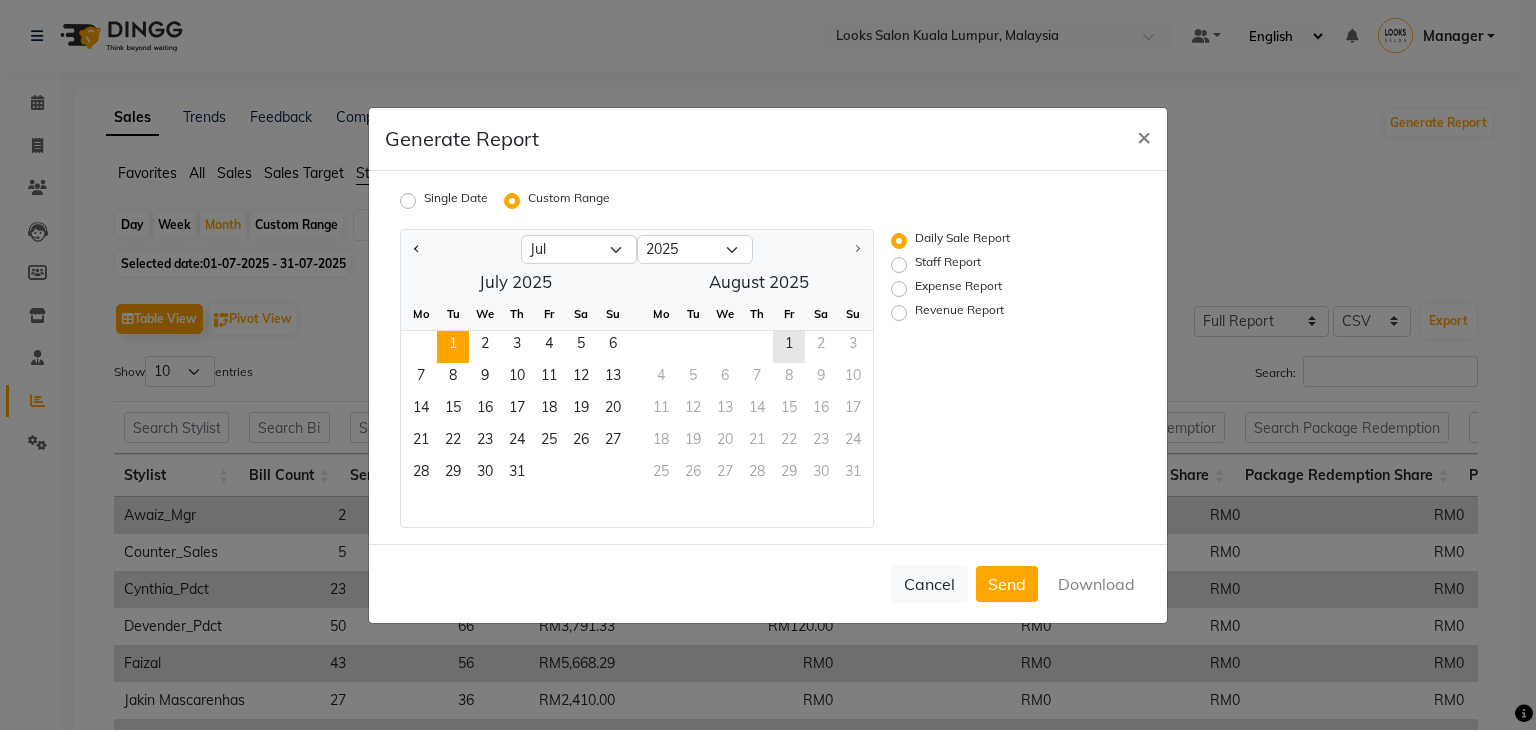 click on "1" 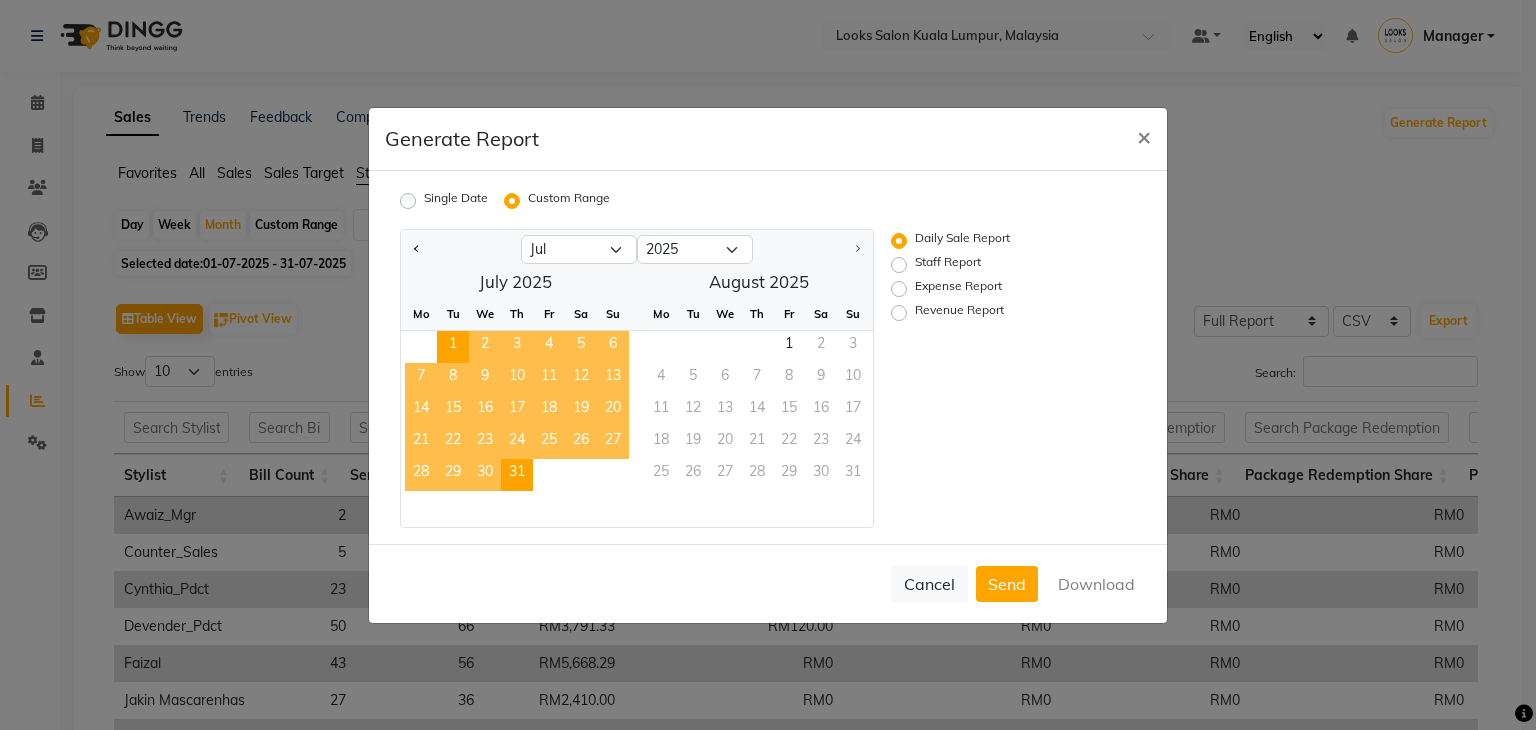 click on "31" 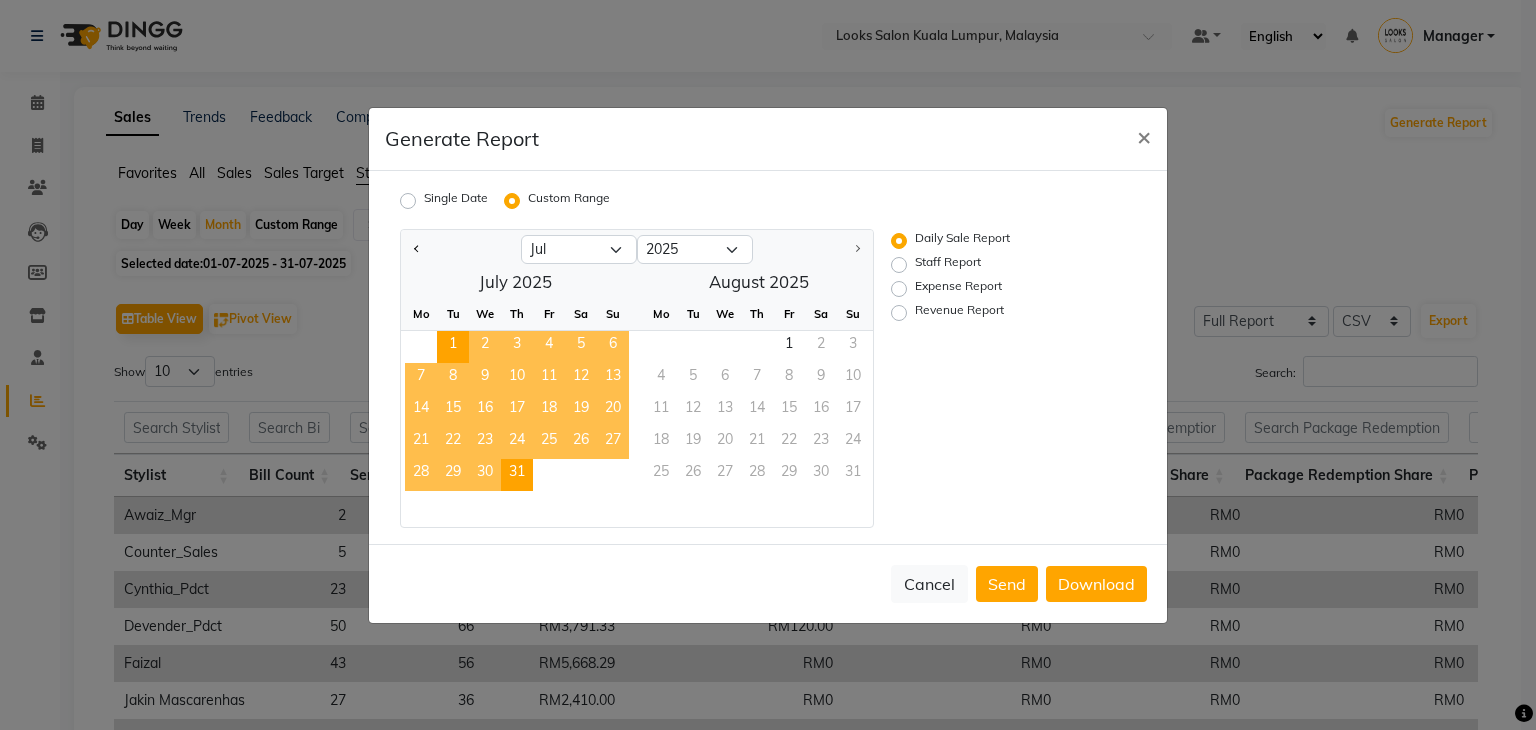 click on "Staff Report" 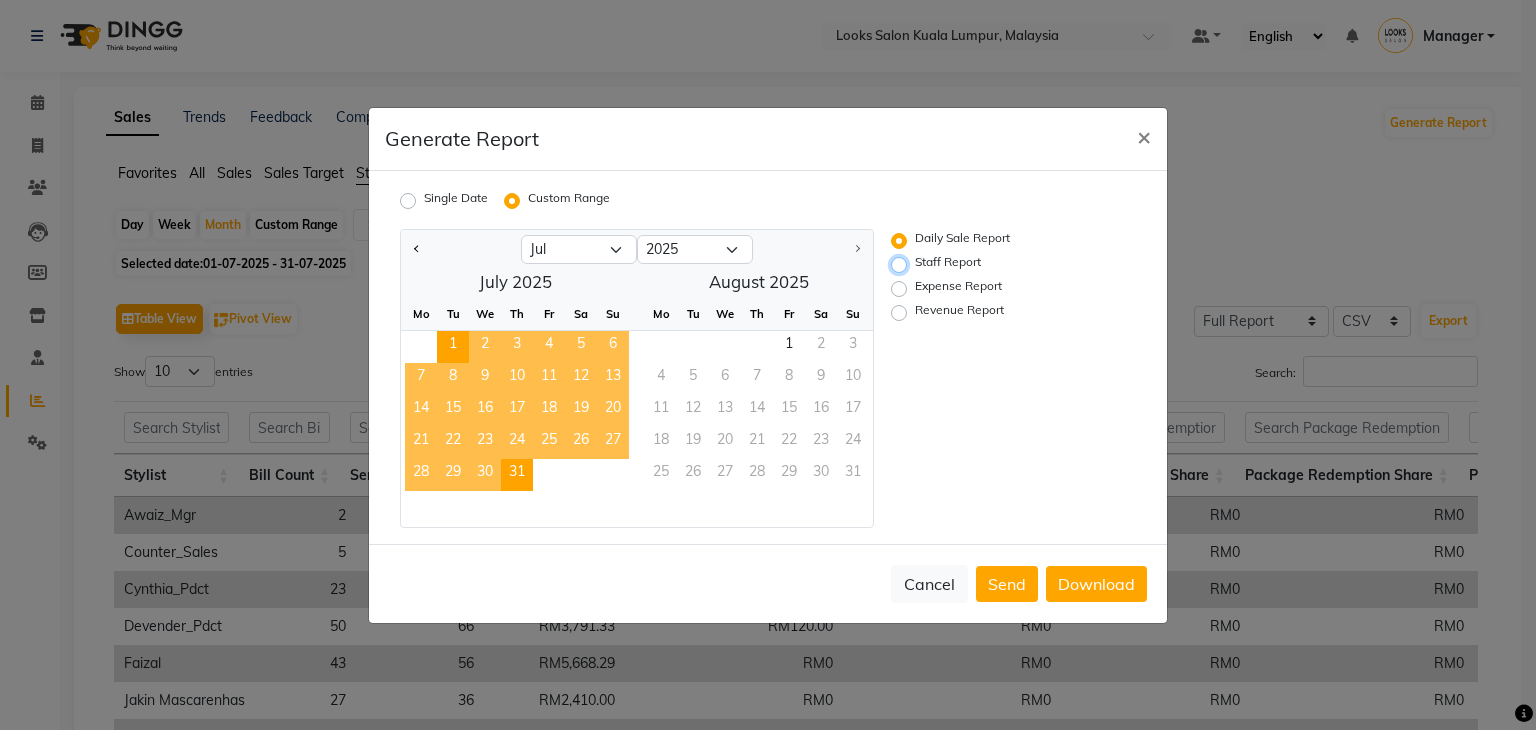 click on "Staff Report" at bounding box center (902, 264) 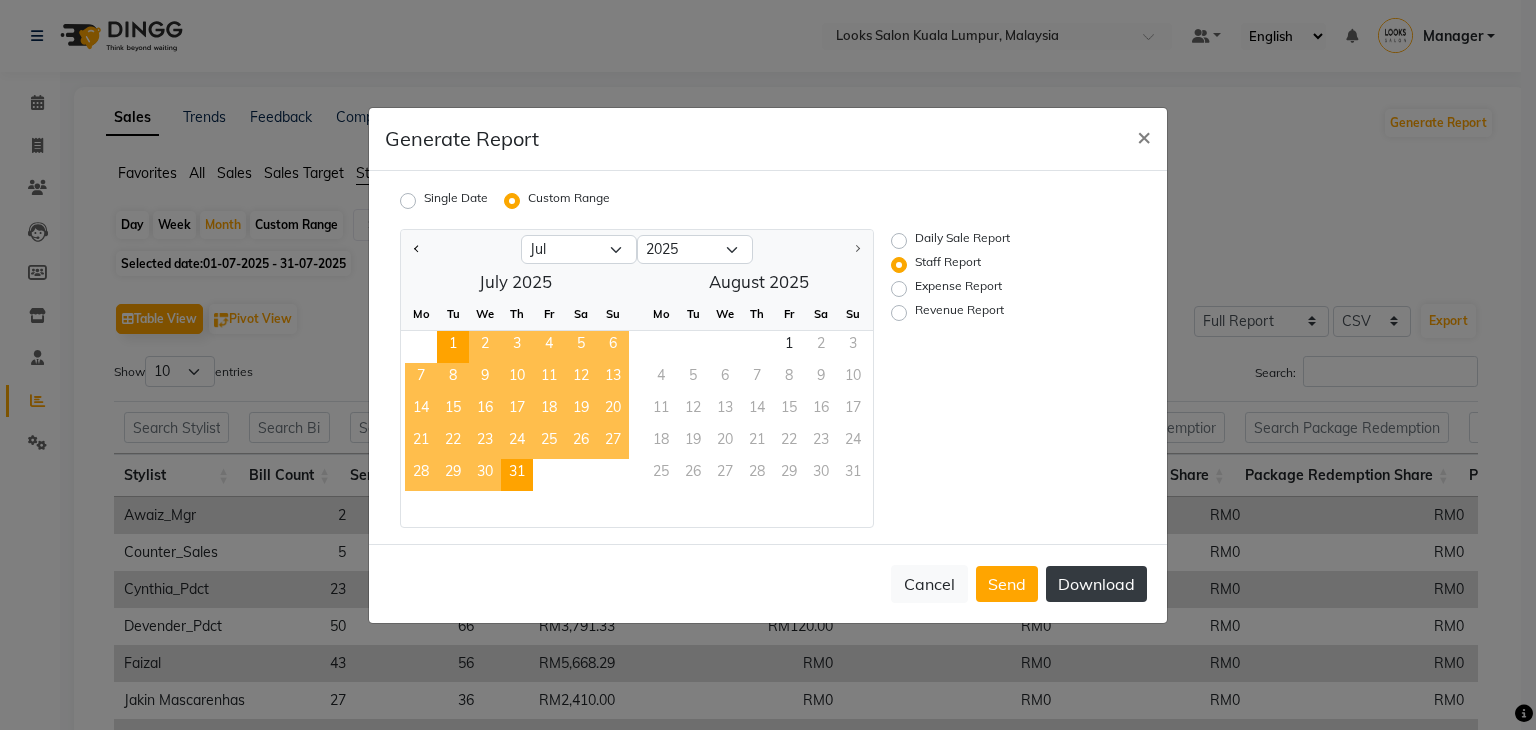 click on "Download" 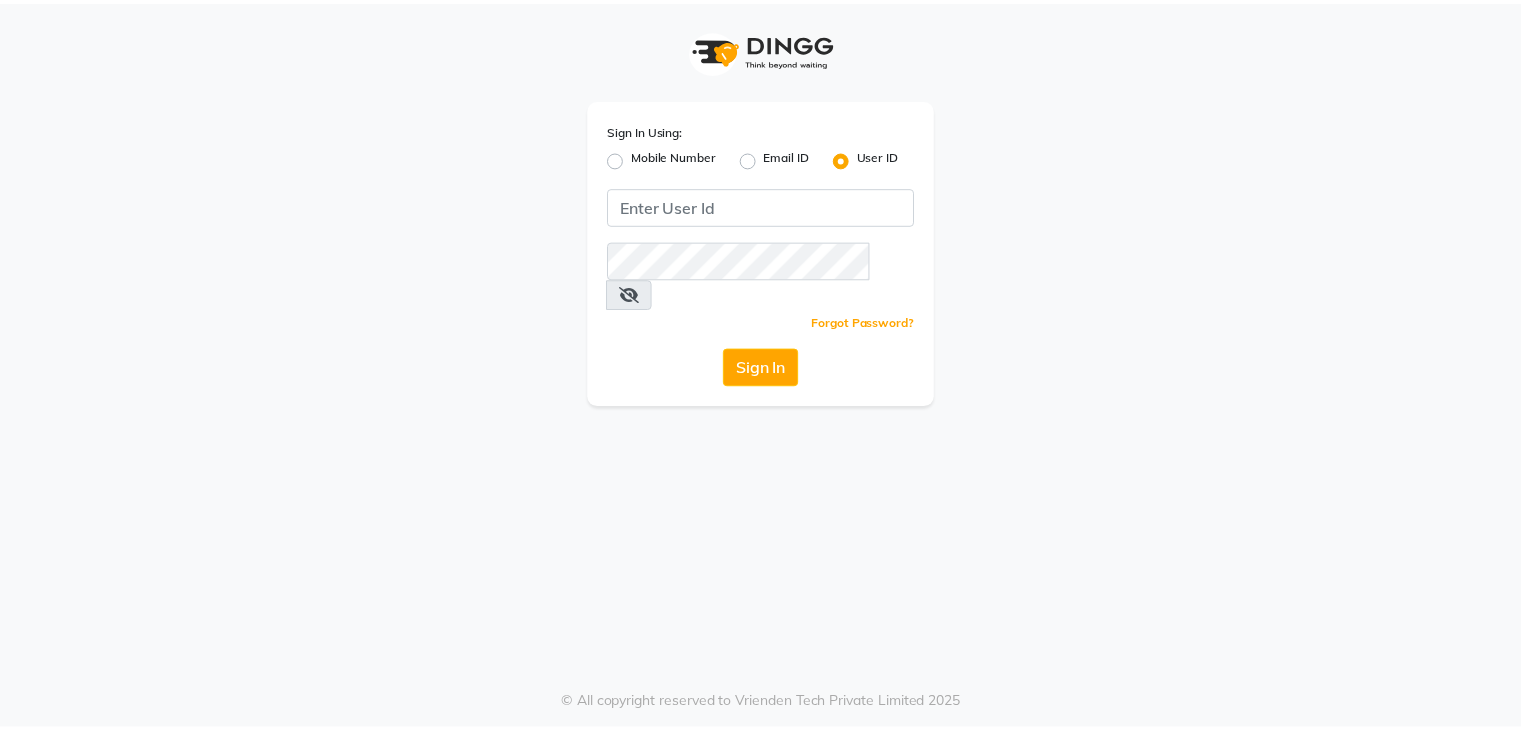 scroll, scrollTop: 0, scrollLeft: 0, axis: both 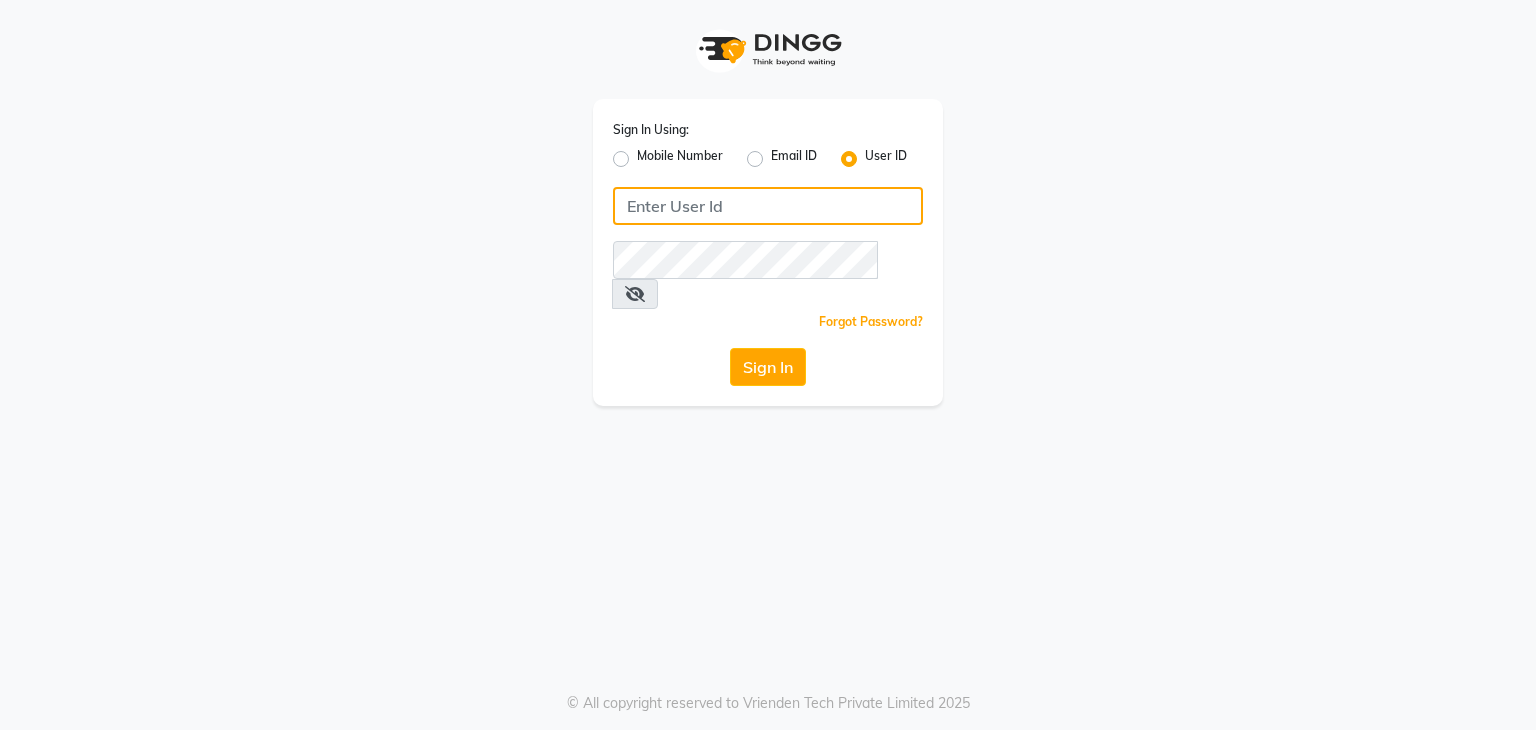 click 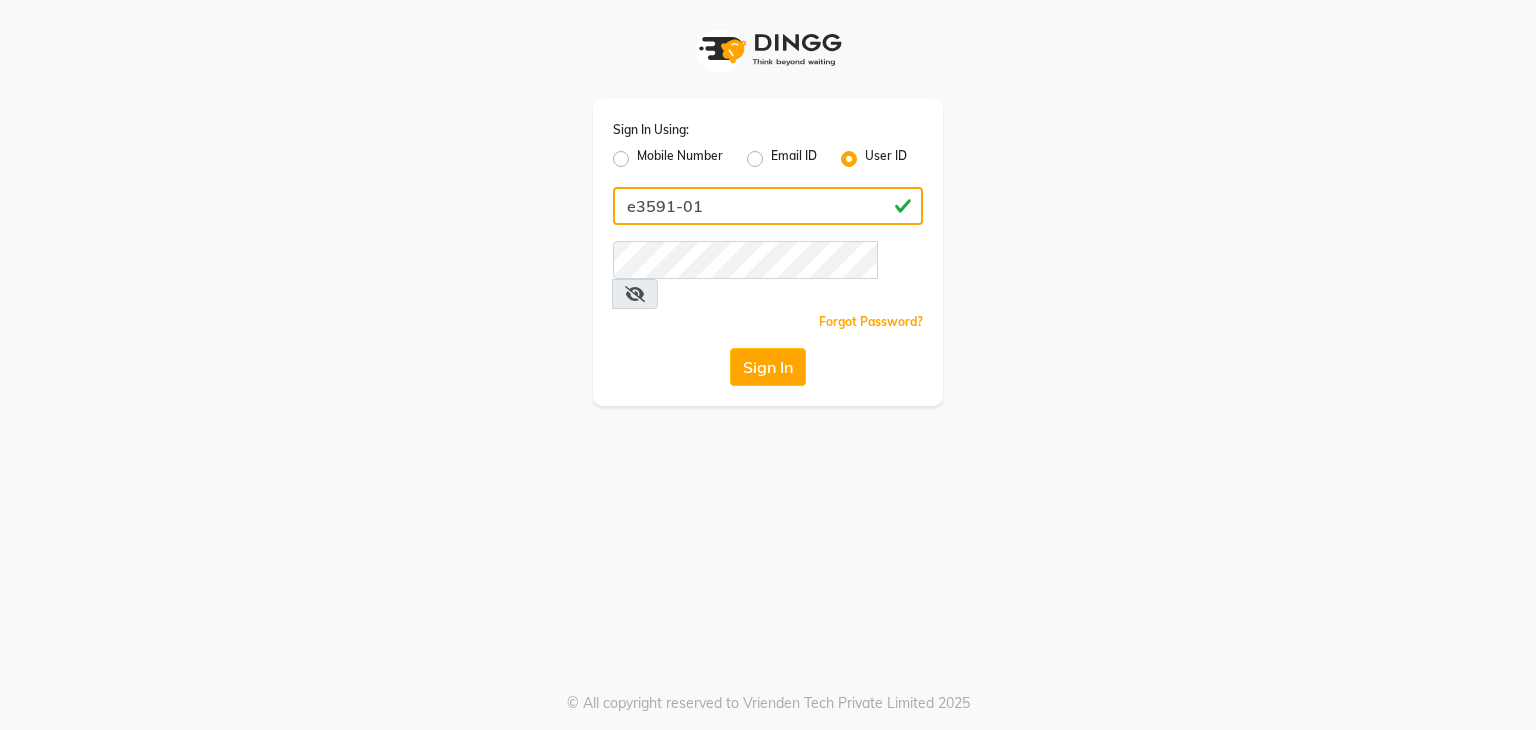 type on "e3591-01" 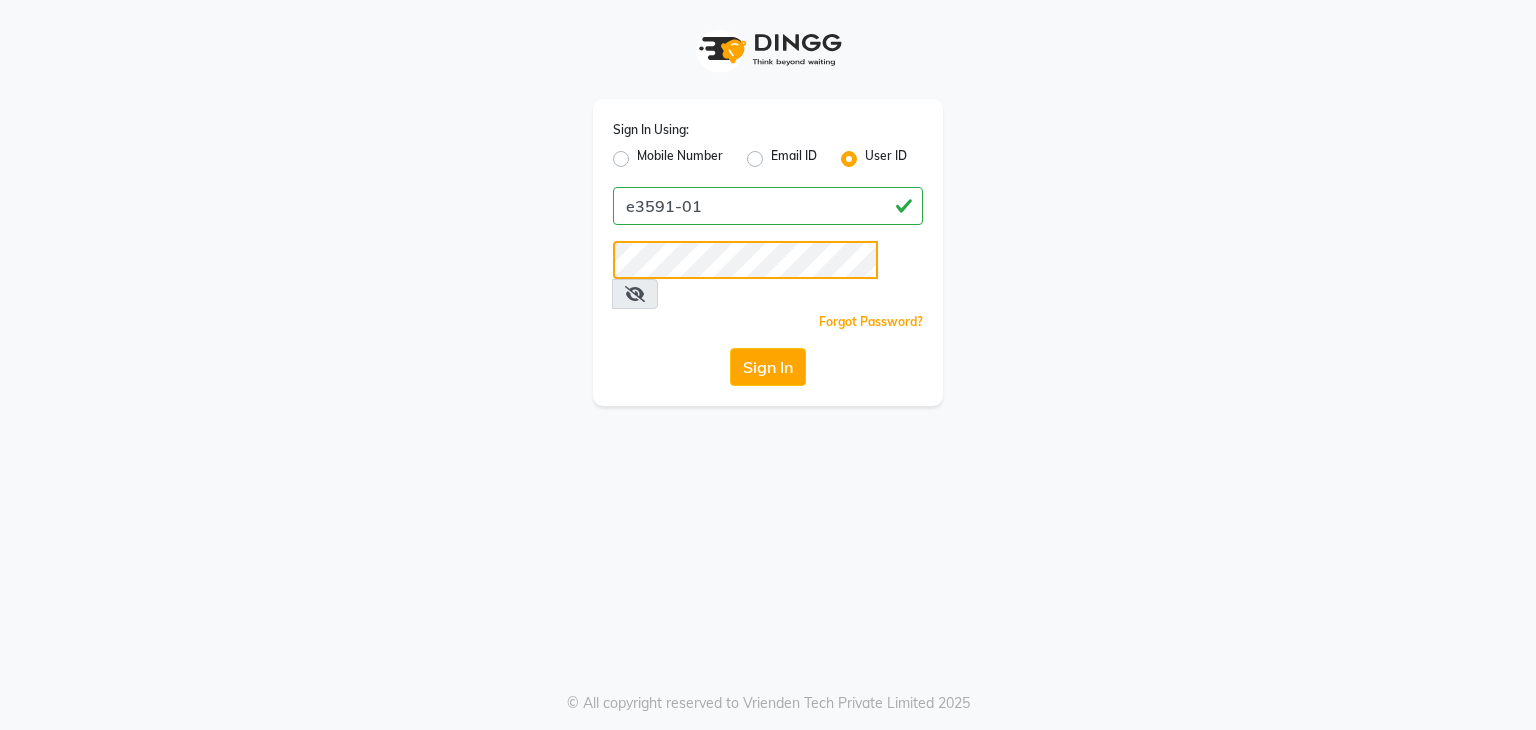 click on "Sign In" 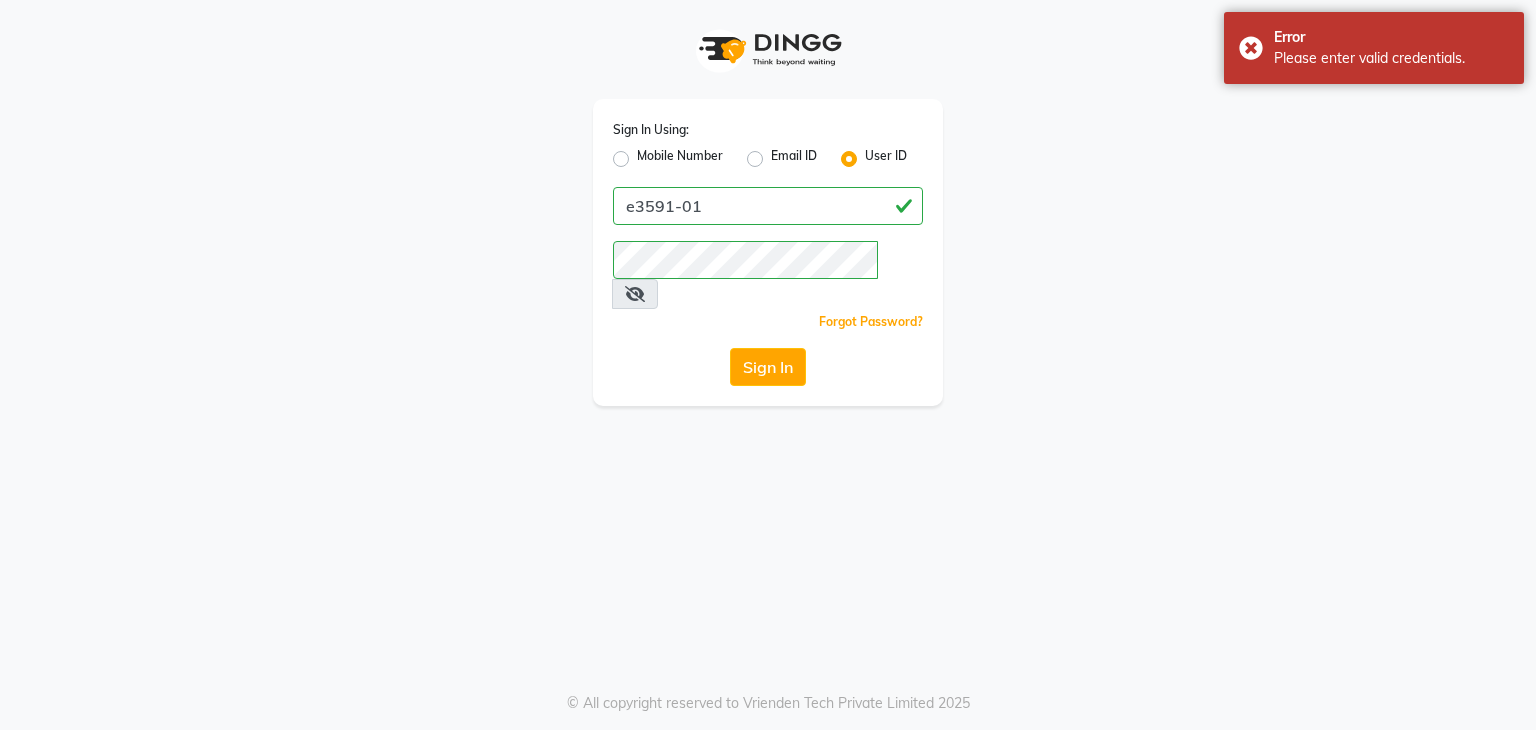click at bounding box center [635, 294] 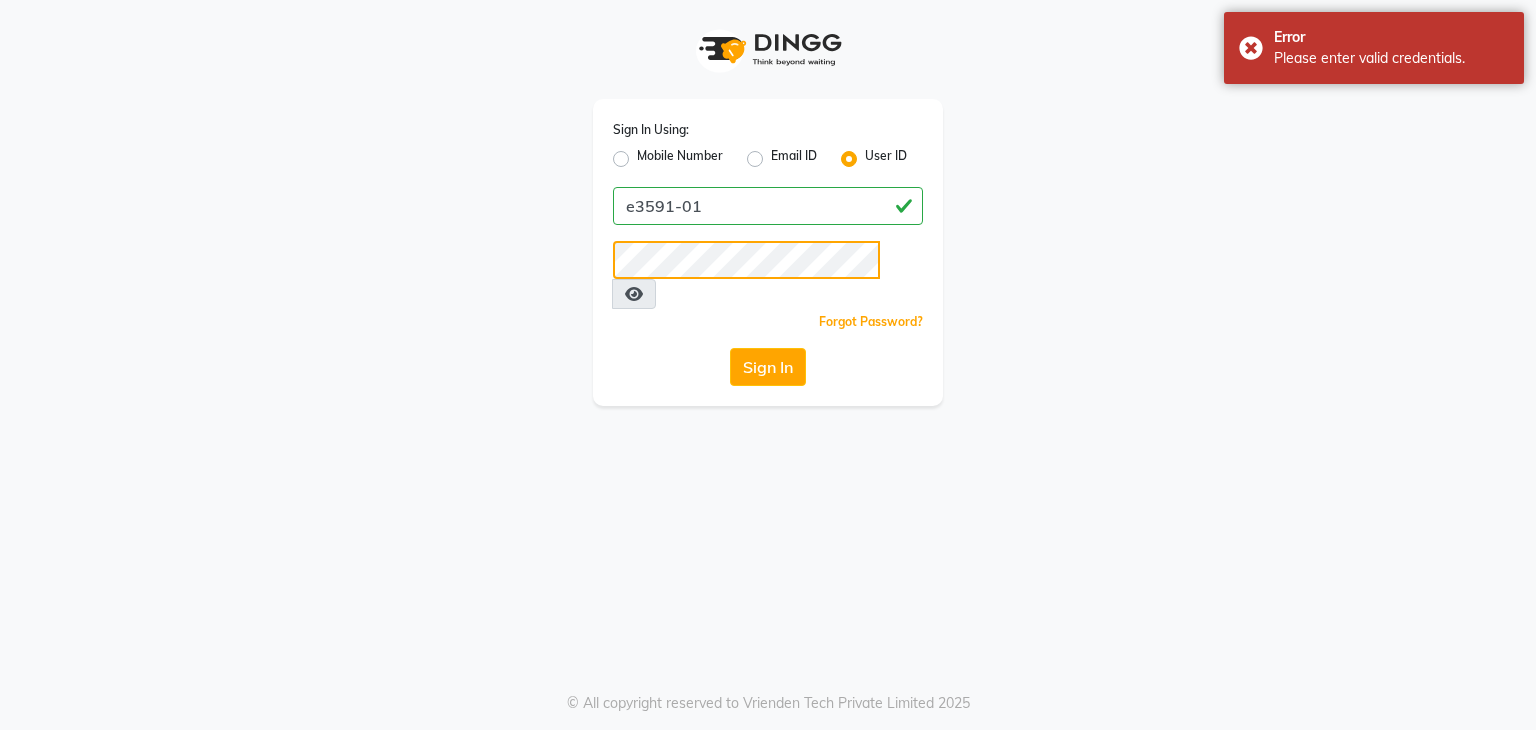 click on "Sign In" 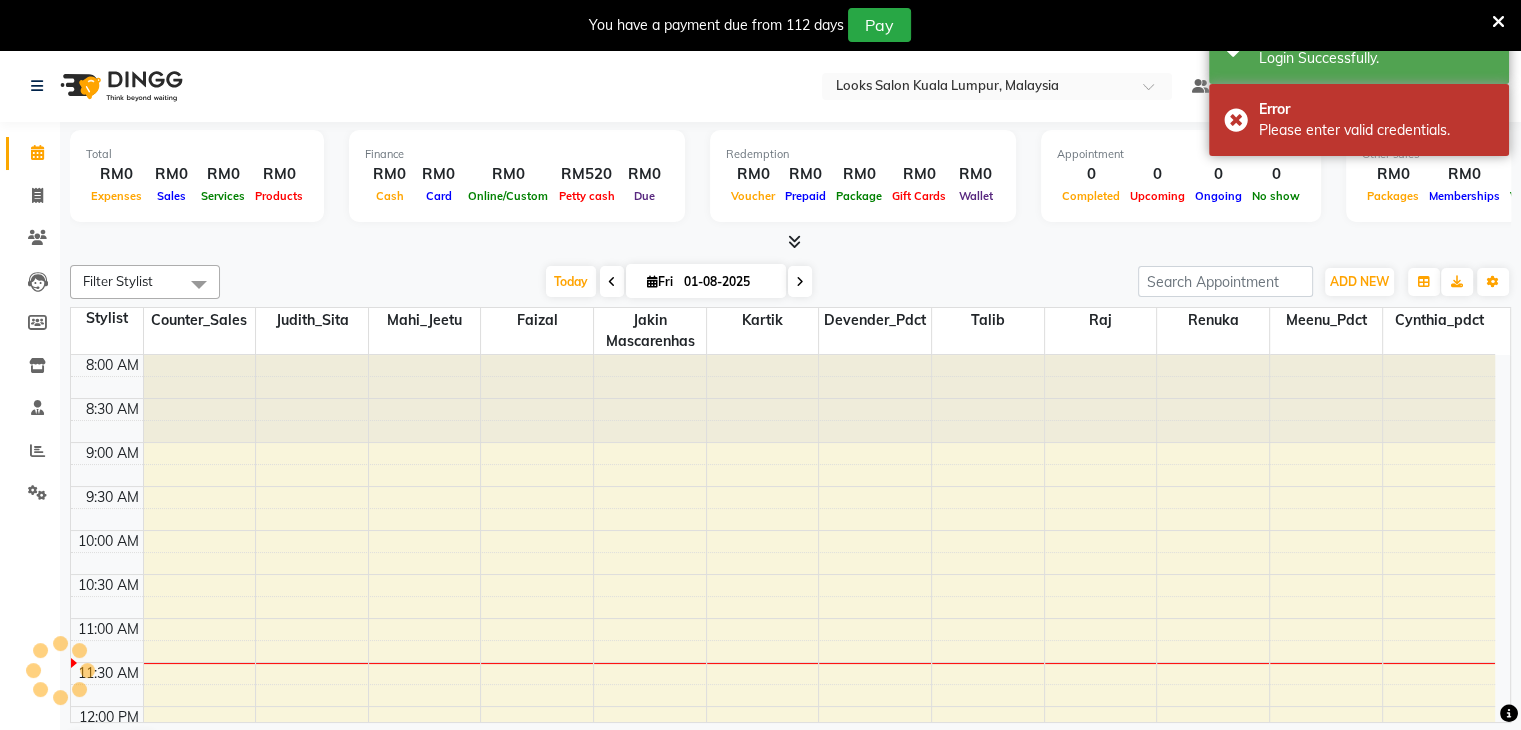 scroll, scrollTop: 263, scrollLeft: 0, axis: vertical 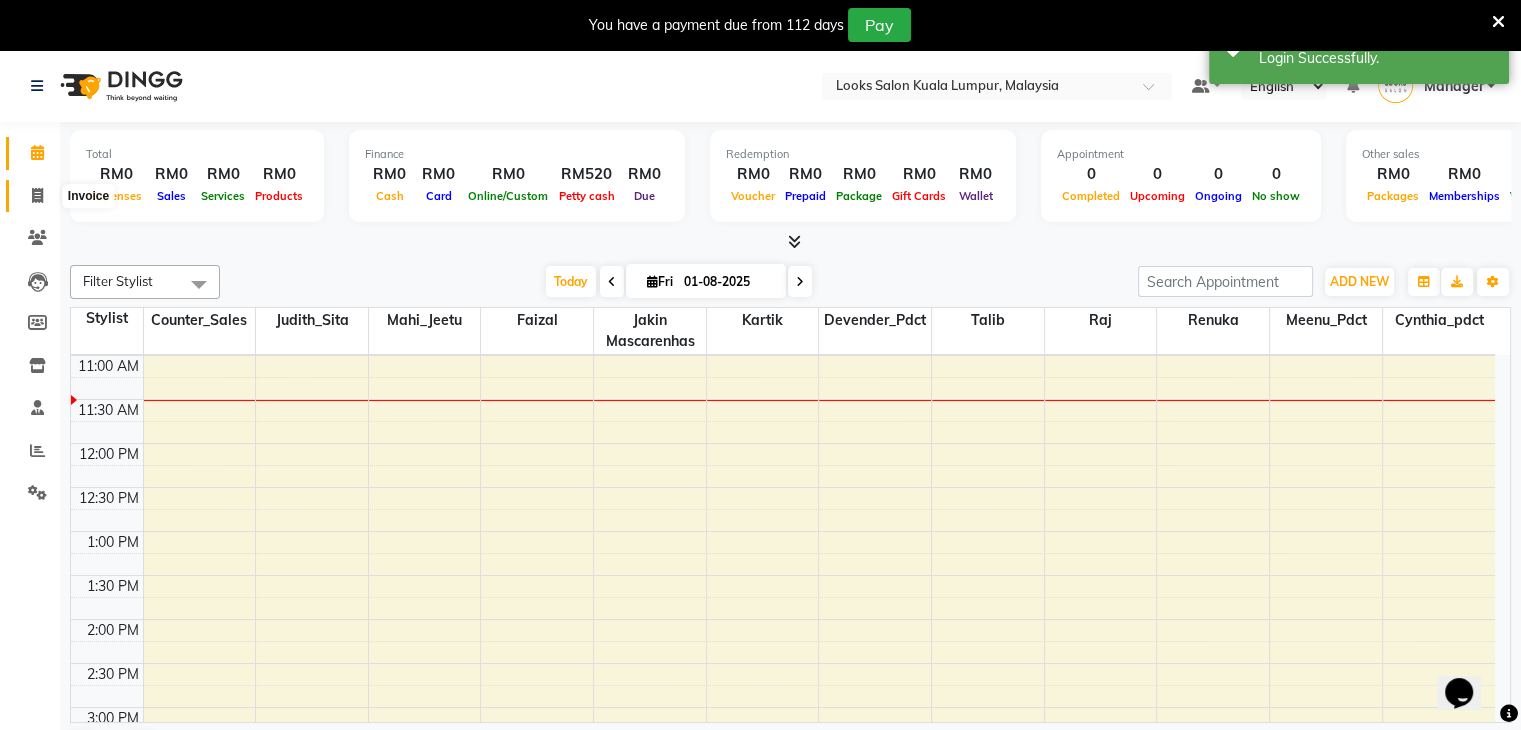 click 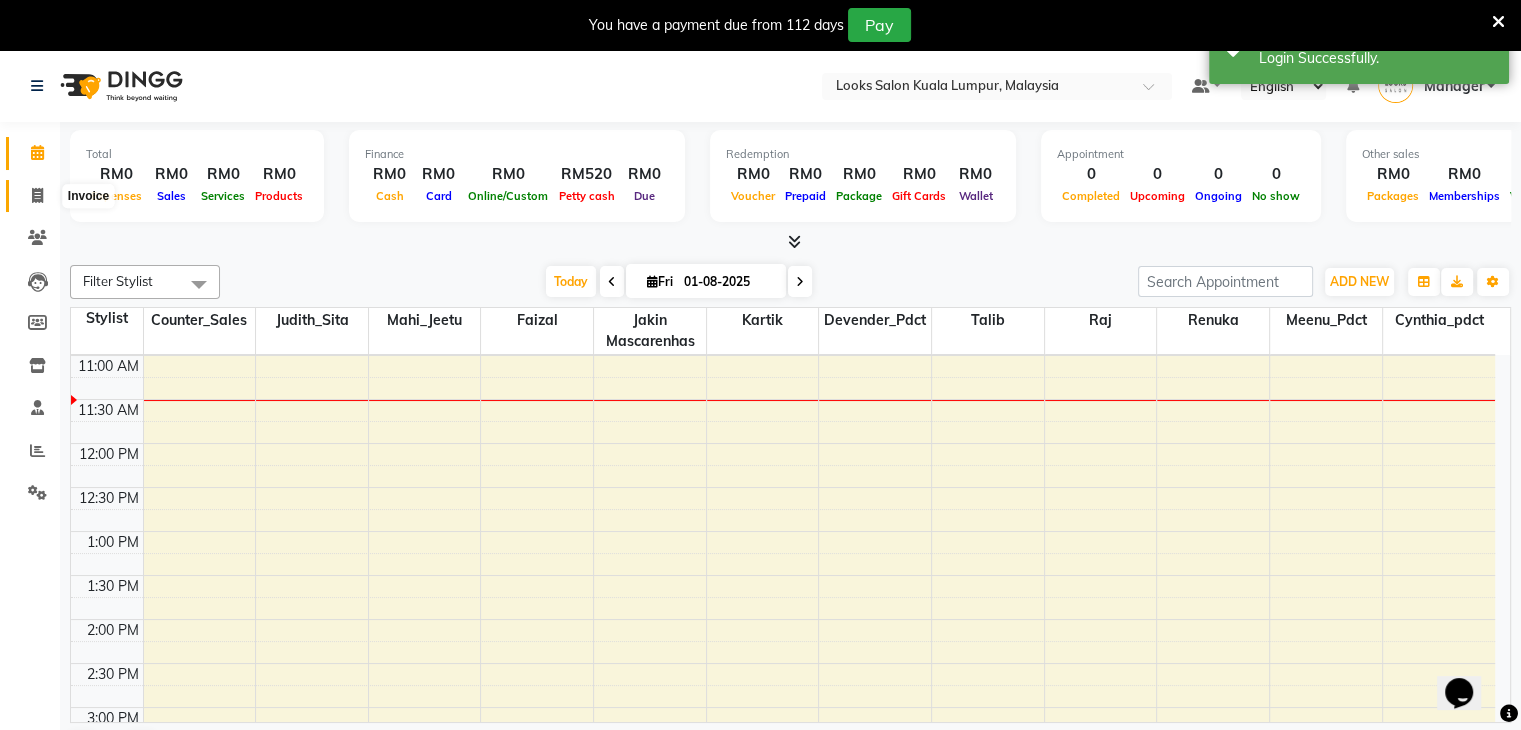 select on "8109" 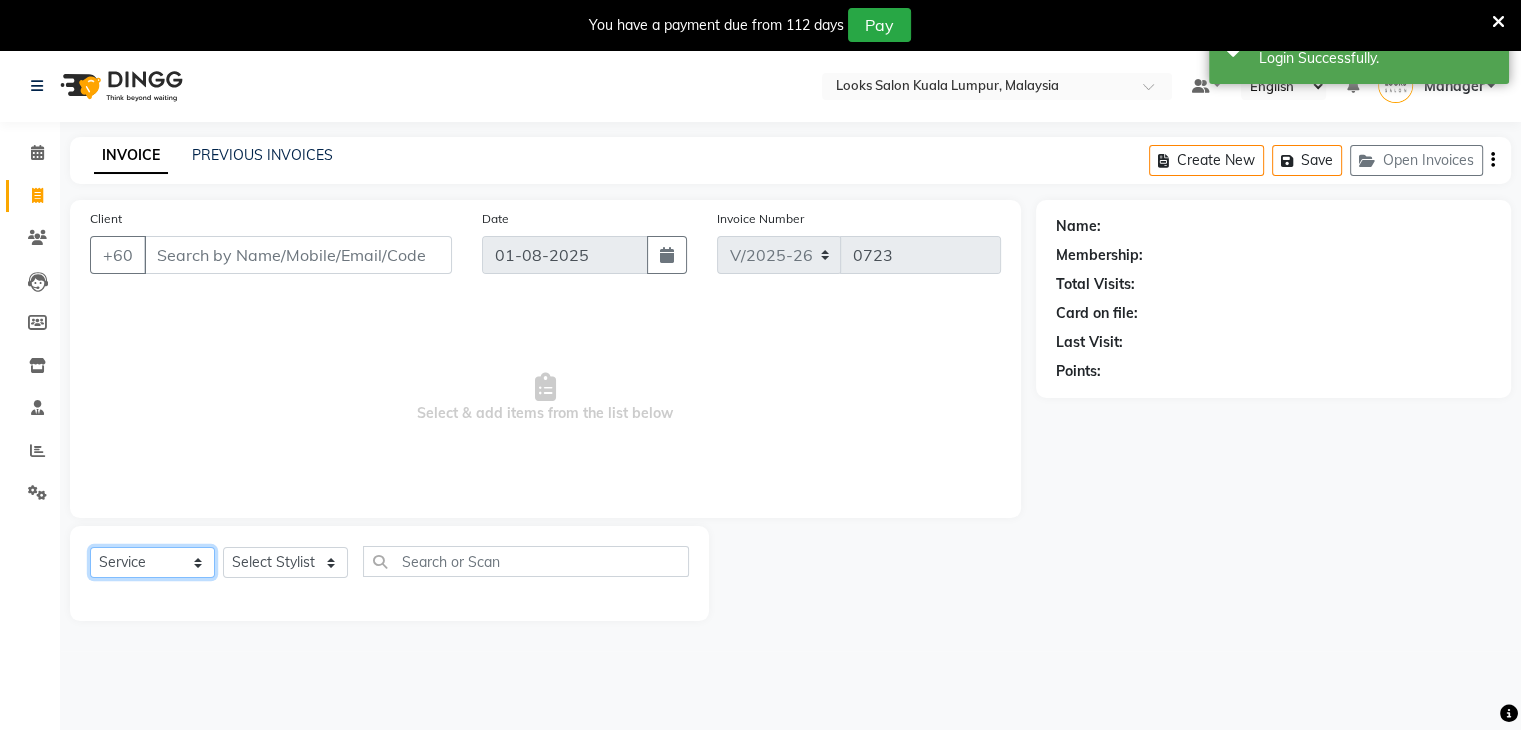 click on "Select  Service  Product  Membership  Package Voucher Prepaid Gift Card" 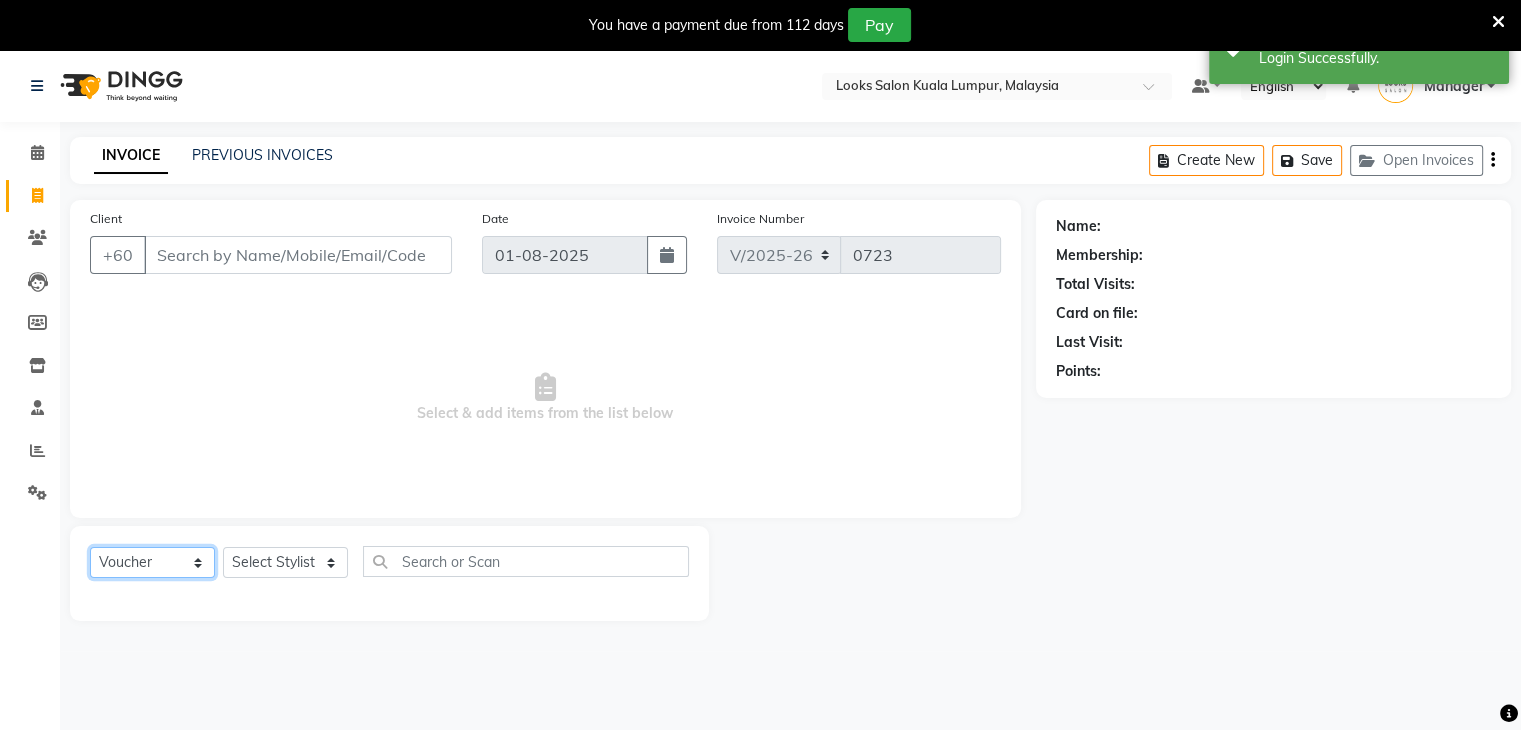 click on "Select  Service  Product  Membership  Package Voucher Prepaid Gift Card" 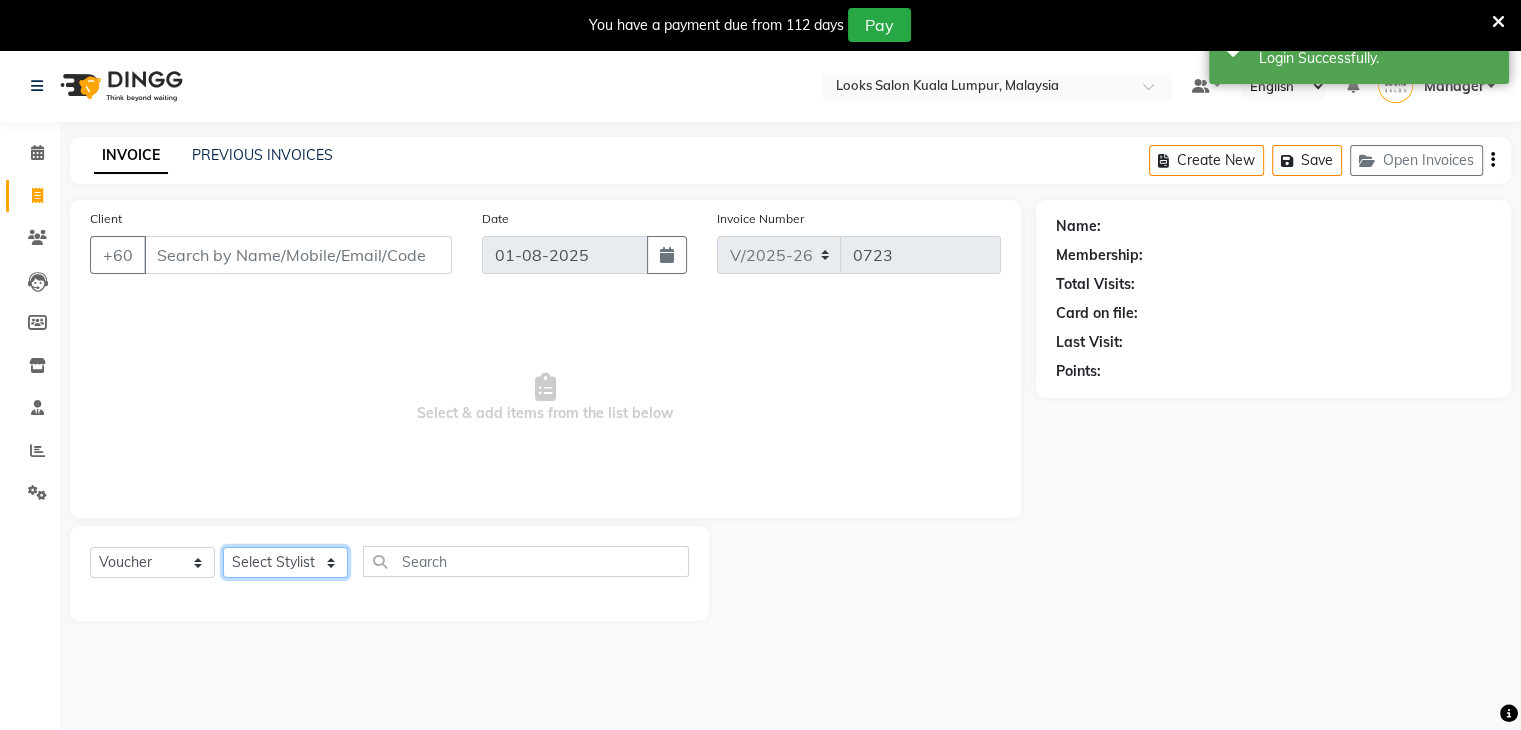 click on "Select Stylist Awaiz_Mgr Counter_Sales Cynthia_pdct Devender_Pdct Faizal Jakin Mascarenhas Judith_Sita Kartik Mahi_Jeetu Manager Meenu_Pdct MG_Master Raj Renuka Talib" 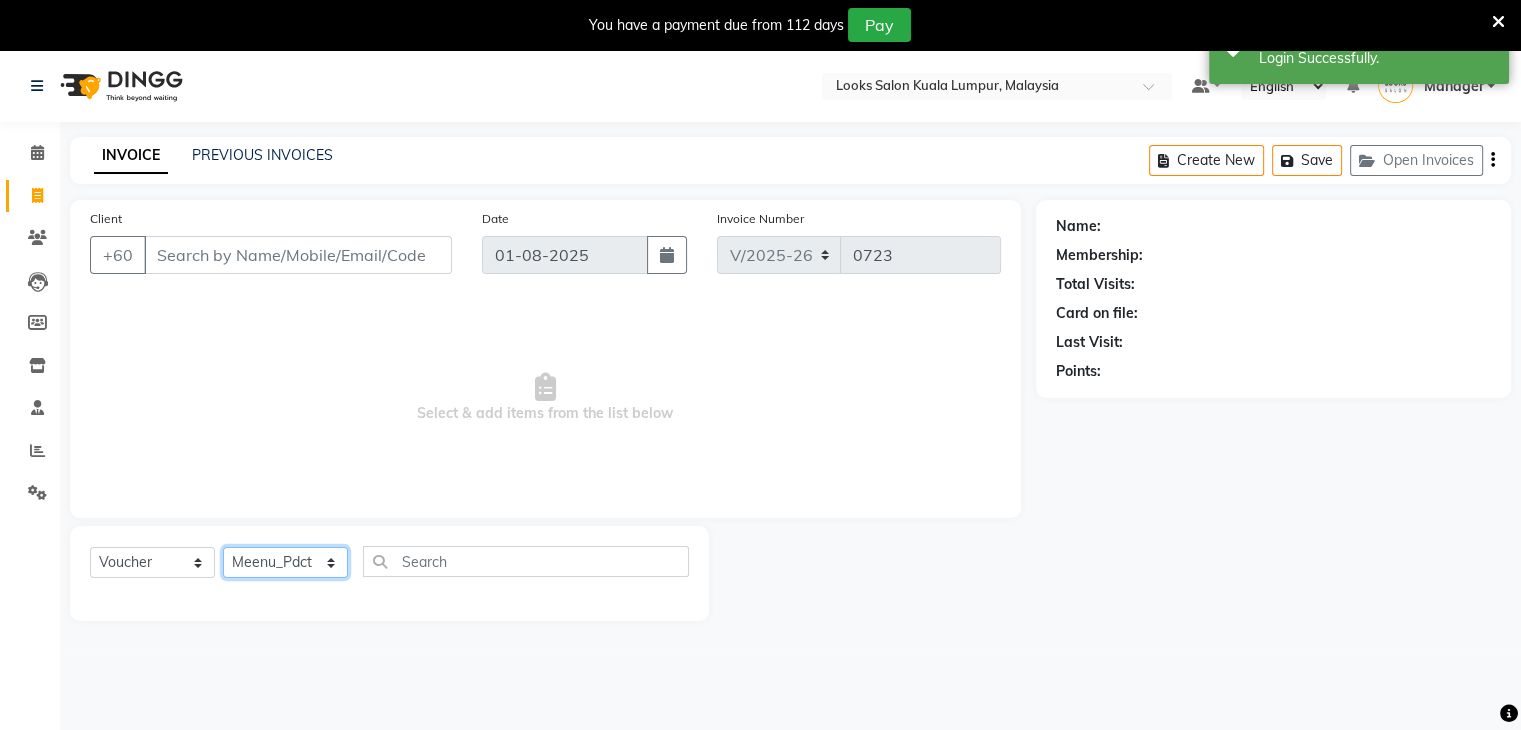 click on "Select Stylist Awaiz_Mgr Counter_Sales Cynthia_pdct Devender_Pdct Faizal Jakin Mascarenhas Judith_Sita Kartik Mahi_Jeetu Manager Meenu_Pdct MG_Master Raj Renuka Talib" 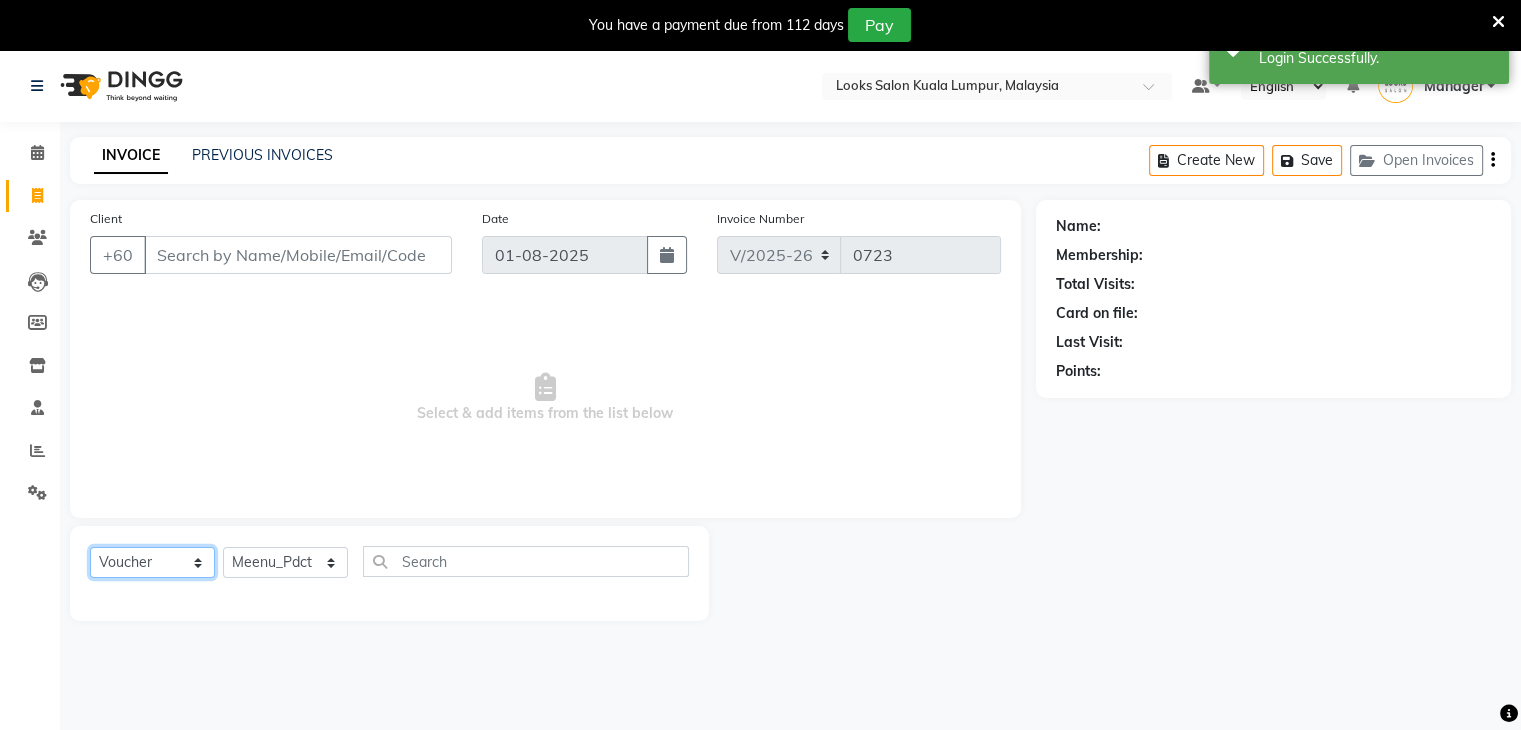 click on "Select  Service  Product  Membership  Package Voucher Prepaid Gift Card" 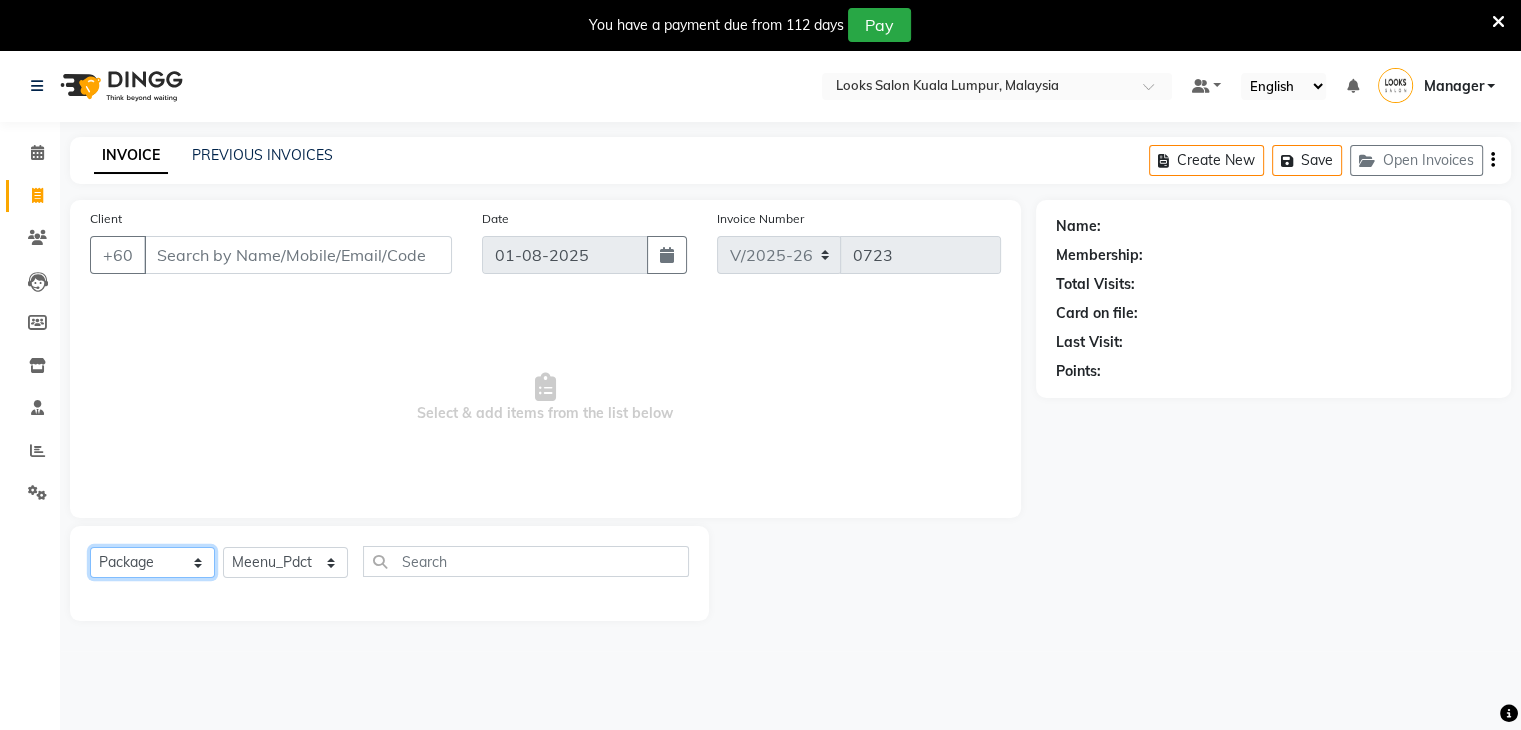 click on "Select  Service  Product  Membership  Package Voucher Prepaid Gift Card" 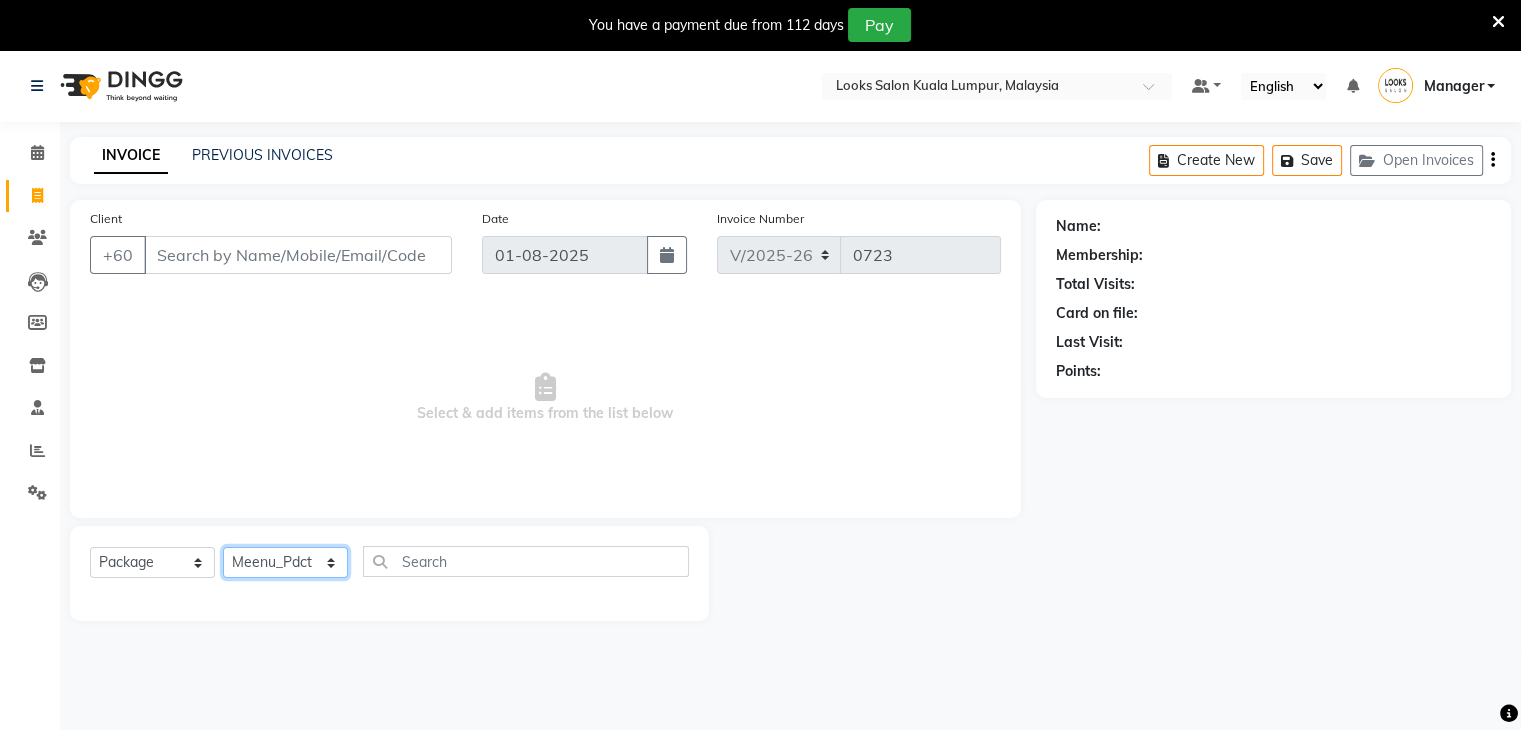 drag, startPoint x: 267, startPoint y: 548, endPoint x: 162, endPoint y: 573, distance: 107.935165 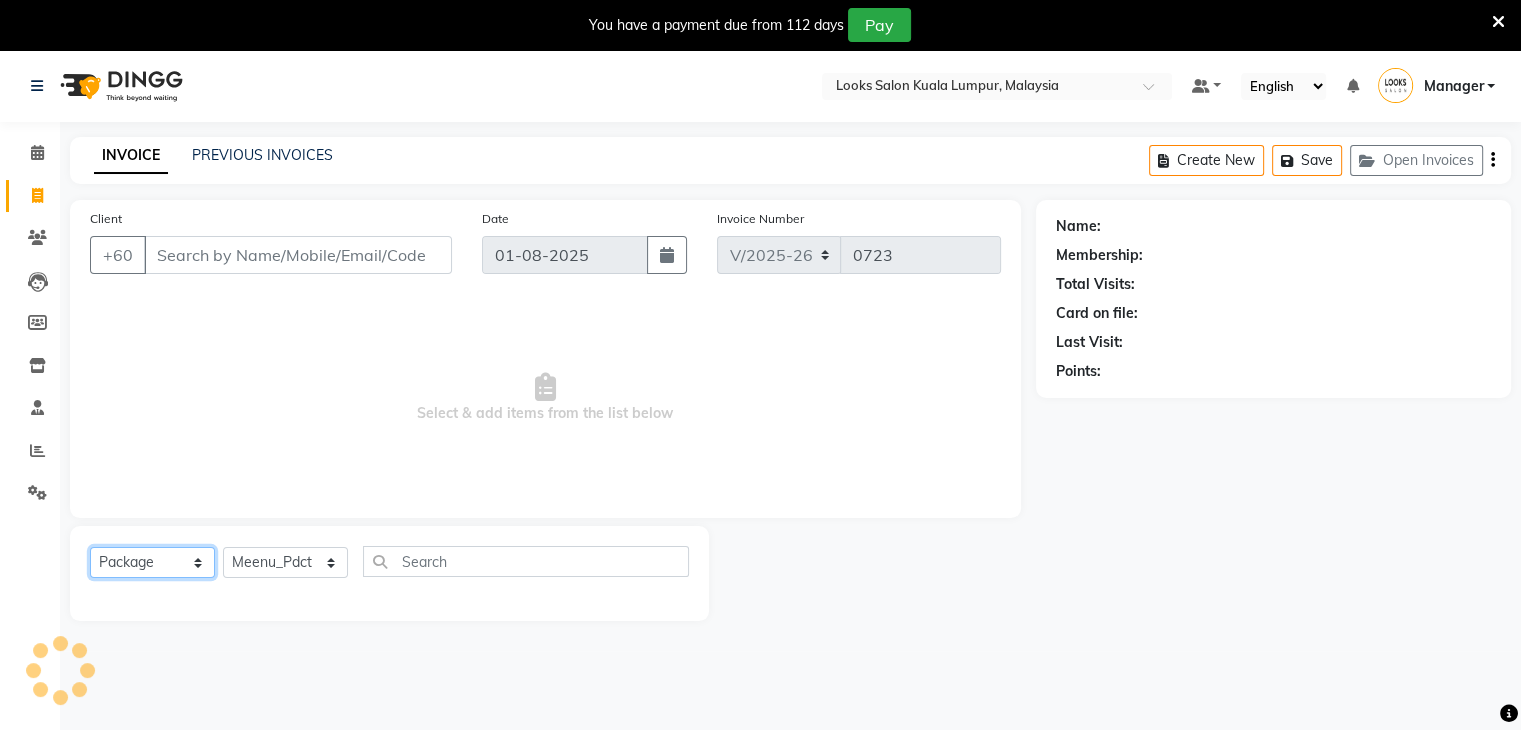 click on "Select  Service  Product  Membership  Package Voucher Prepaid Gift Card" 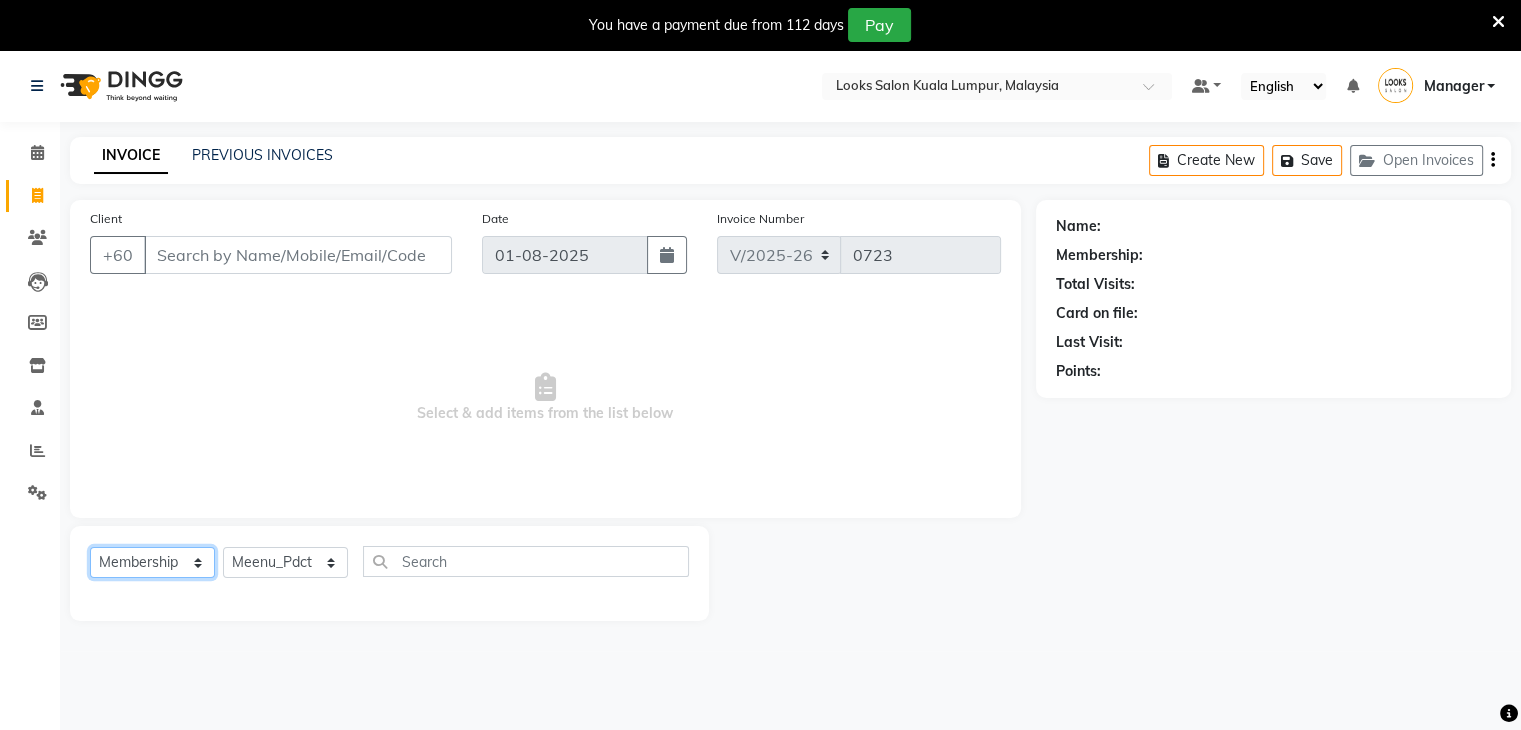 click on "Select  Service  Product  Membership  Package Voucher Prepaid Gift Card" 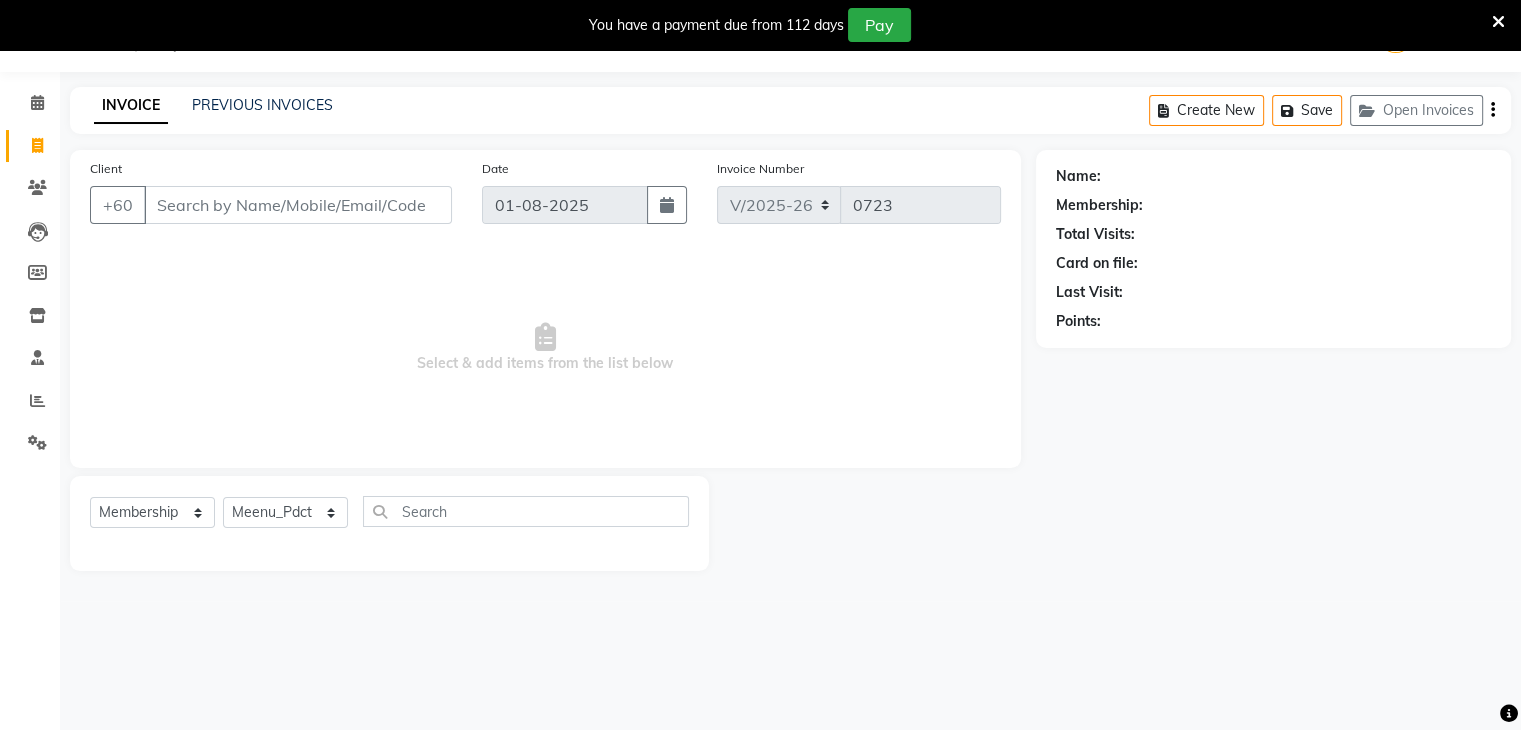click on "Select & add items from the list below" at bounding box center [545, 348] 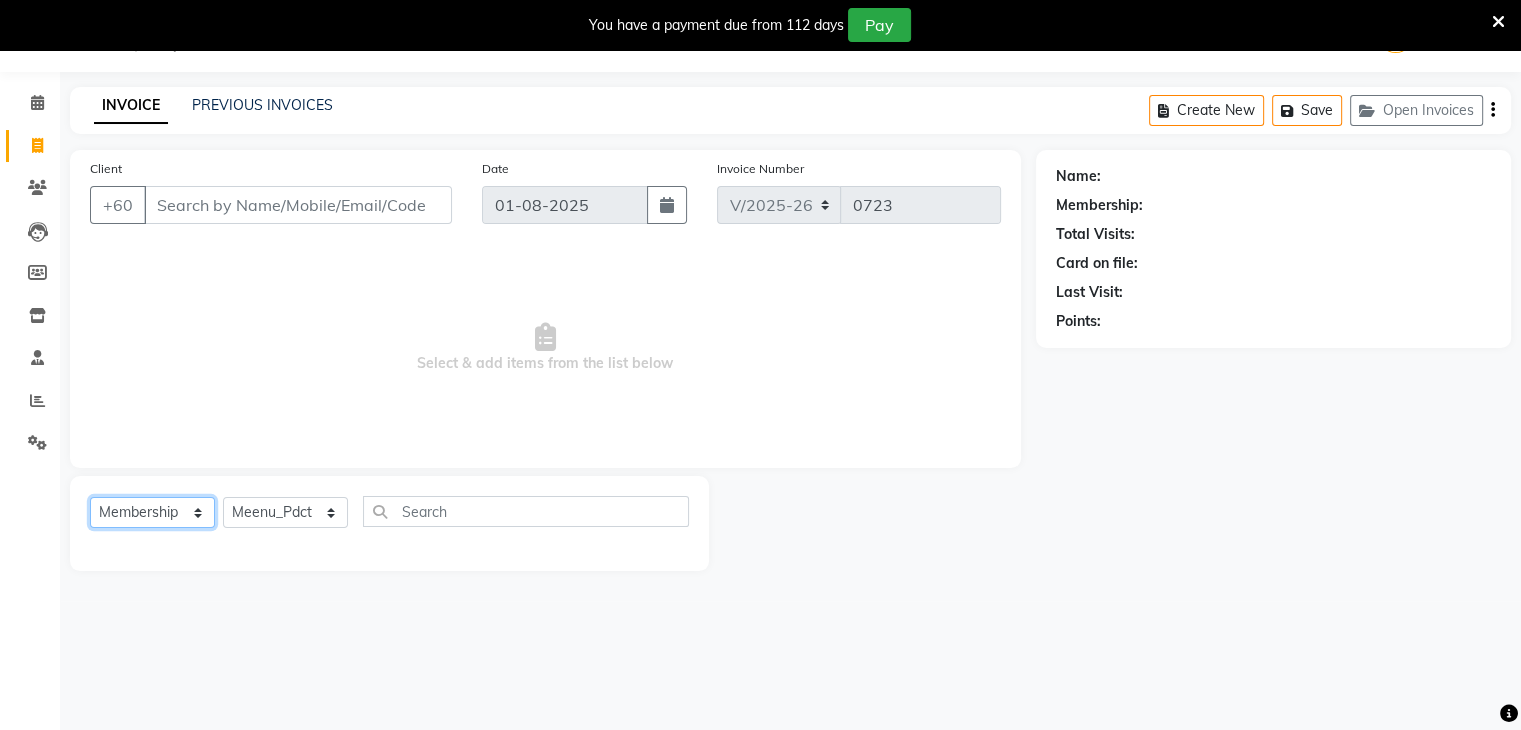 click on "Select  Service  Product  Membership  Package Voucher Prepaid Gift Card" 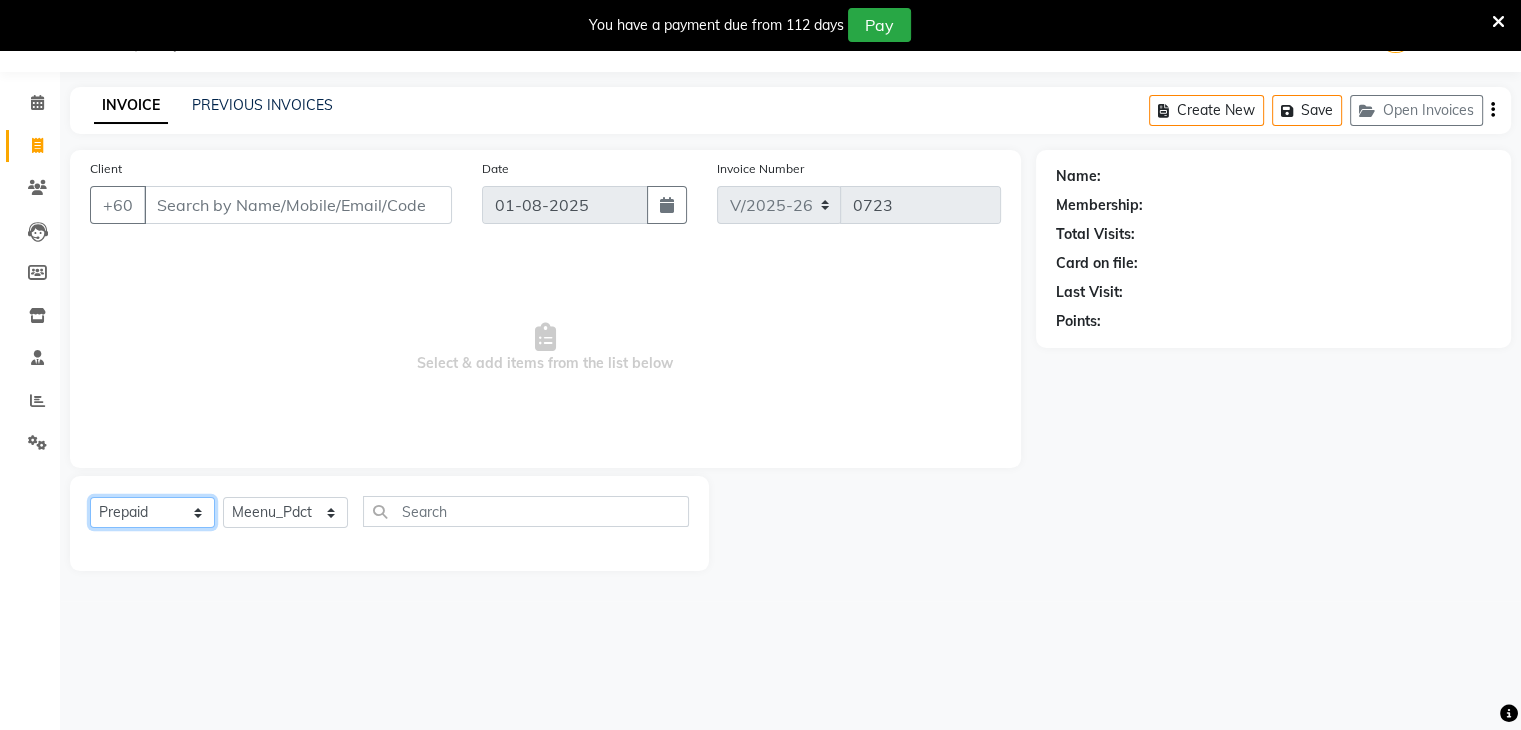 click on "Select  Service  Product  Membership  Package Voucher Prepaid Gift Card" 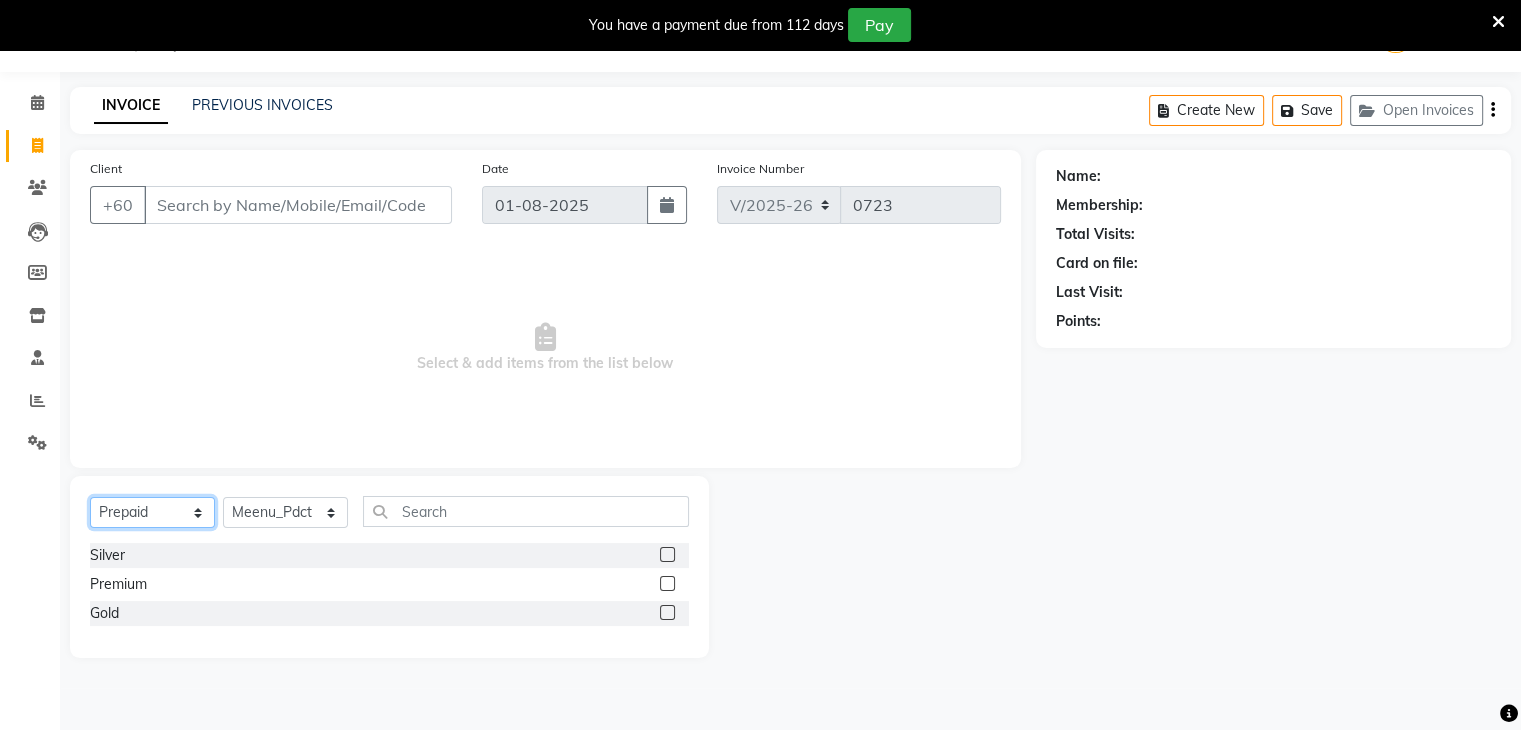 click on "Select  Service  Product  Membership  Package Voucher Prepaid Gift Card" 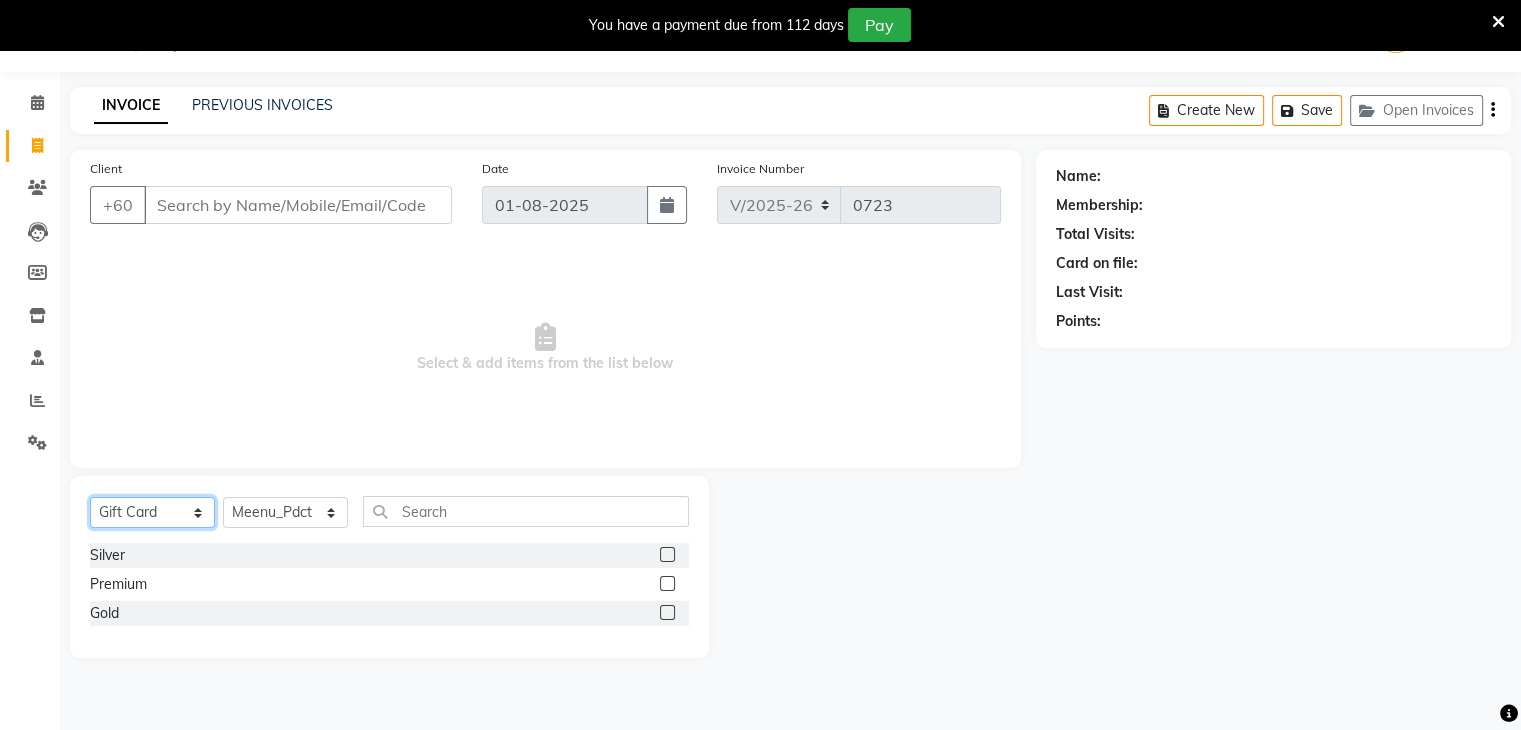 click on "Select  Service  Product  Membership  Package Voucher Prepaid Gift Card" 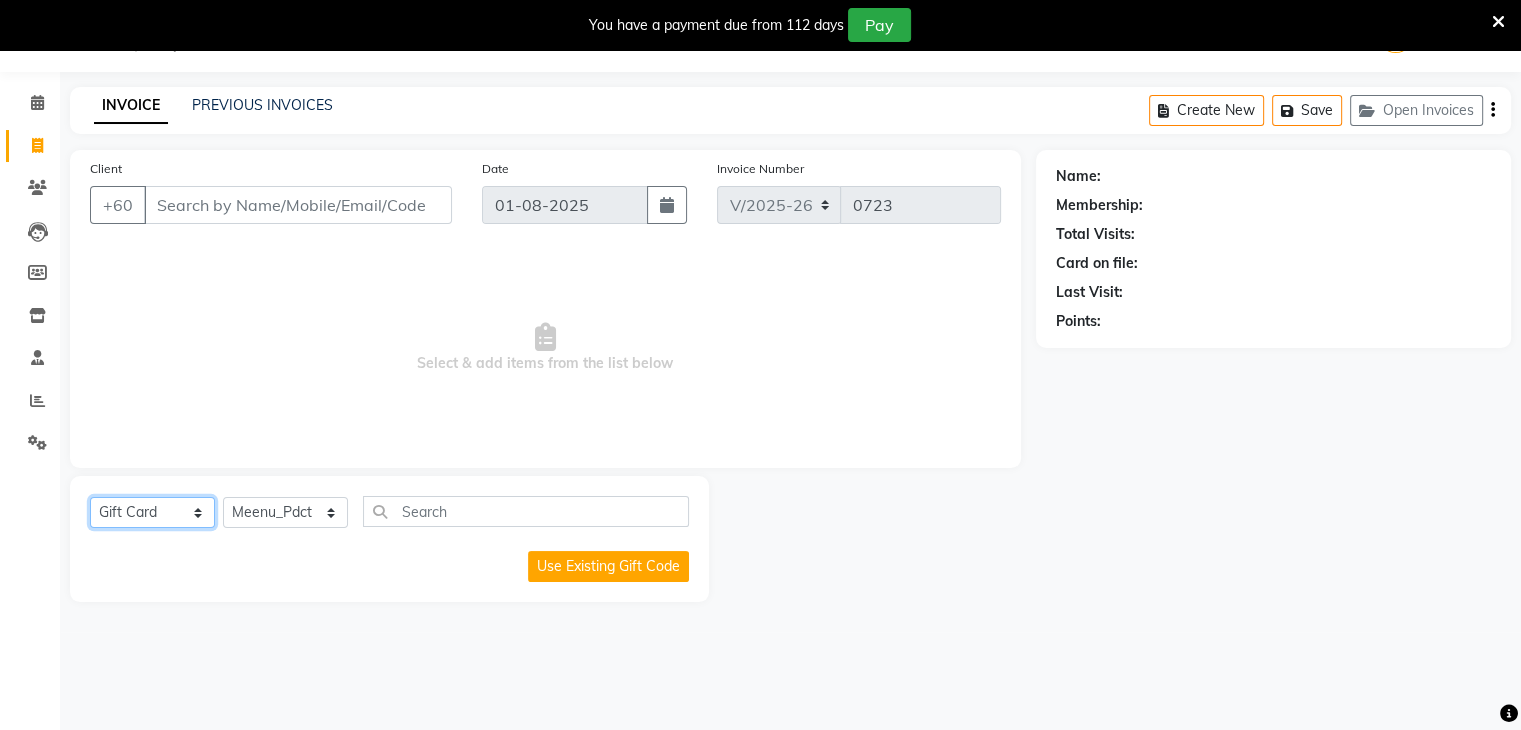 click on "Select  Service  Product  Membership  Package Voucher Prepaid Gift Card" 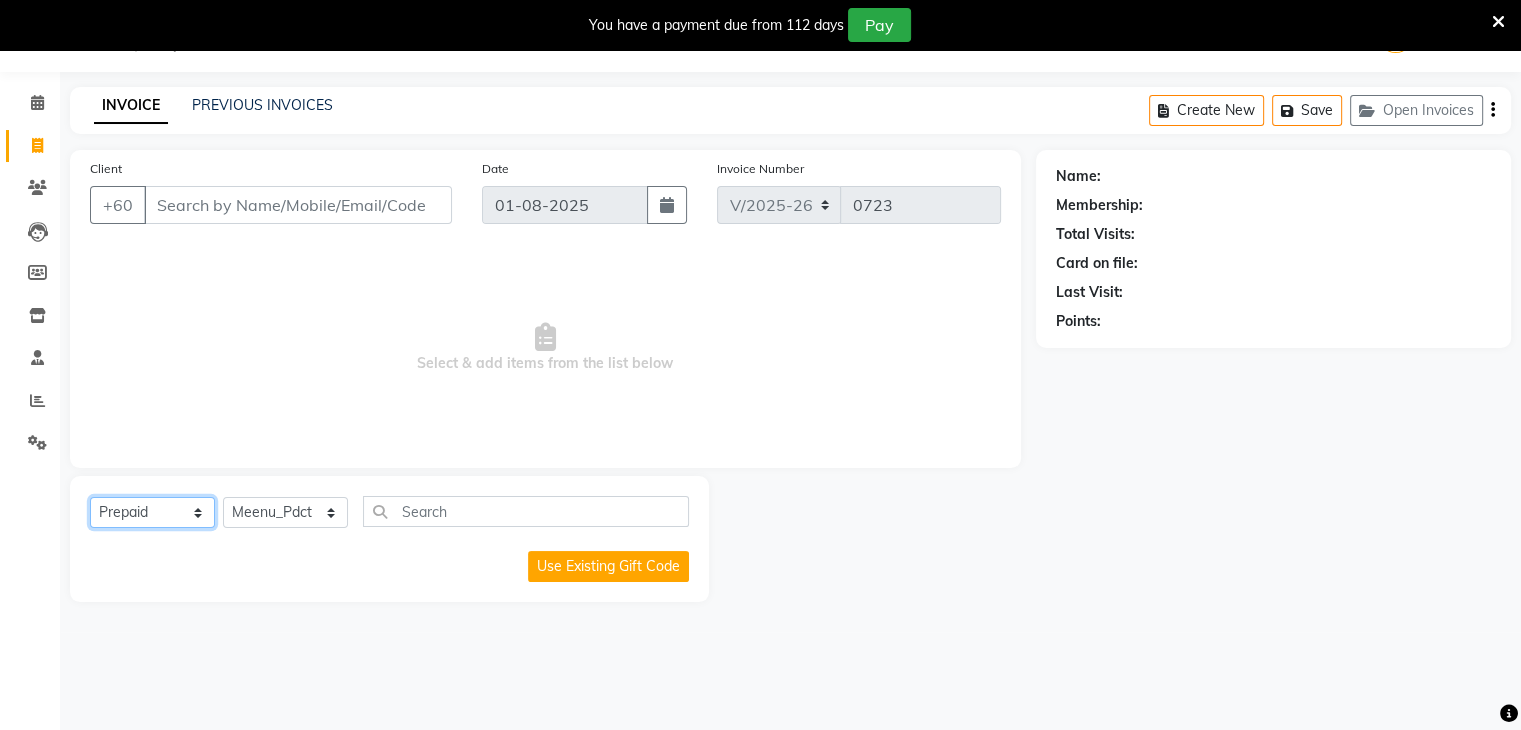 click on "Select  Service  Product  Membership  Package Voucher Prepaid Gift Card" 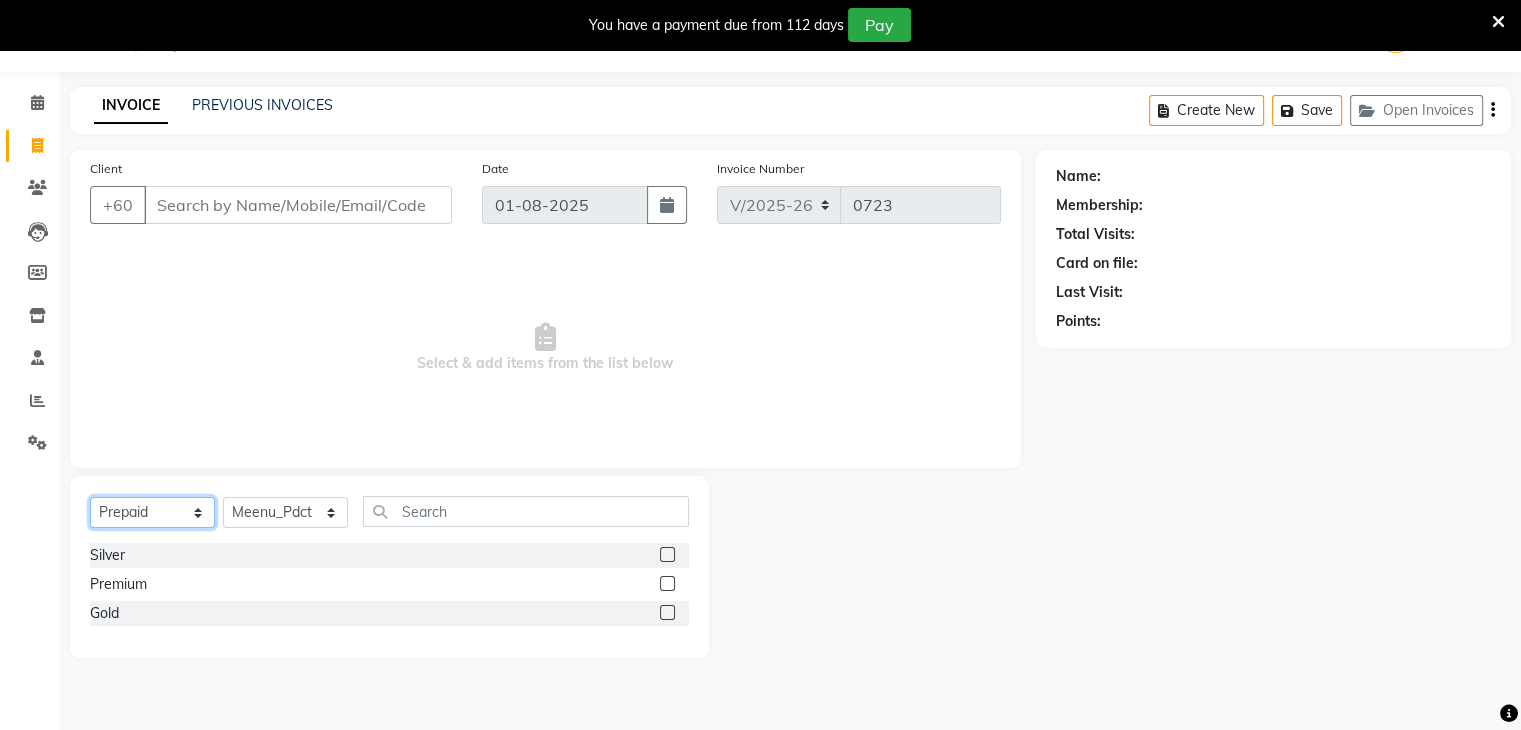 click on "Select  Service  Product  Membership  Package Voucher Prepaid Gift Card" 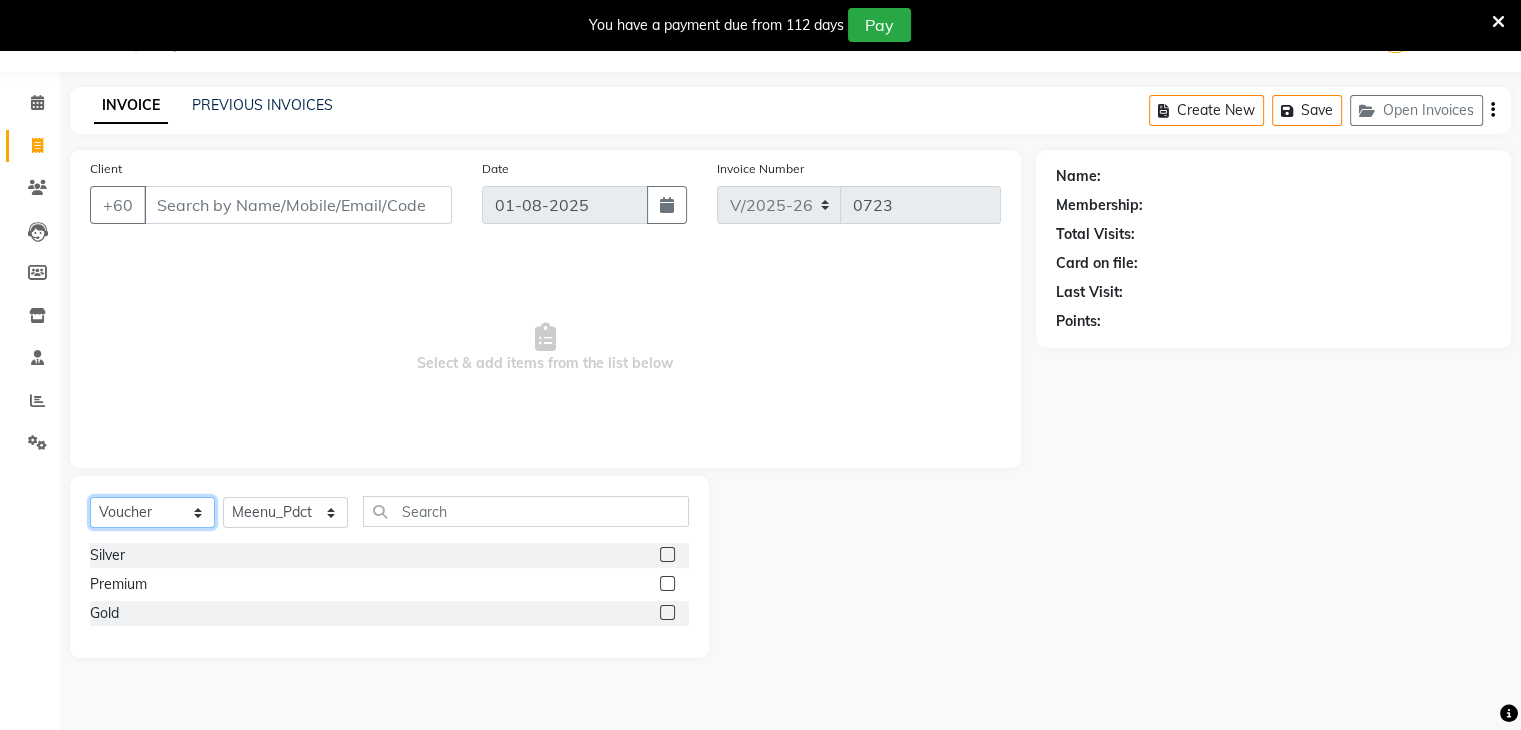 click on "Select  Service  Product  Membership  Package Voucher Prepaid Gift Card" 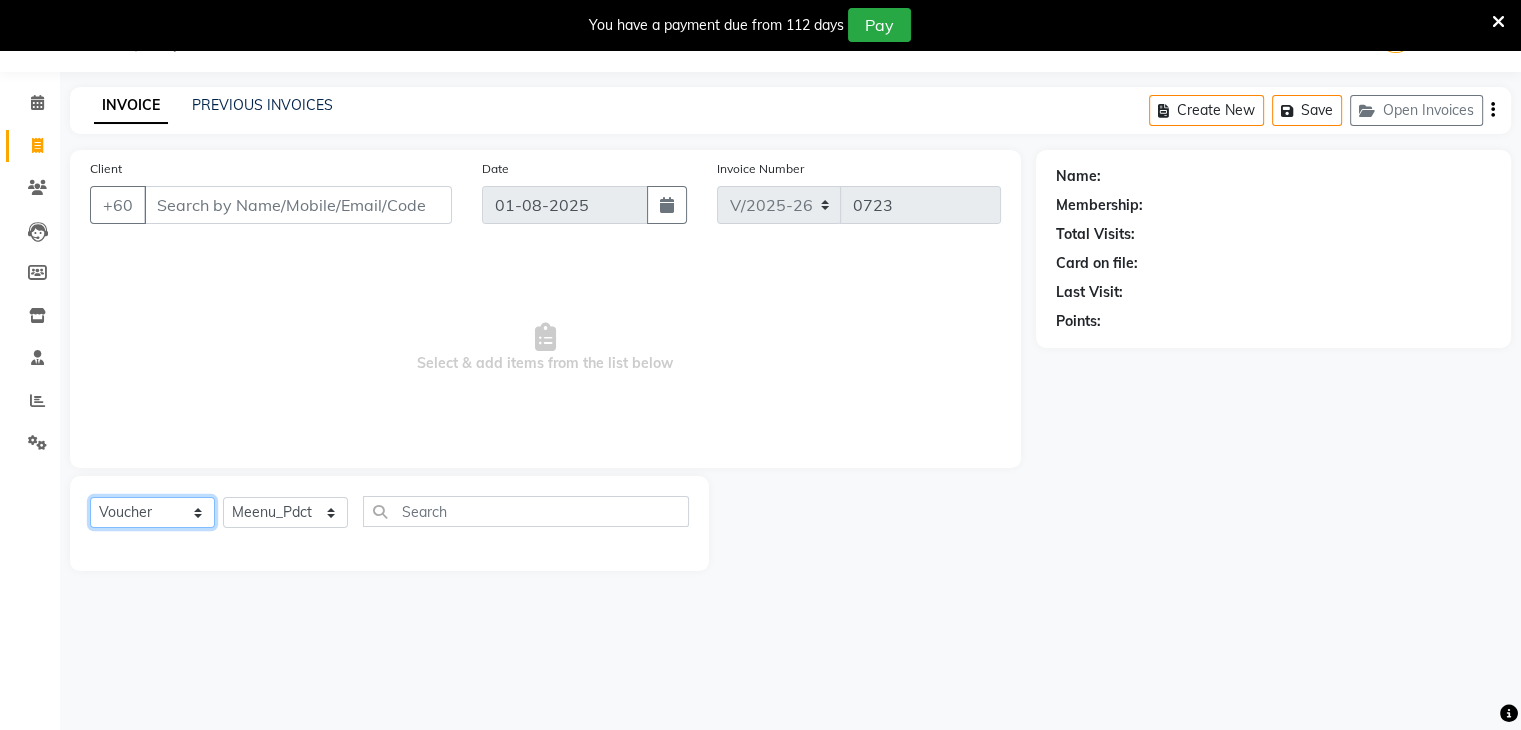 click on "Select  Service  Product  Membership  Package Voucher Prepaid Gift Card" 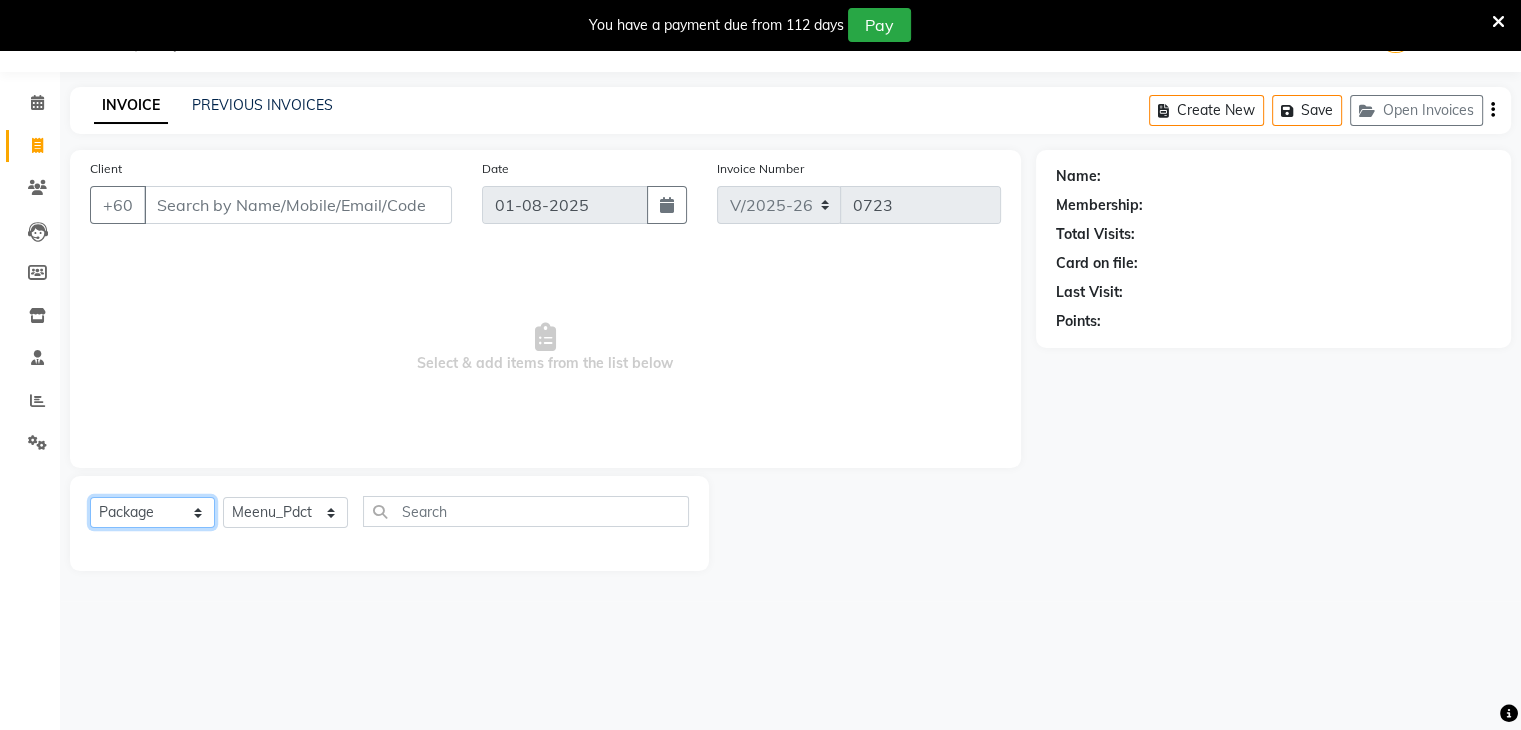 click on "Select  Service  Product  Membership  Package Voucher Prepaid Gift Card" 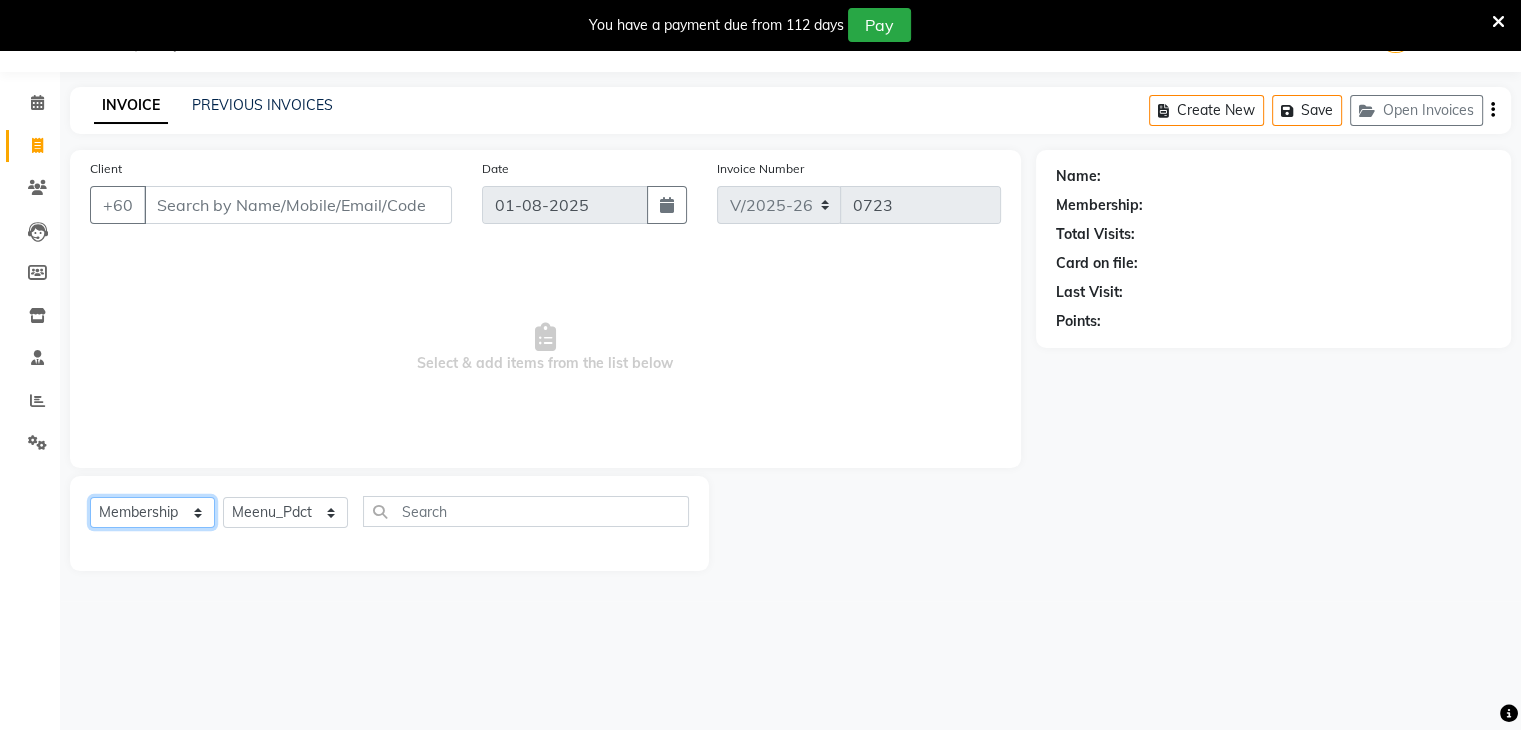 click on "Select  Service  Product  Membership  Package Voucher Prepaid Gift Card" 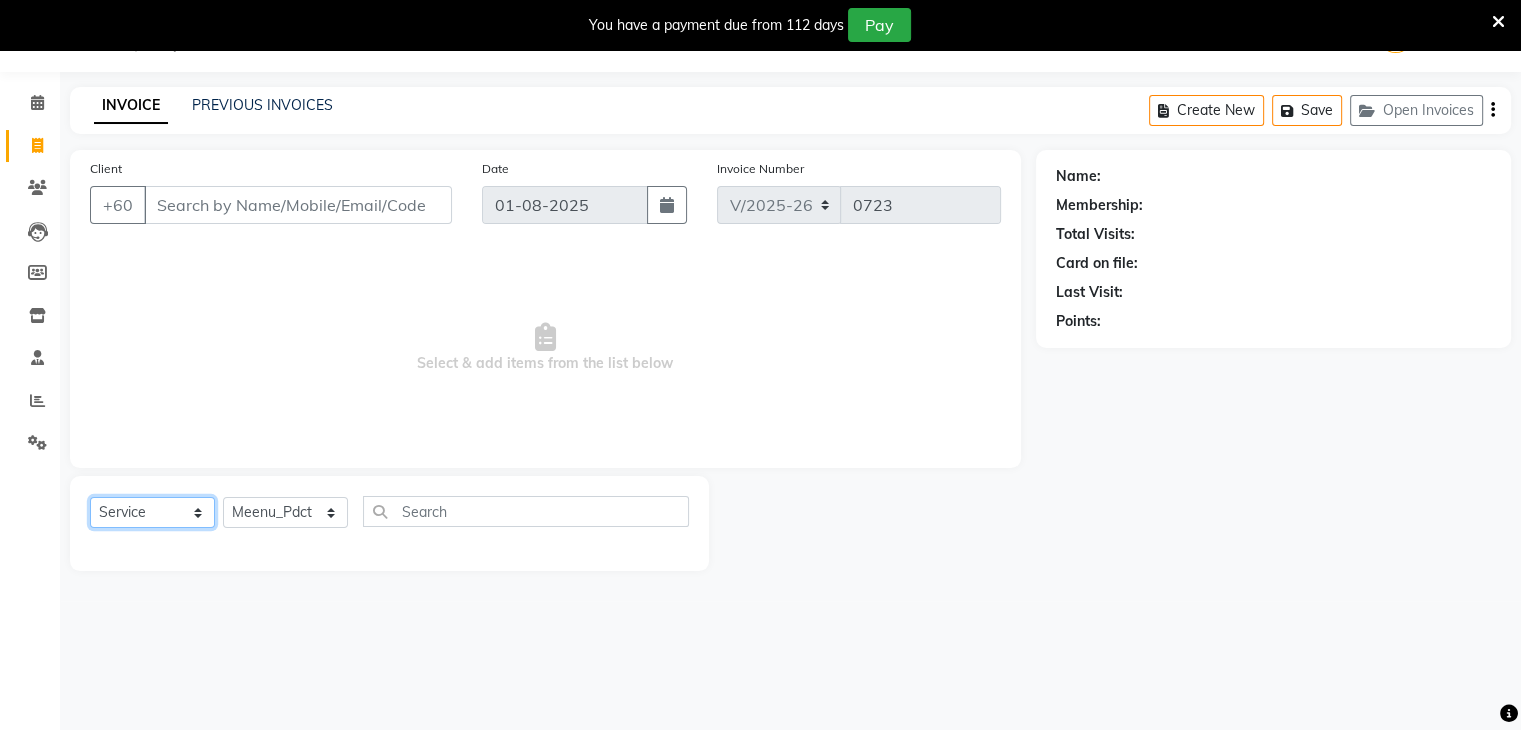 click on "Select  Service  Product  Membership  Package Voucher Prepaid Gift Card" 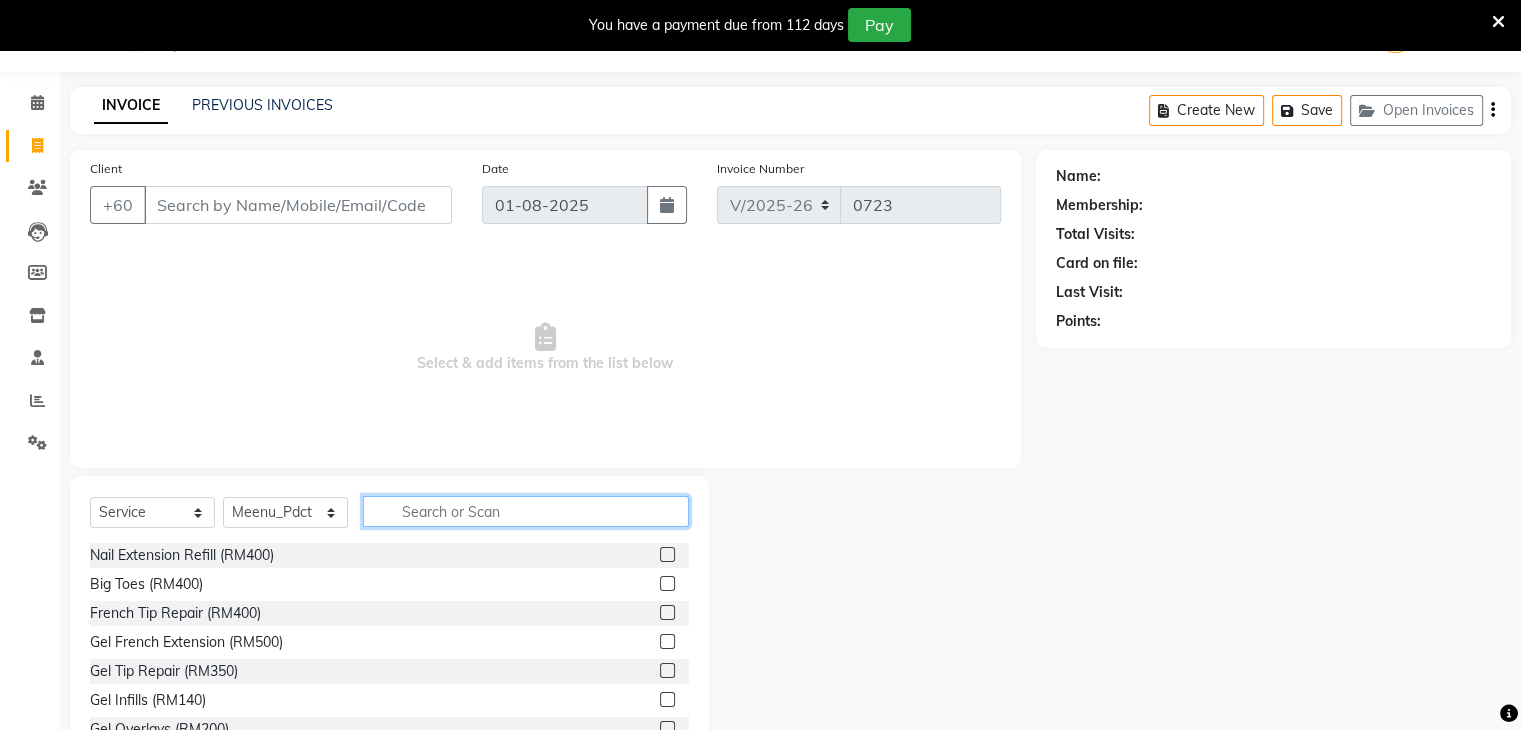 click 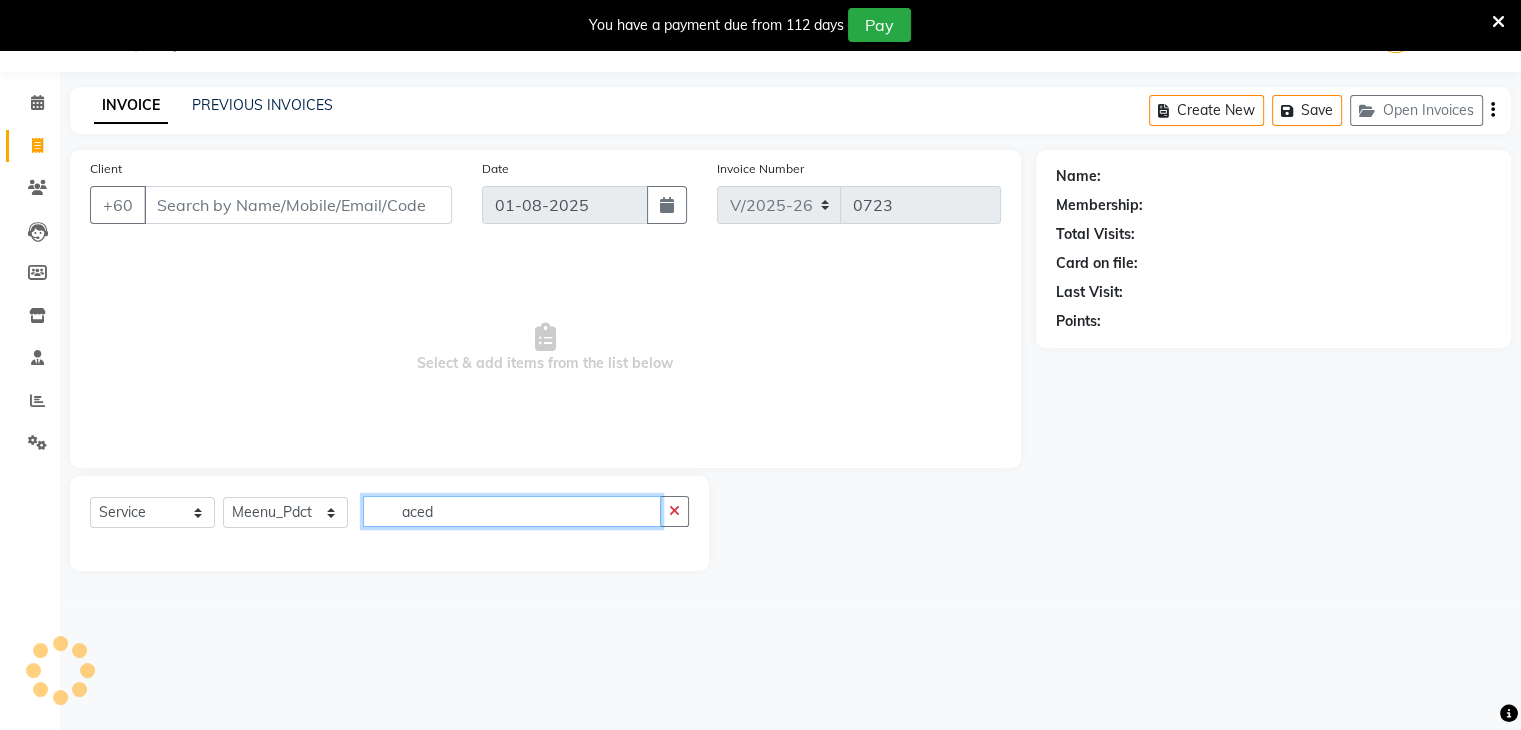 type on "aced" 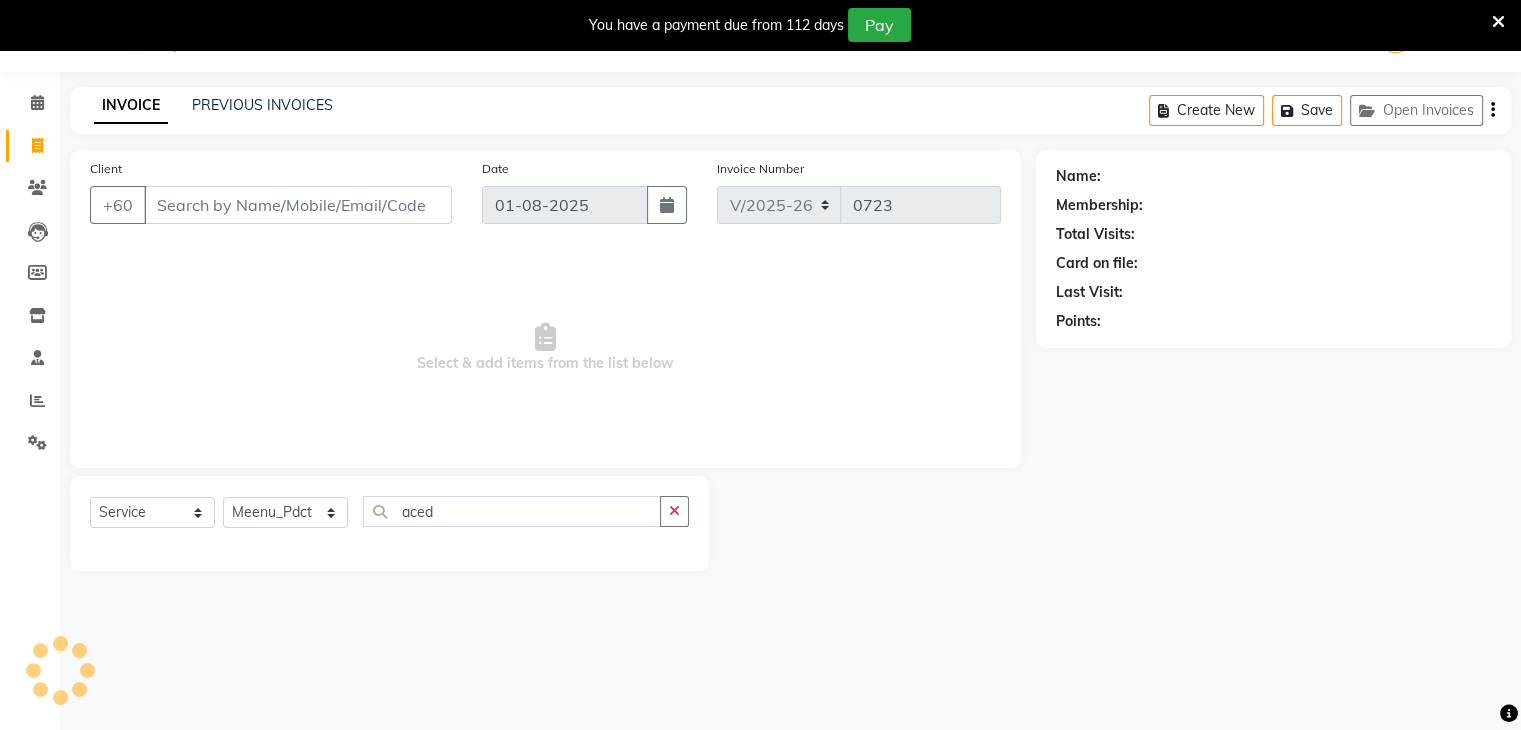 click on "Select  Service  Product  Membership  Package Voucher Prepaid Gift Card  Select Stylist Awaiz_Mgr Counter_Sales Cynthia_pdct Devender_Pdct Faizal Jakin Mascarenhas Judith_Sita Kartik Mahi_Jeetu Manager Meenu_Pdct MG_Master Raj Renuka Talib aced" 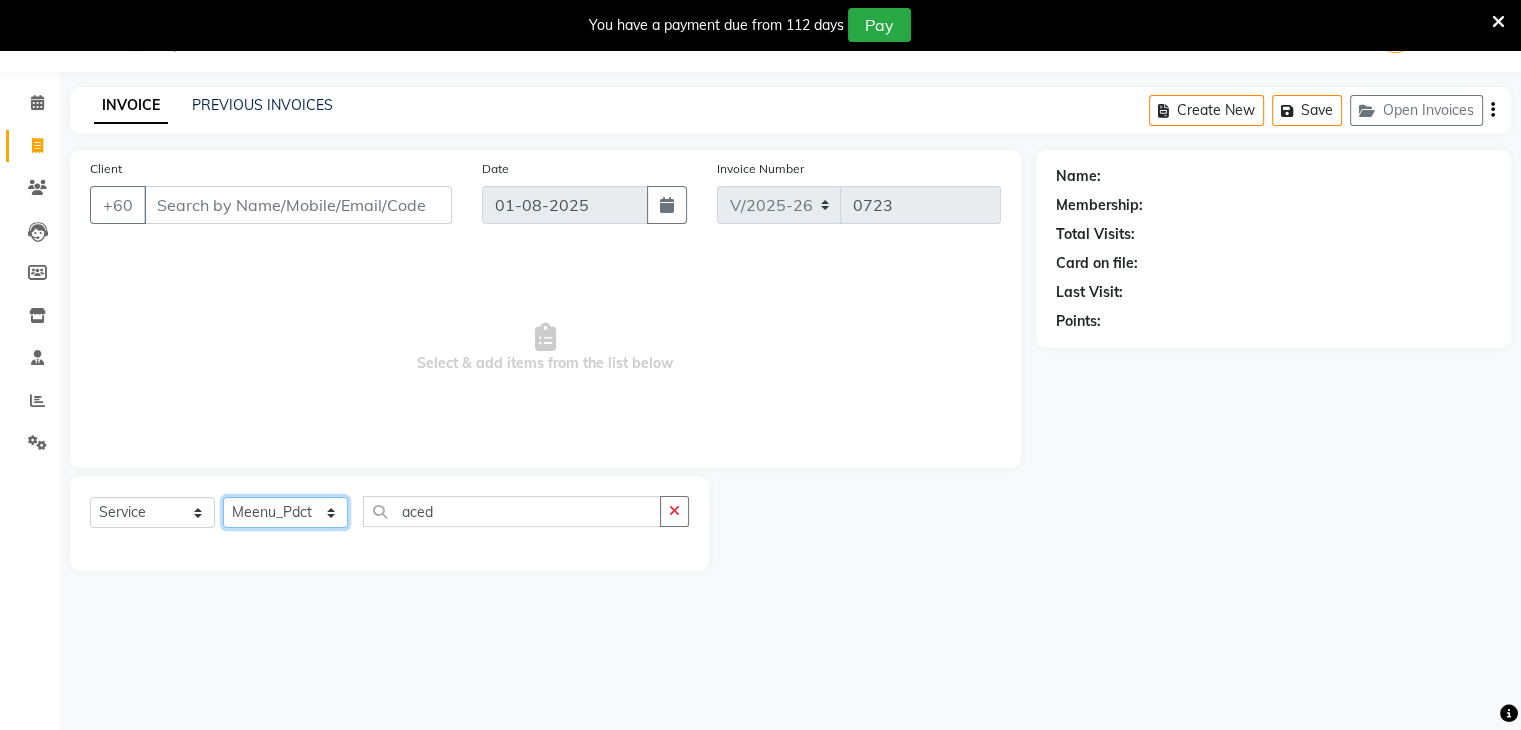 click on "Select Stylist Awaiz_Mgr Counter_Sales Cynthia_pdct Devender_Pdct Faizal Jakin Mascarenhas Judith_Sita Kartik Mahi_Jeetu Manager Meenu_Pdct MG_Master Raj Renuka Talib" 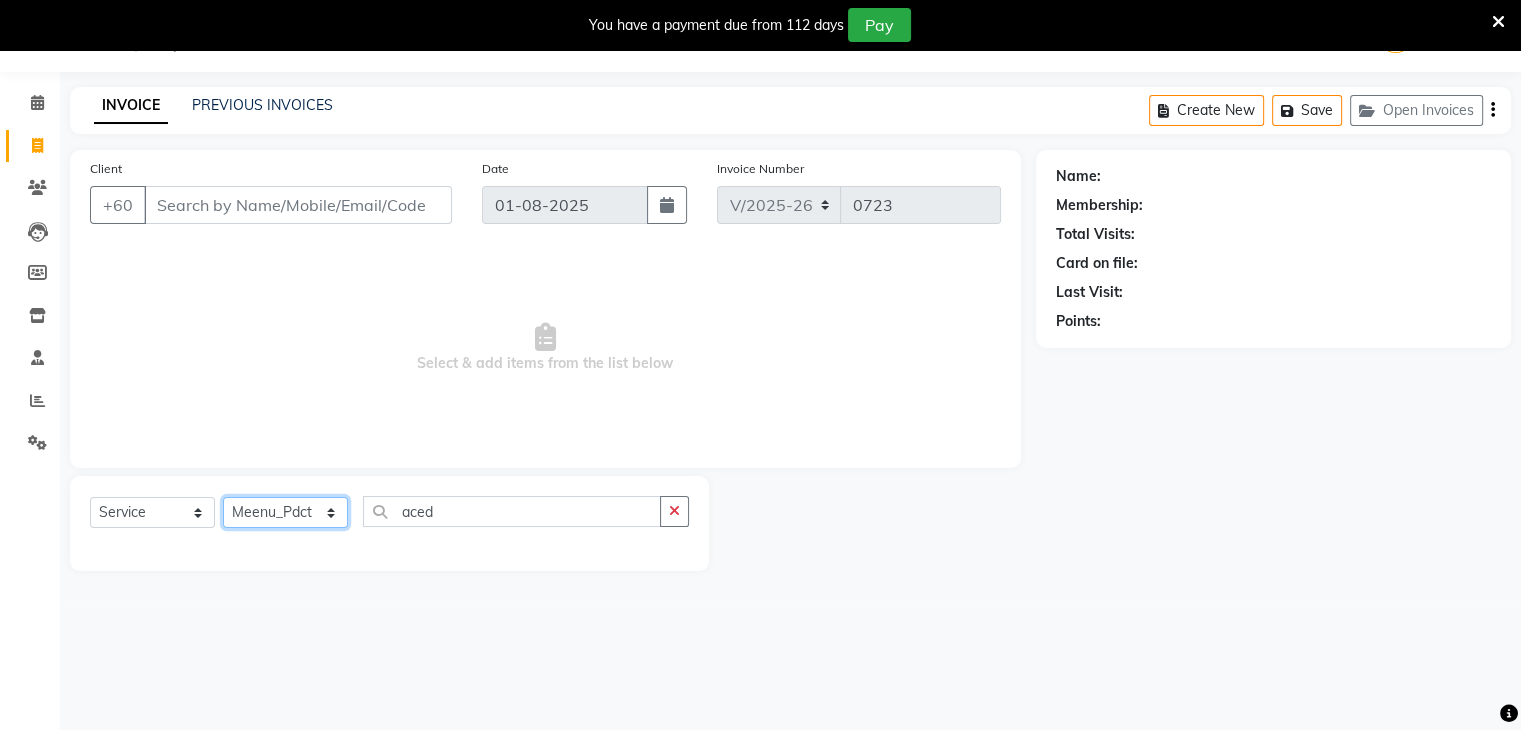 select on "75539" 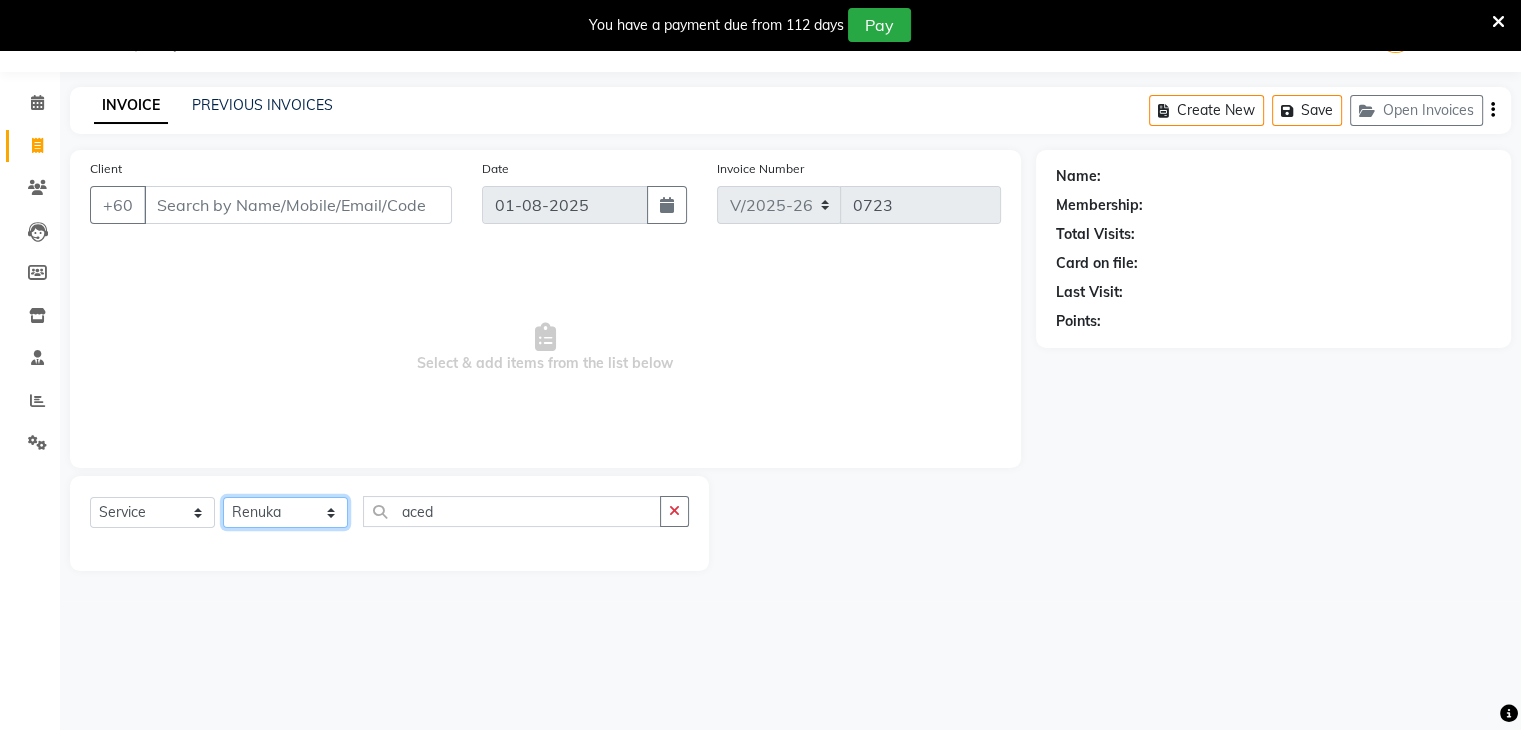 click on "Select Stylist Awaiz_Mgr Counter_Sales Cynthia_pdct Devender_Pdct Faizal Jakin Mascarenhas Judith_Sita Kartik Mahi_Jeetu Manager Meenu_Pdct MG_Master Raj Renuka Talib" 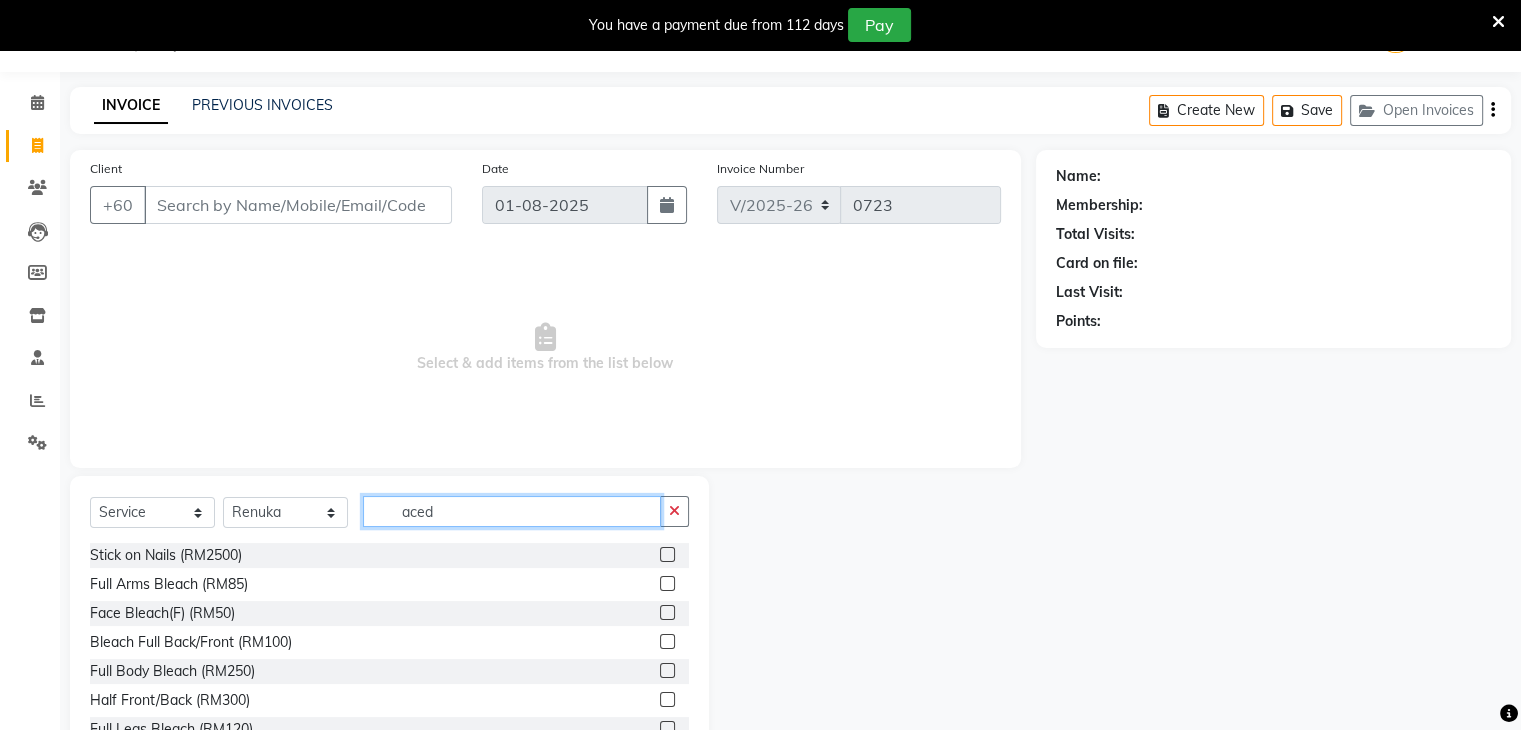 click on "aced" 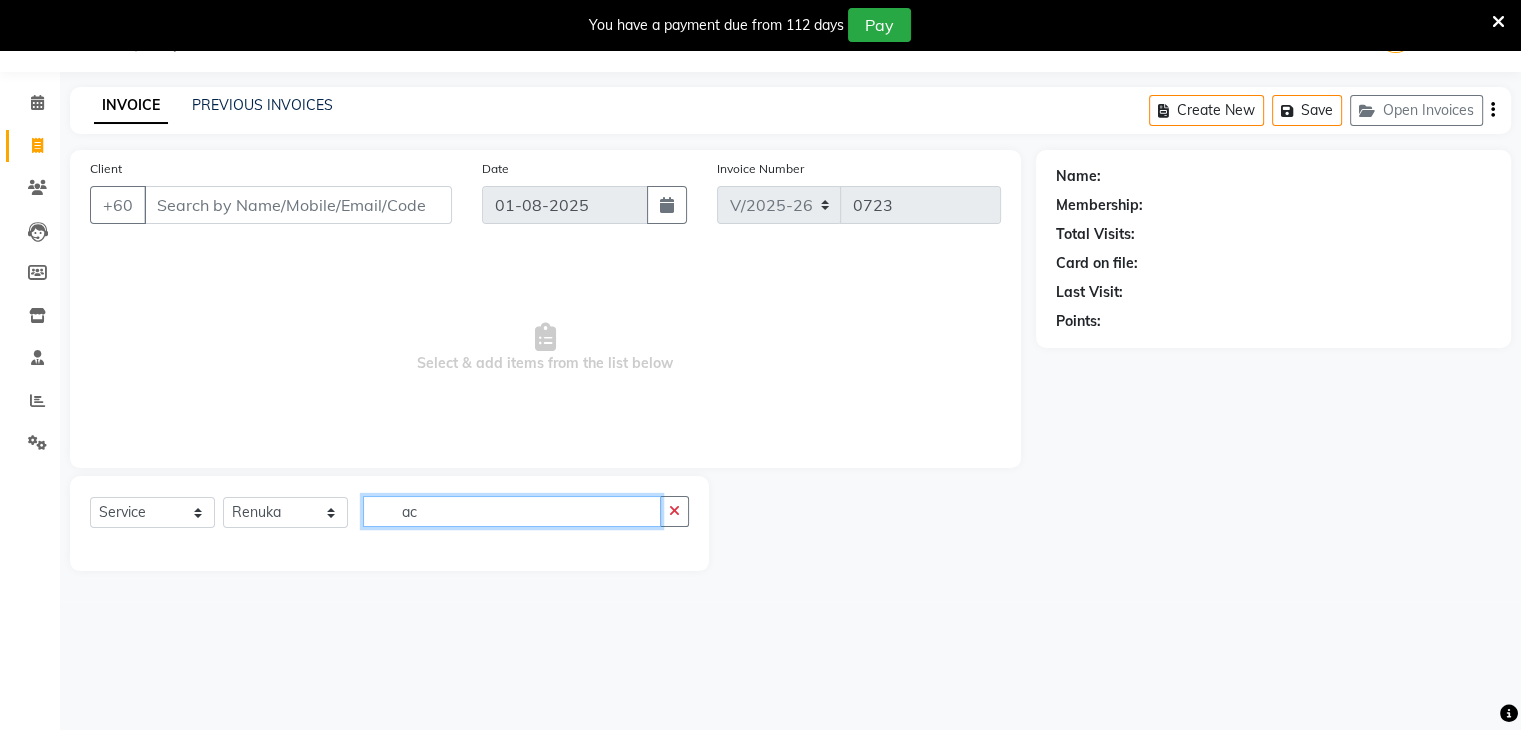 type on "a" 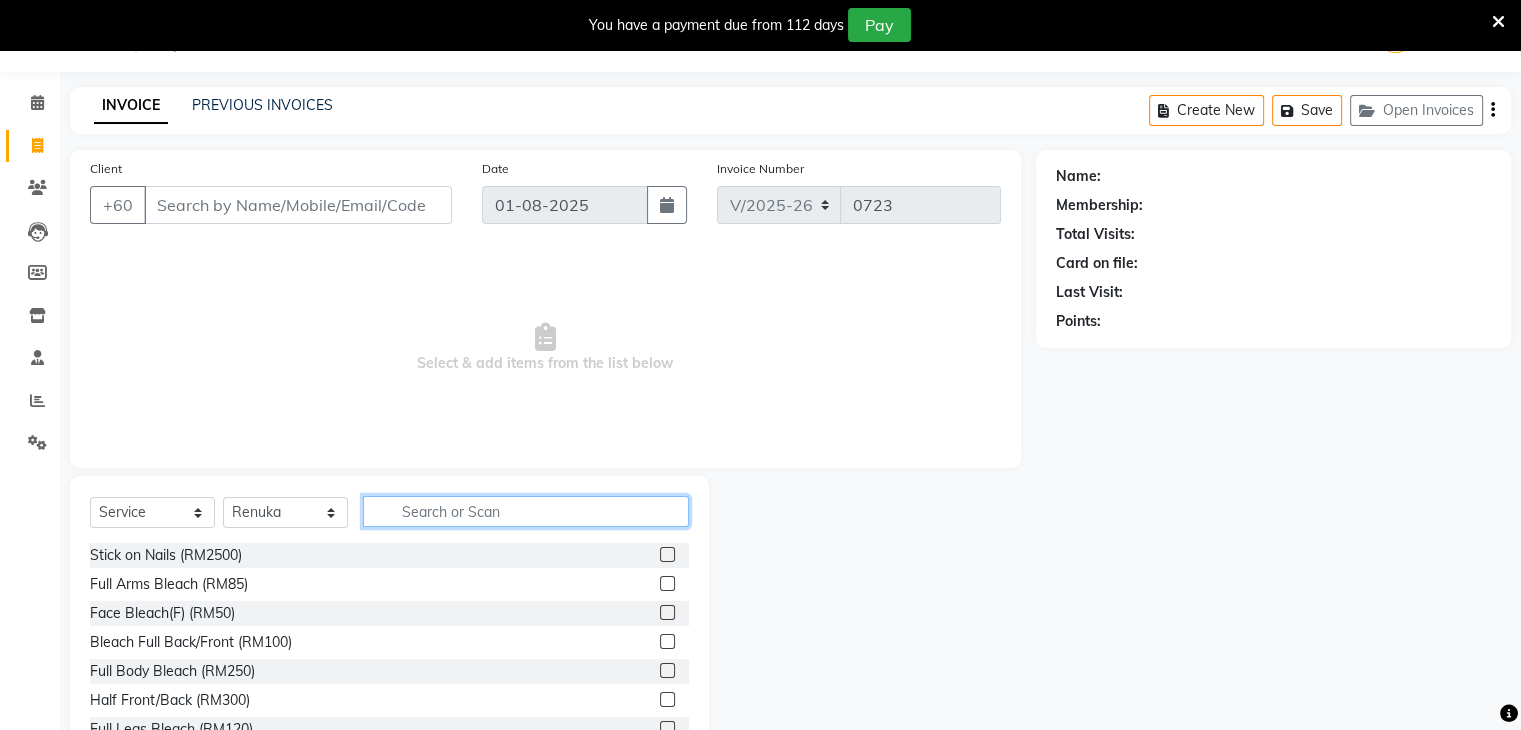 type 